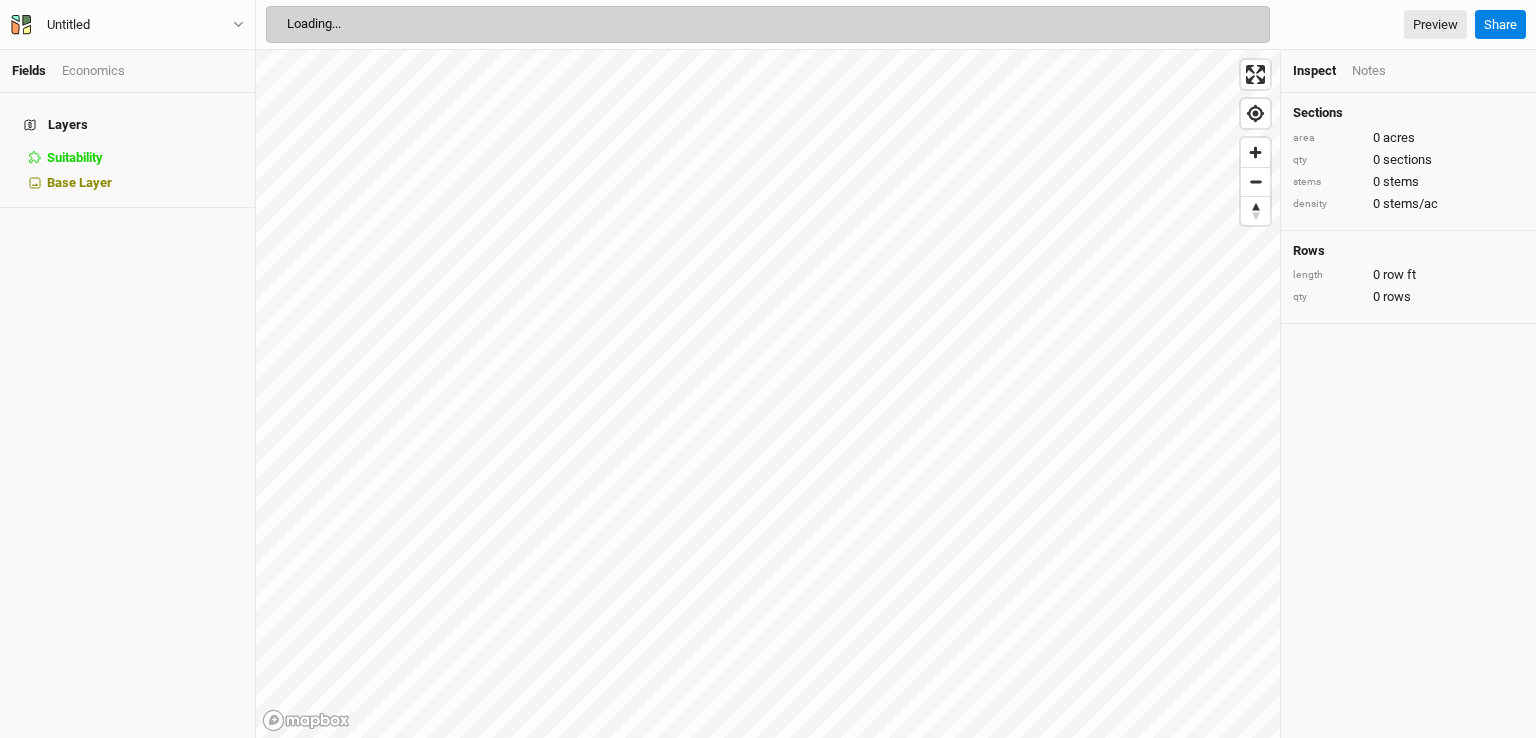 scroll, scrollTop: 0, scrollLeft: 0, axis: both 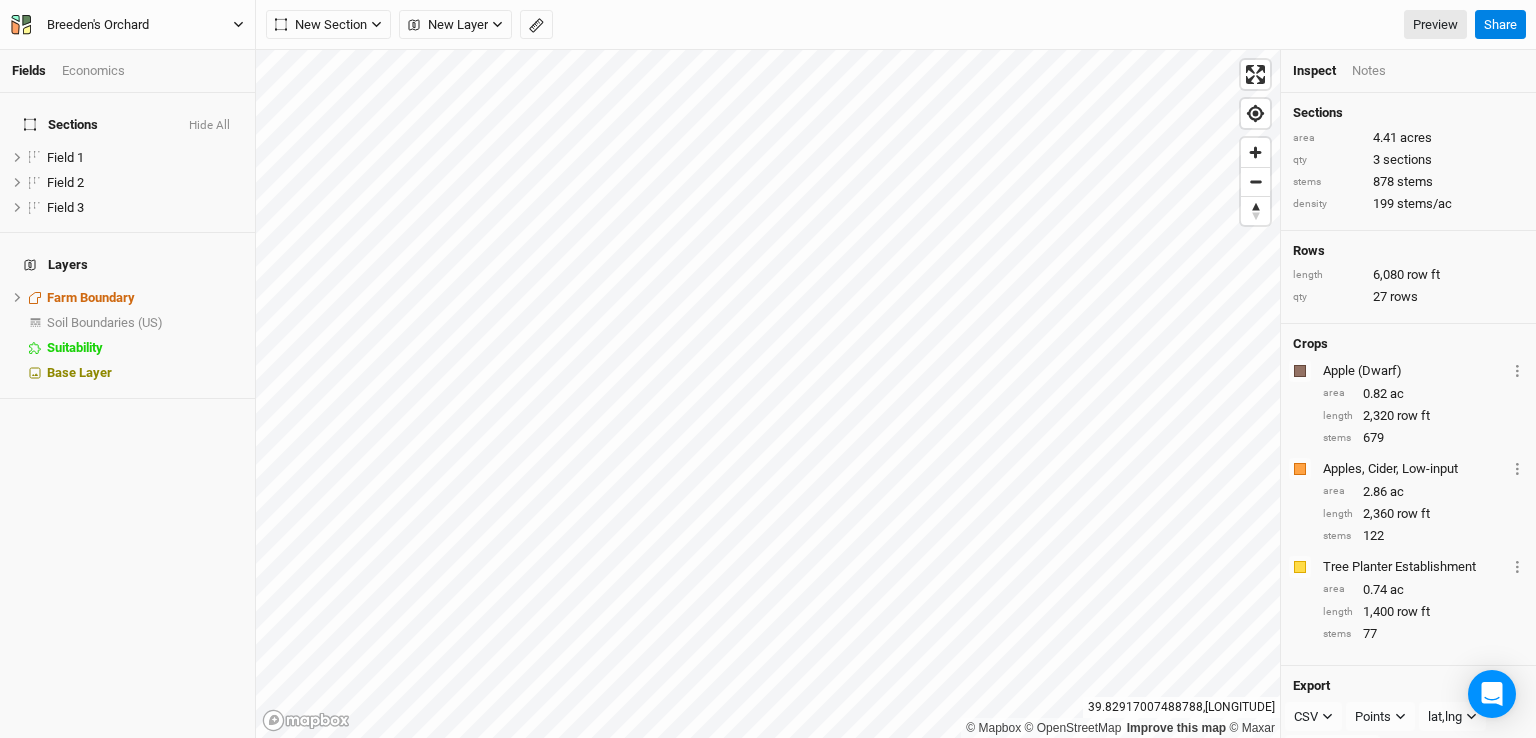 click on "Breeden's Orchard" at bounding box center (98, 25) 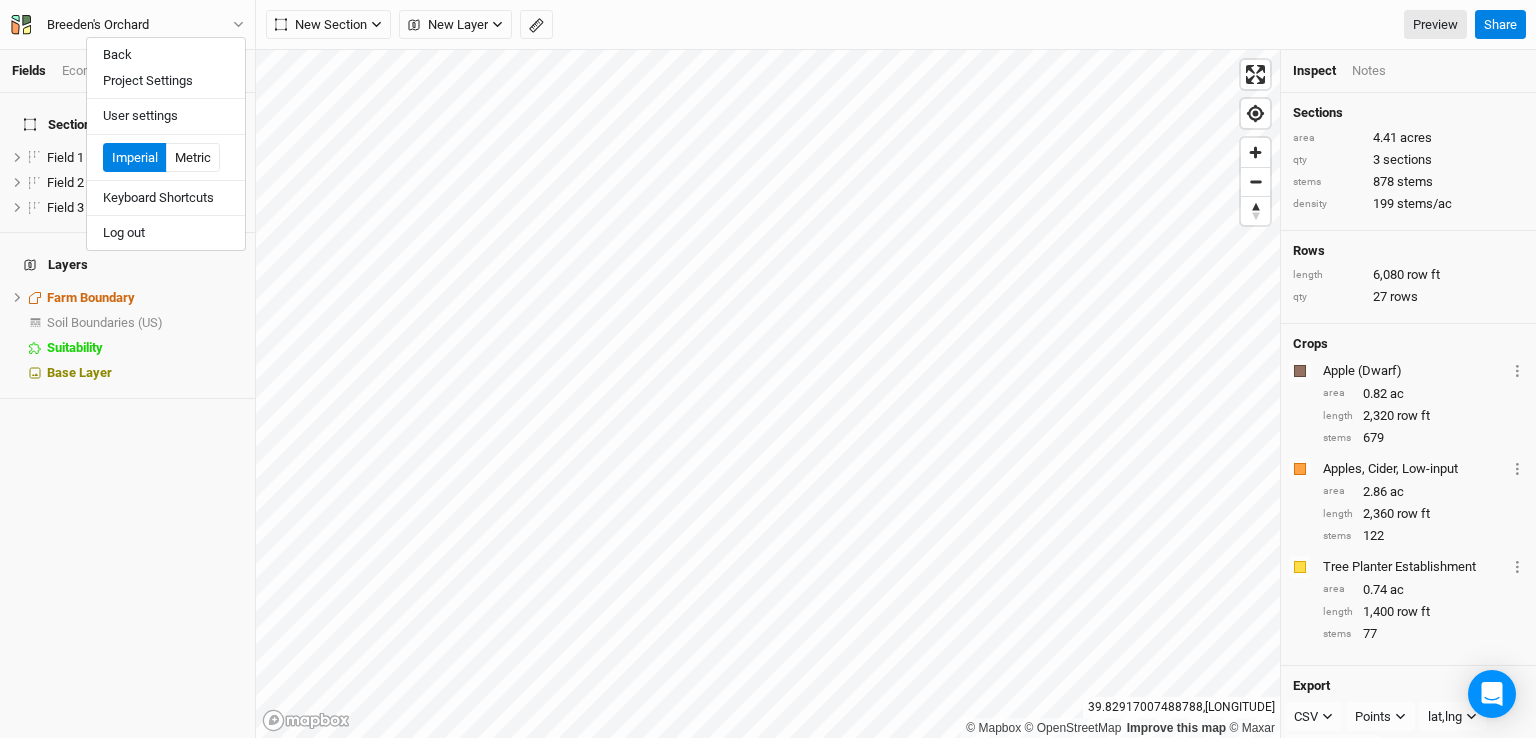 click on "Back Project Settings User settings Imperial Metric Keyboard Shortcuts Log out" at bounding box center [166, 144] 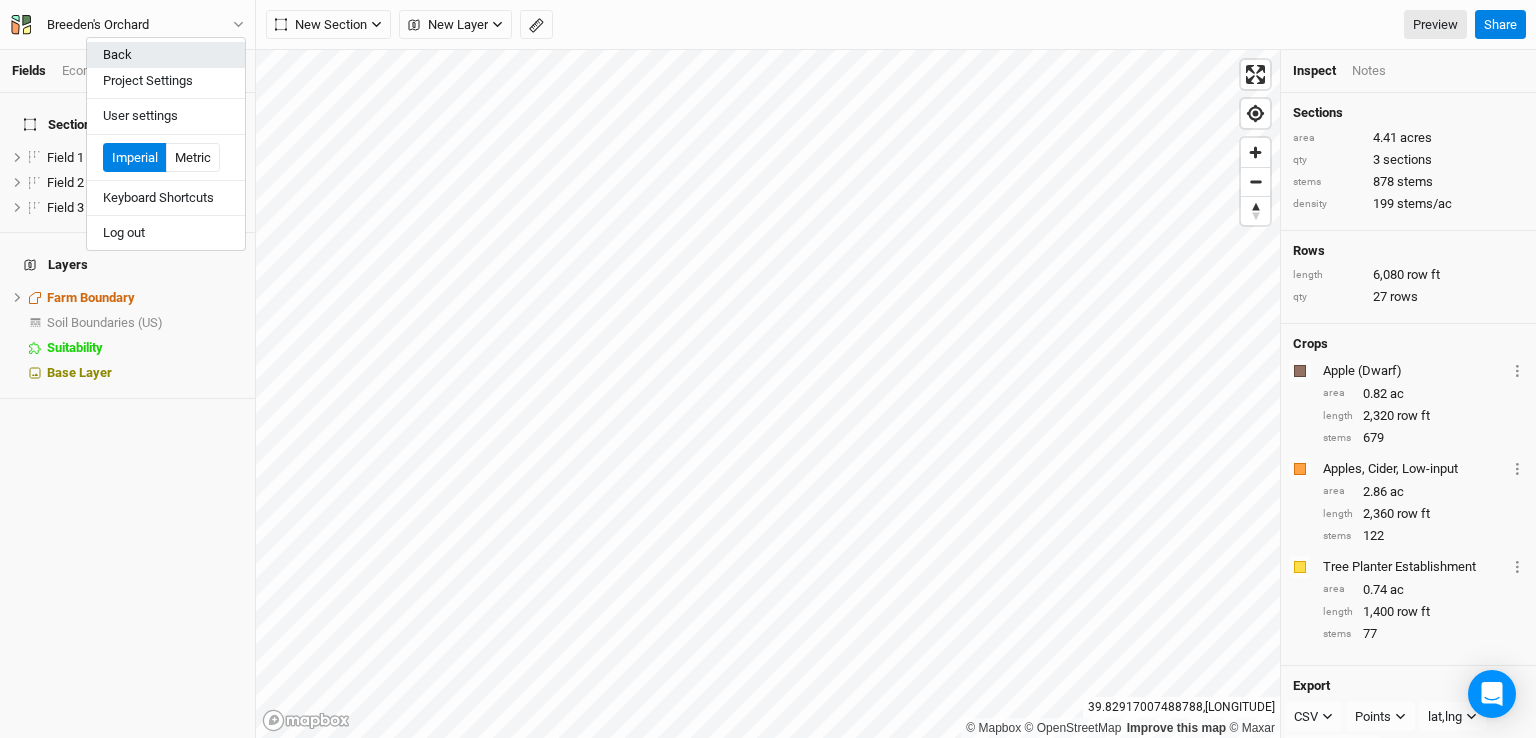 click on "Back" at bounding box center [166, 55] 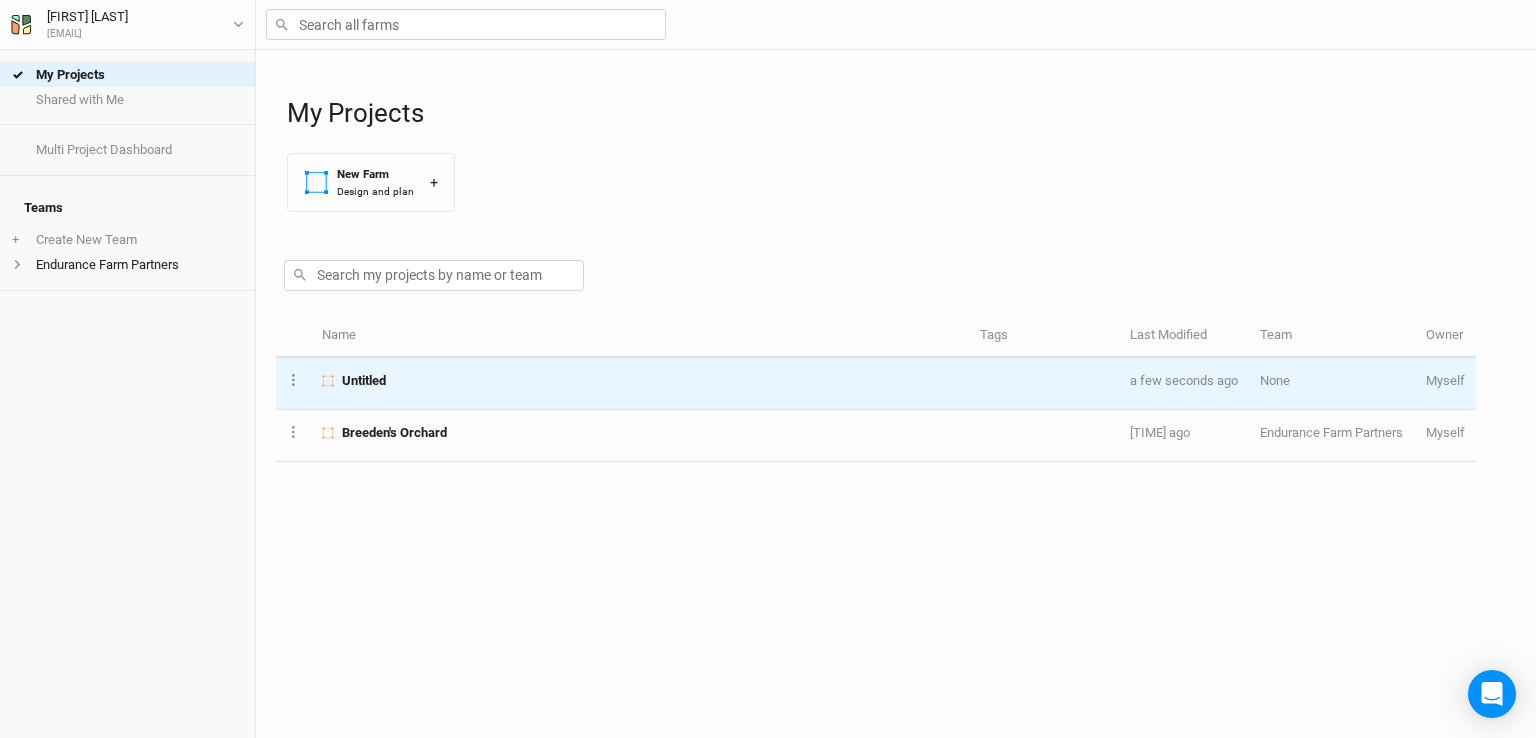 click on "Untitled" at bounding box center [364, 381] 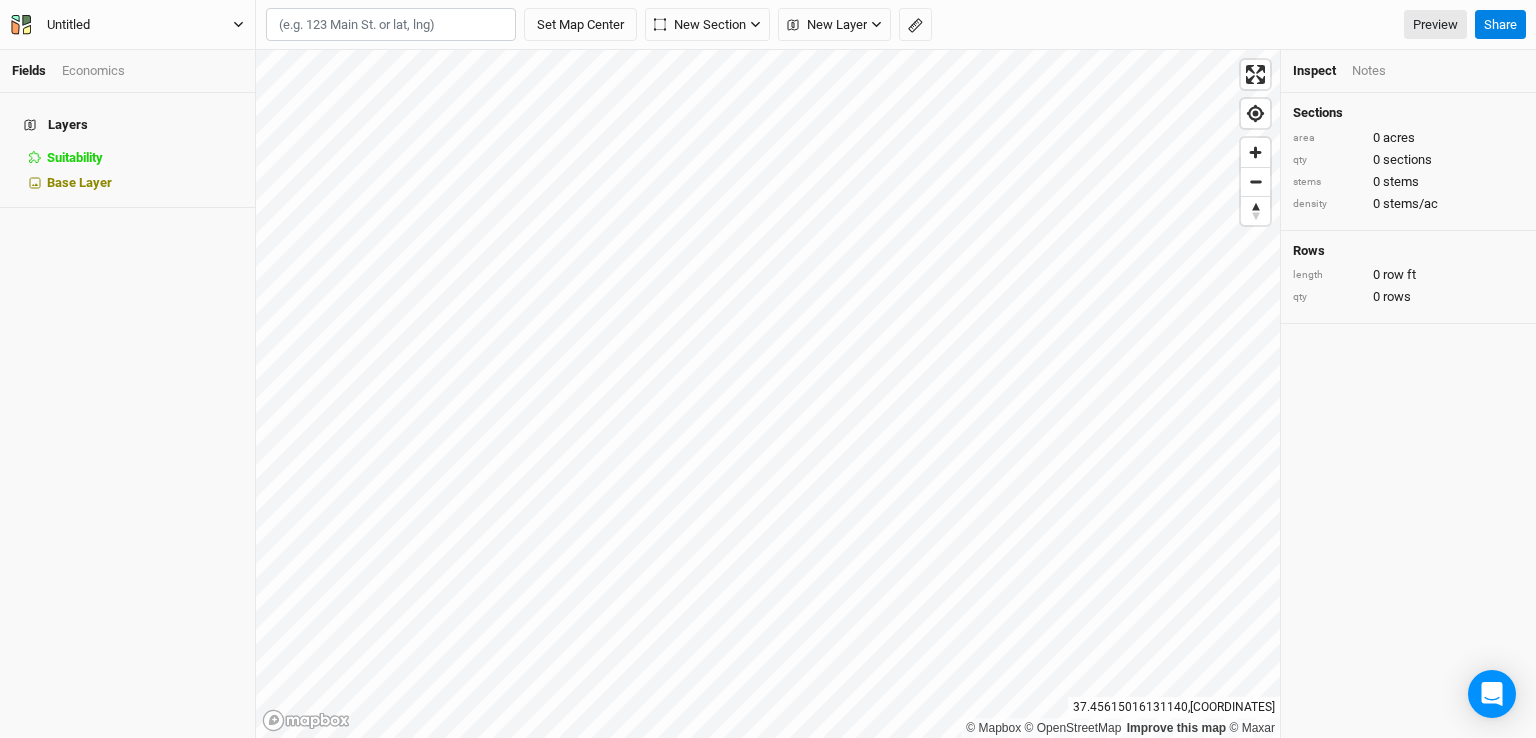 click on "Untitled" at bounding box center (68, 25) 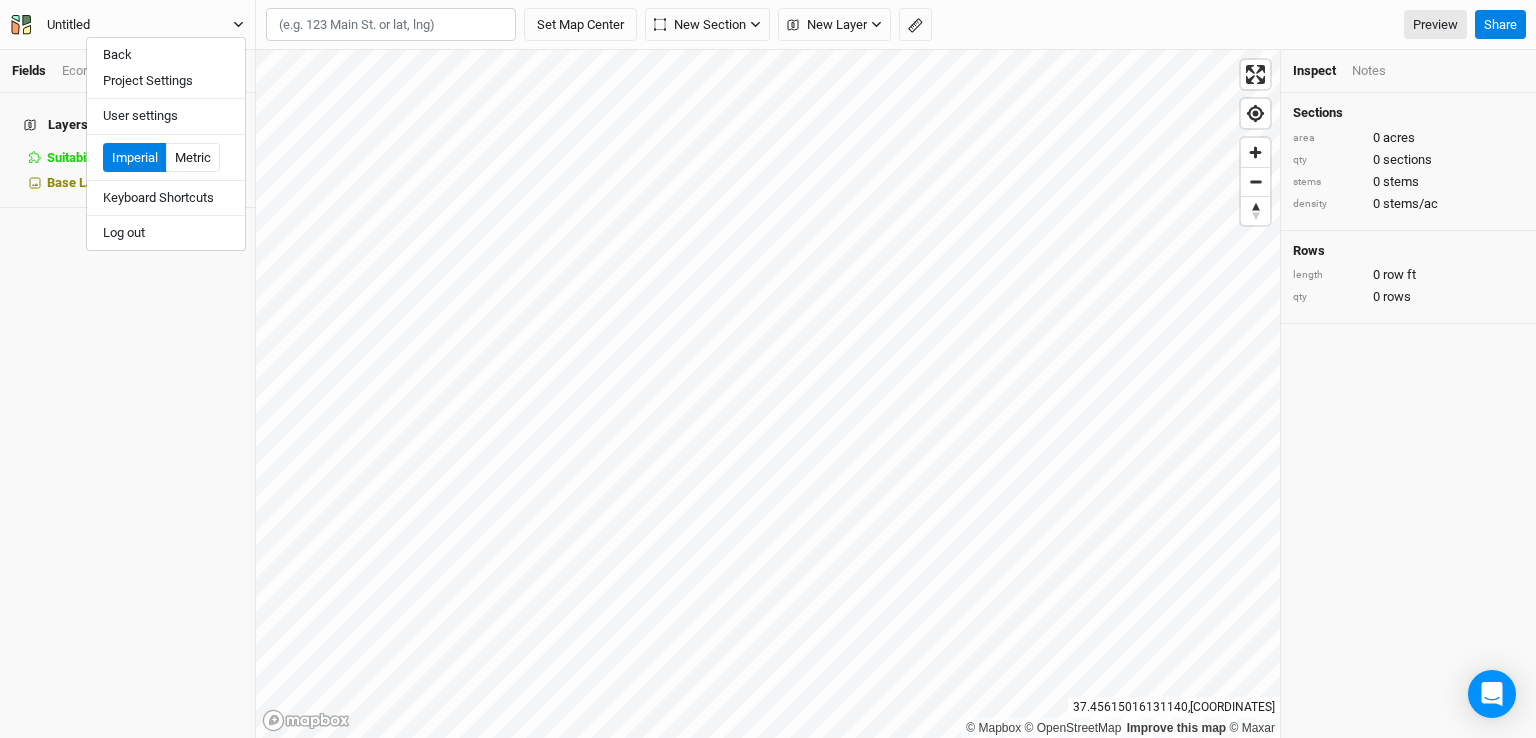 click on "Untitled" at bounding box center [68, 25] 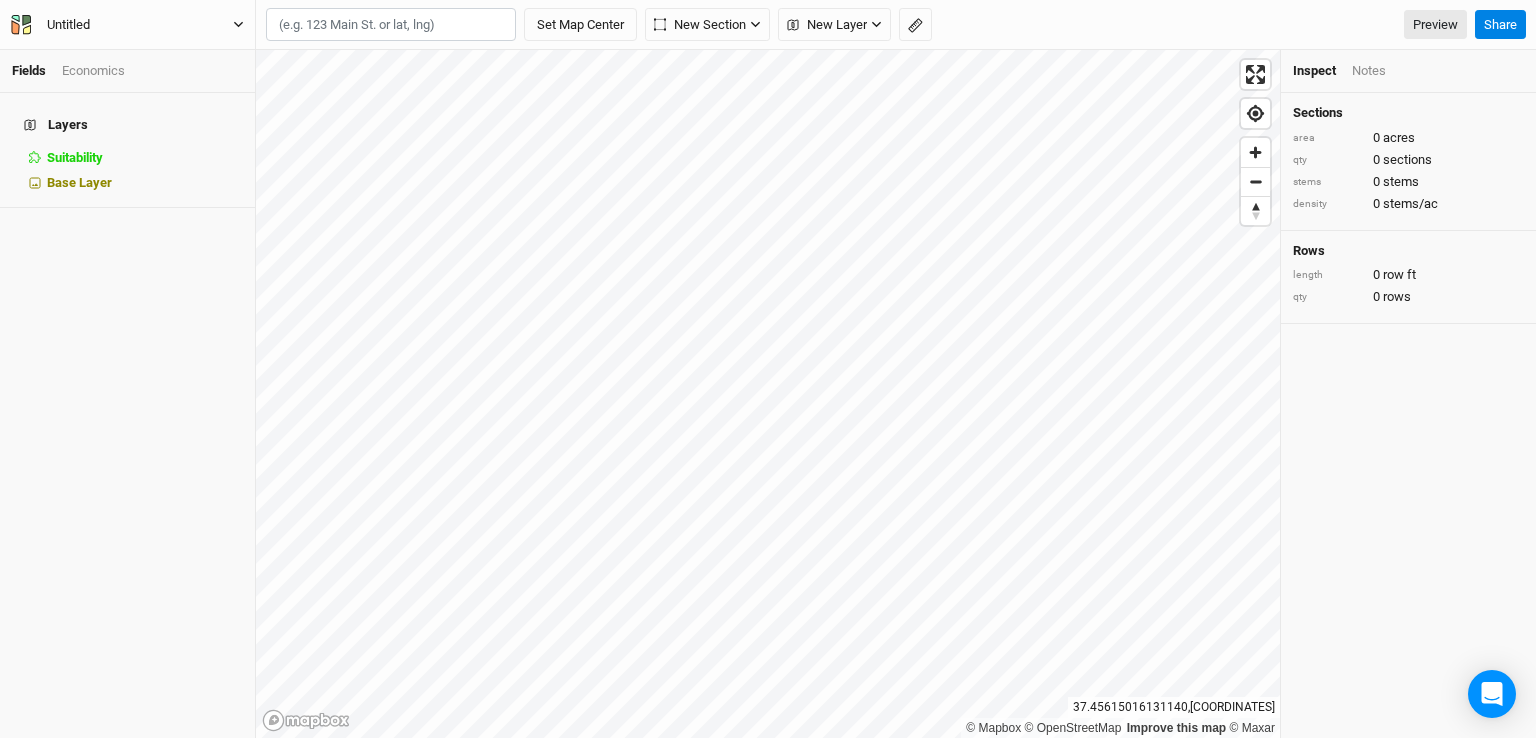 click on "Untitled" at bounding box center (68, 25) 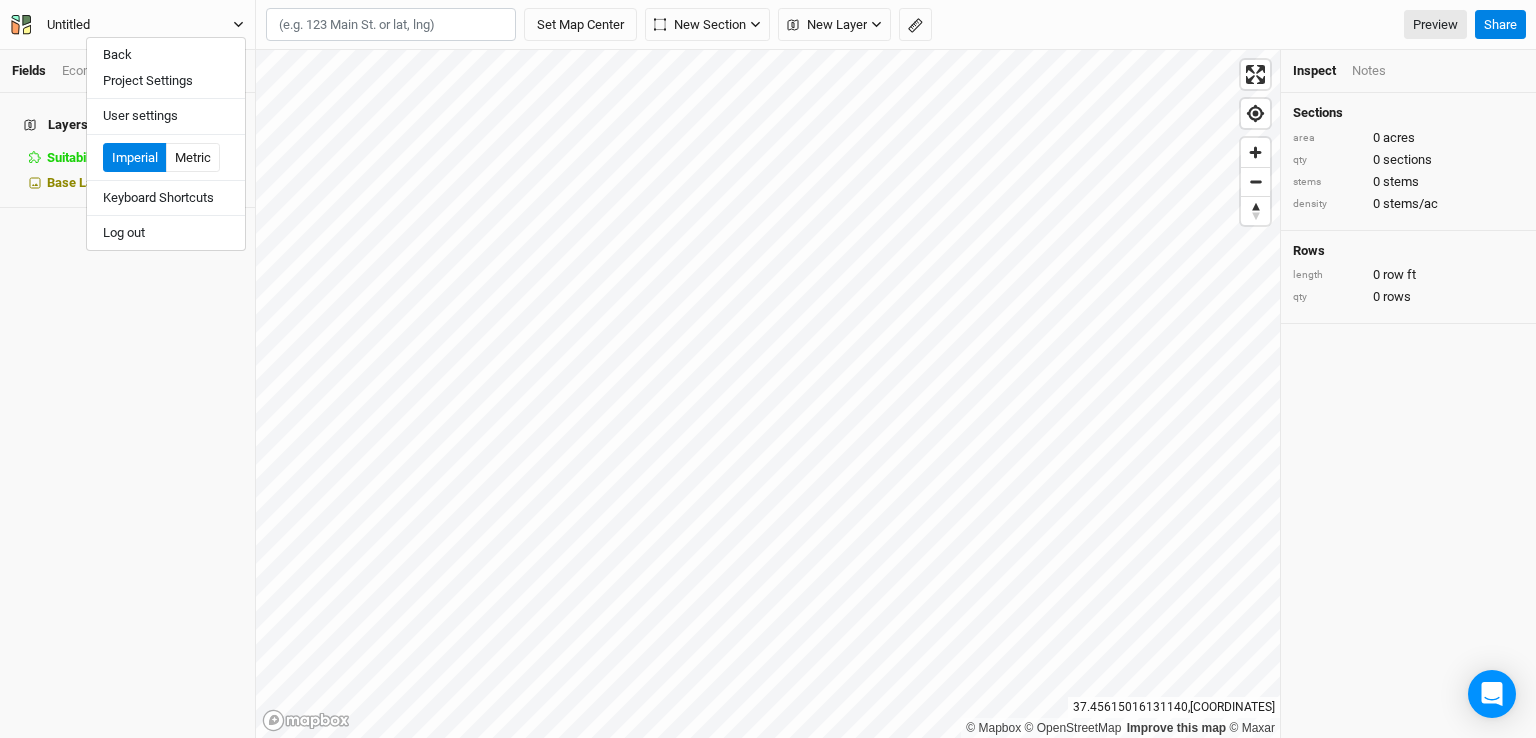 click on "Untitled" at bounding box center (68, 25) 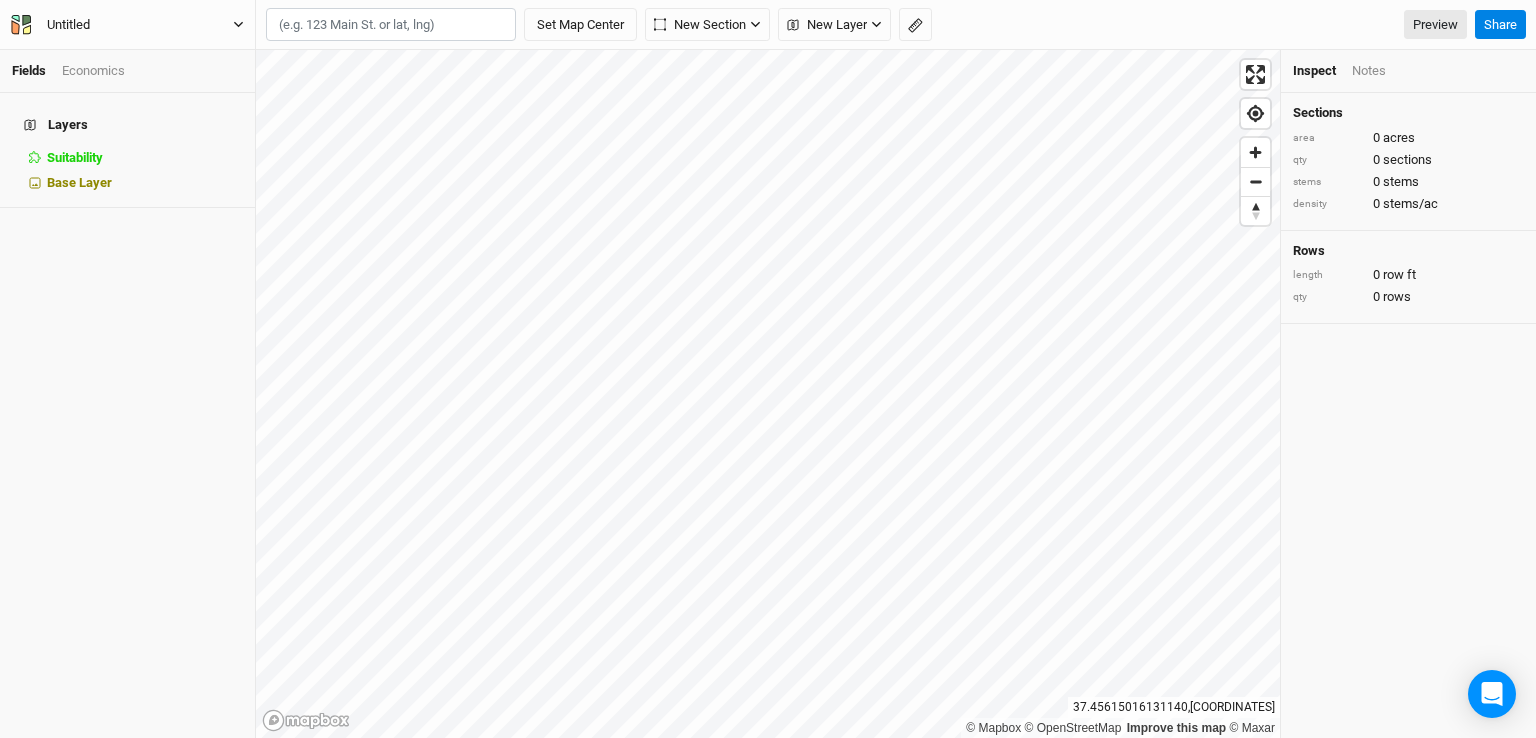 click at bounding box center [238, 24] 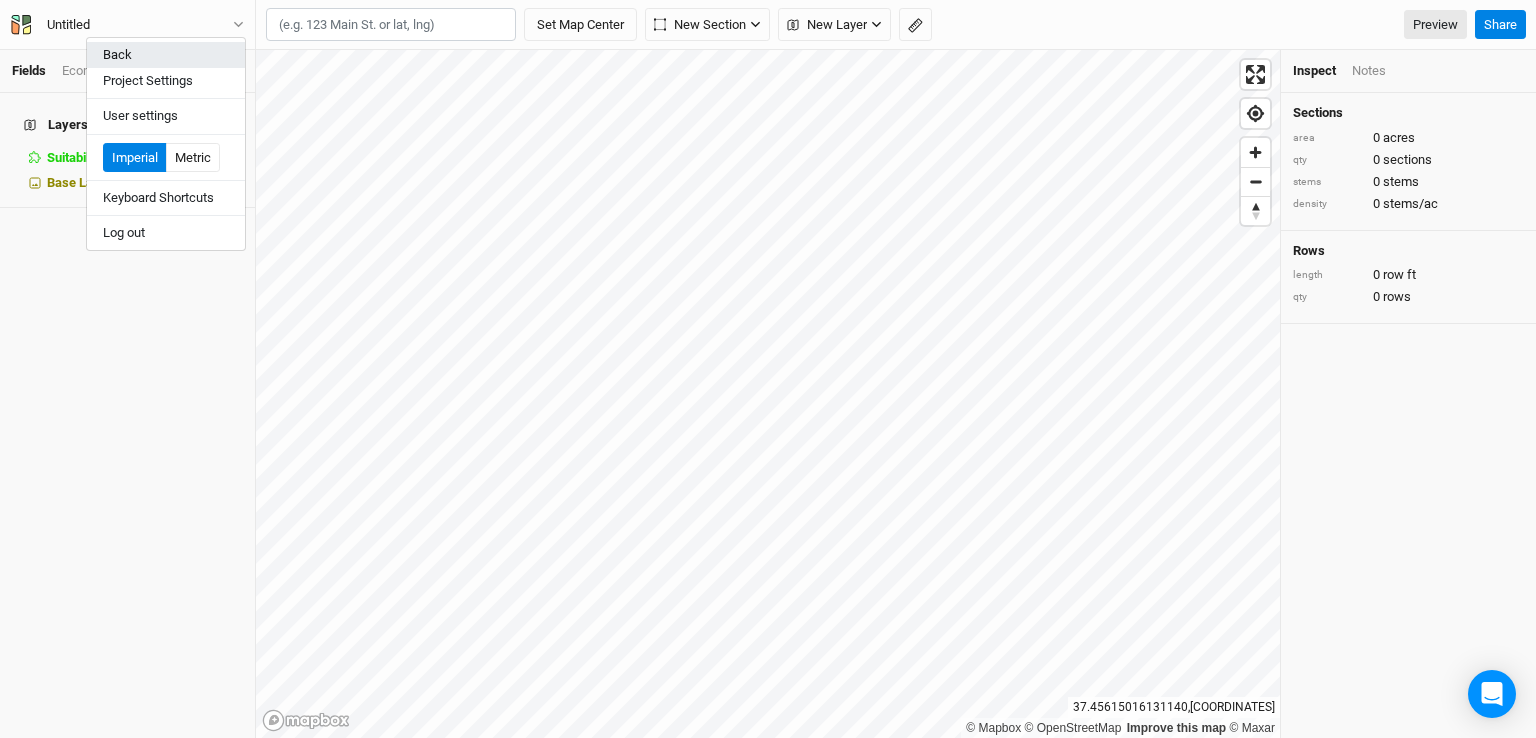 click on "Back" at bounding box center (166, 55) 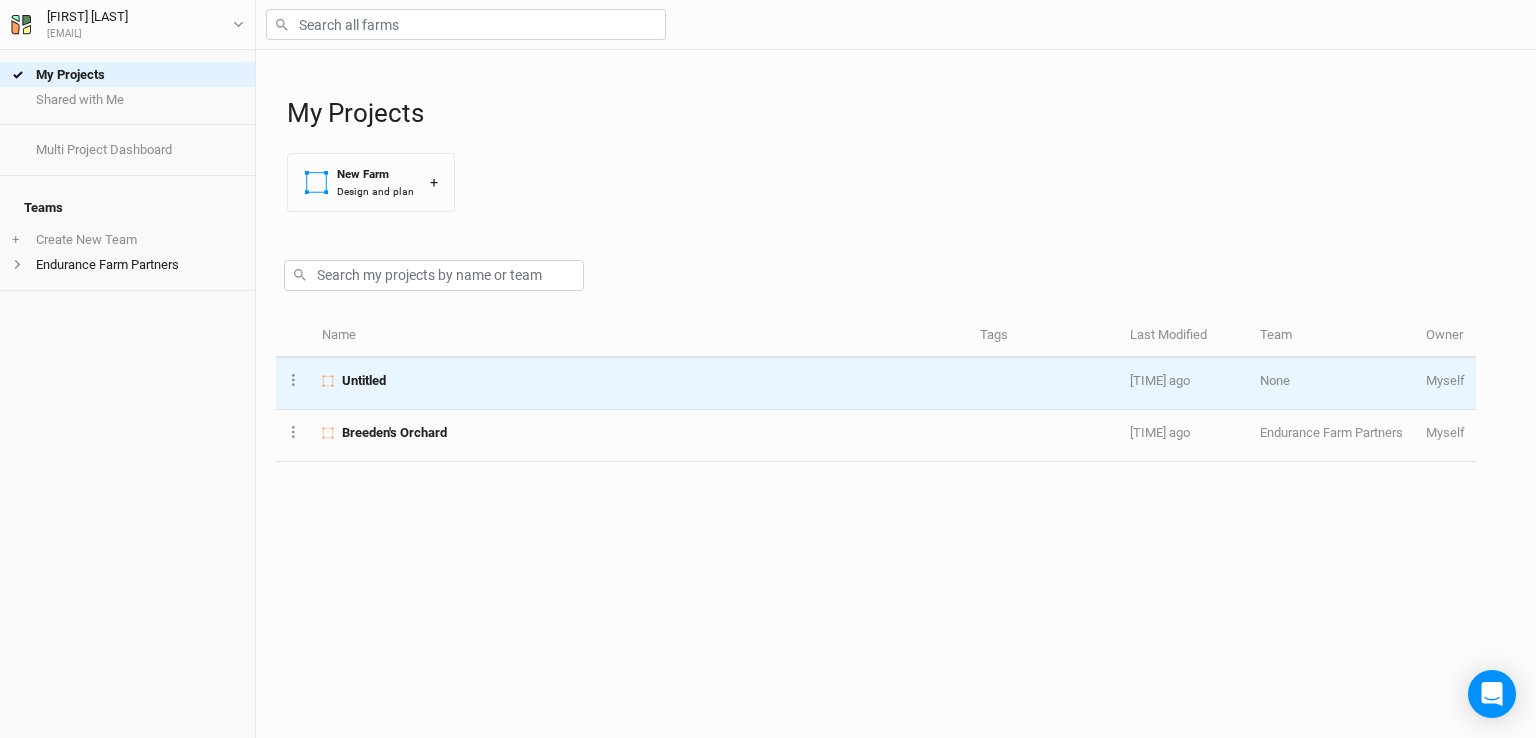 drag, startPoint x: 368, startPoint y: 377, endPoint x: 504, endPoint y: 392, distance: 136.8247 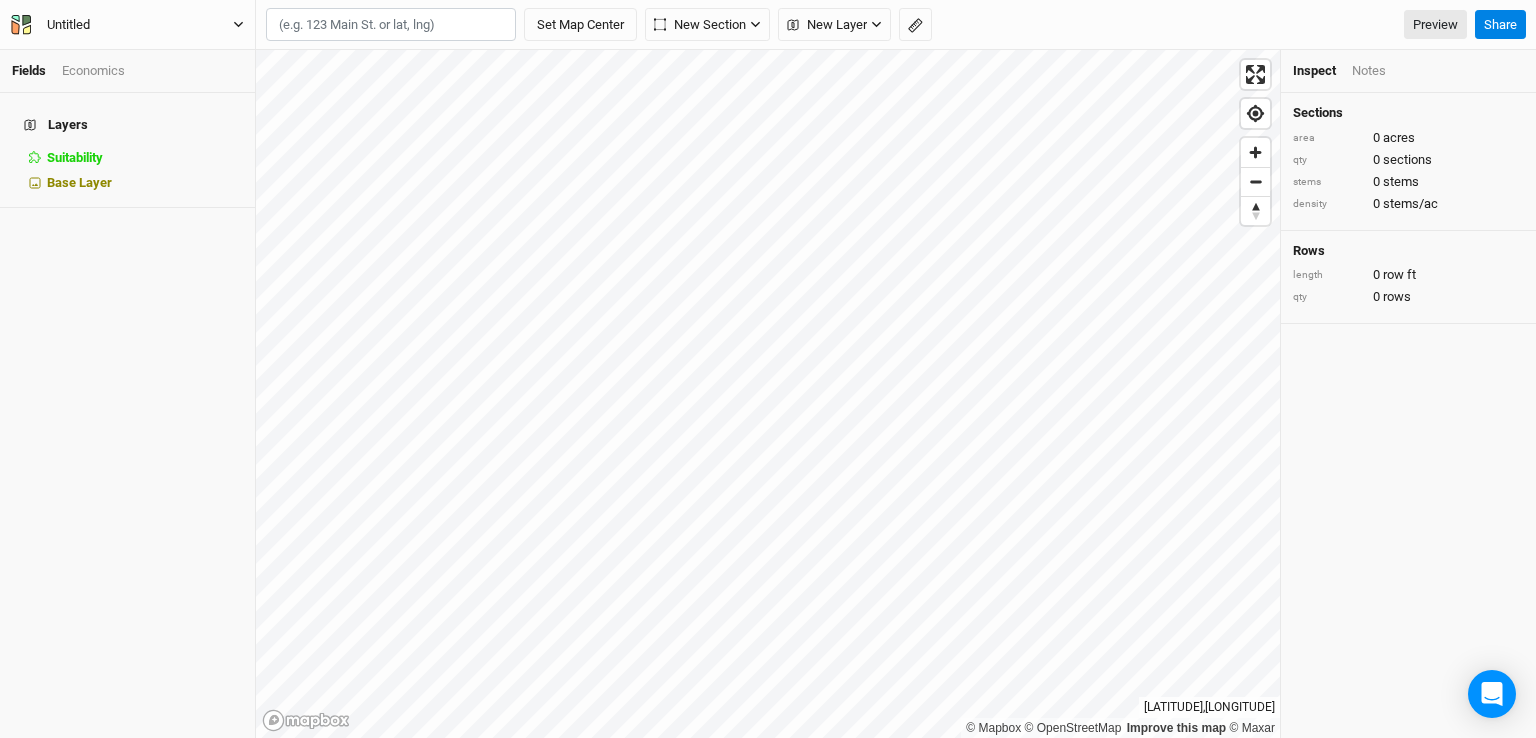 click on "Untitled" at bounding box center (68, 25) 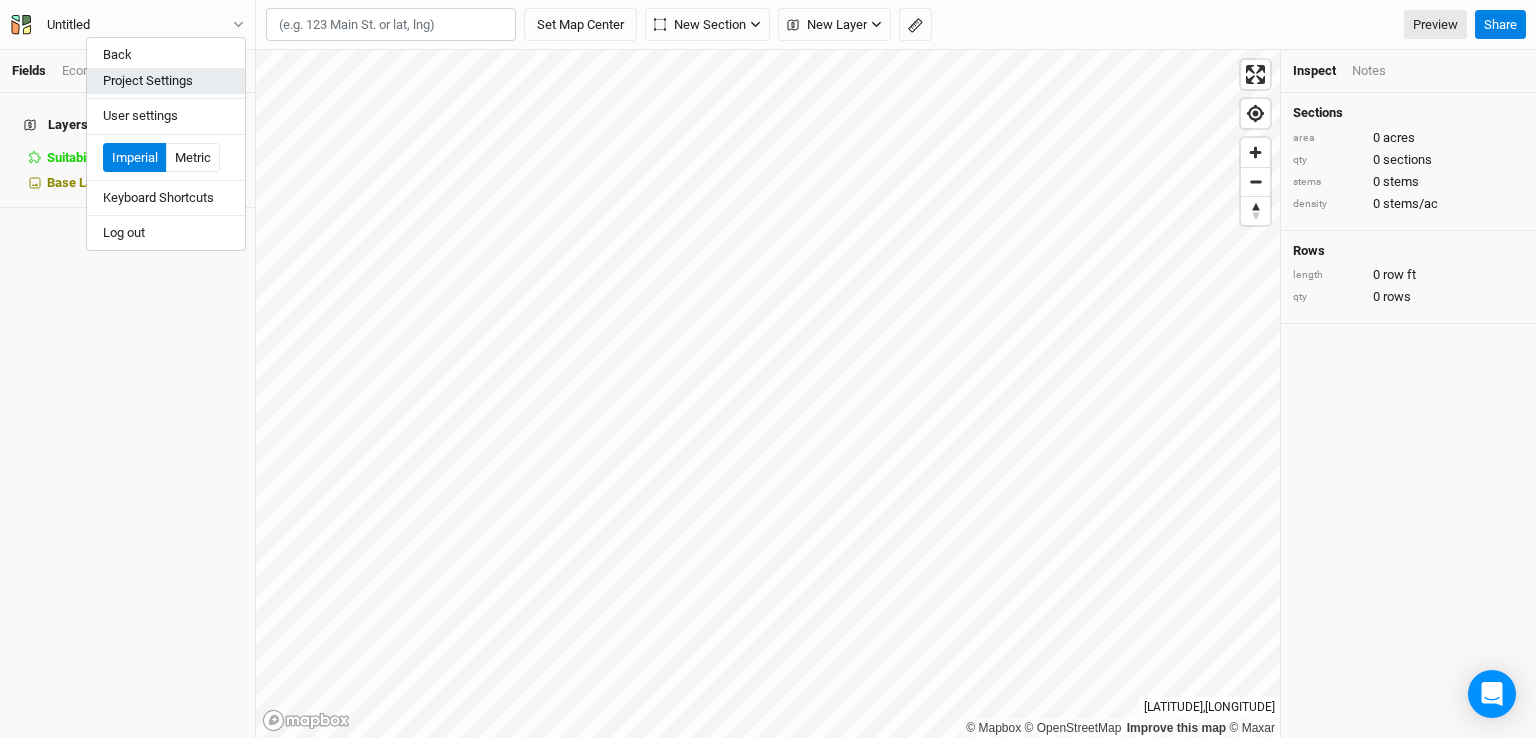 click on "Project Settings" at bounding box center (166, 81) 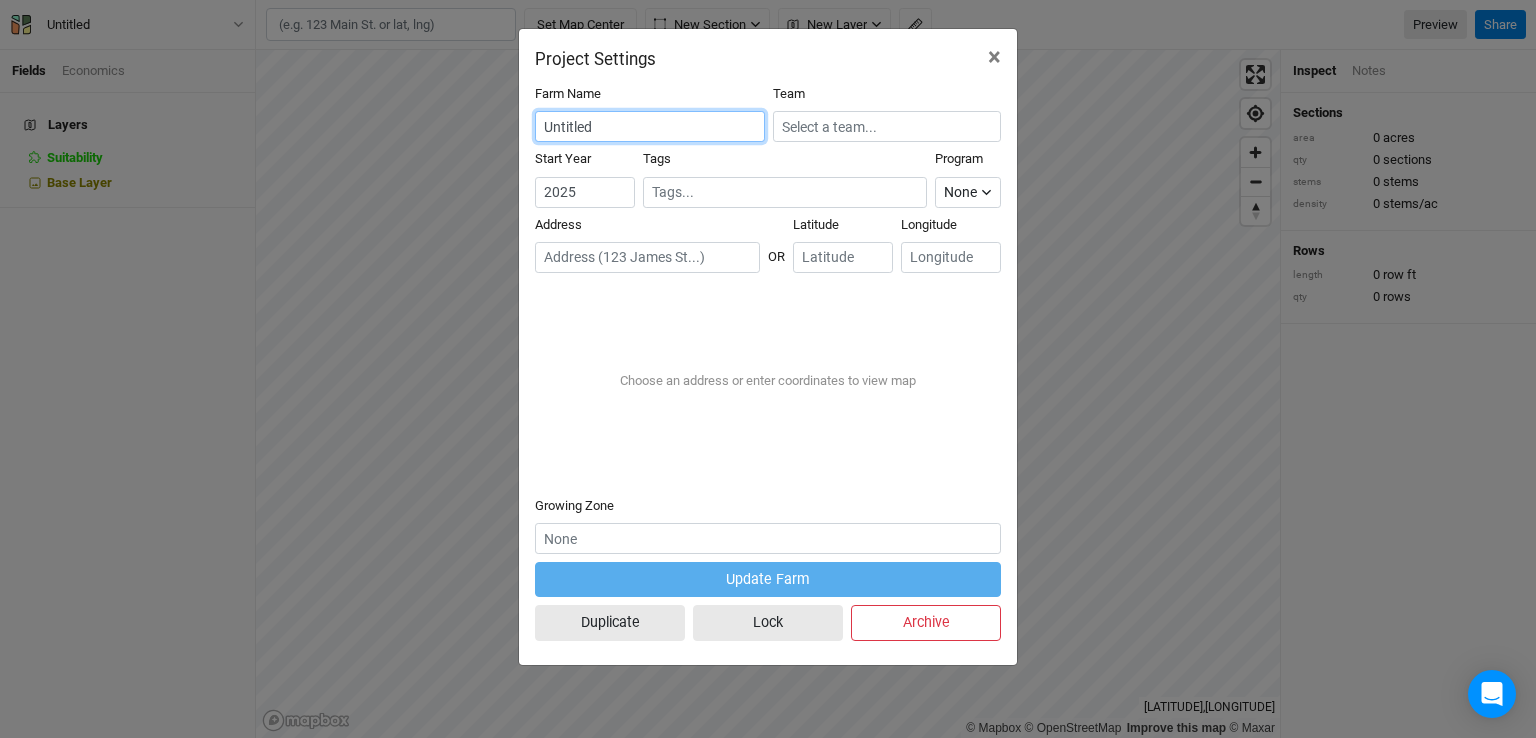 click on "Untitled" at bounding box center (650, 126) 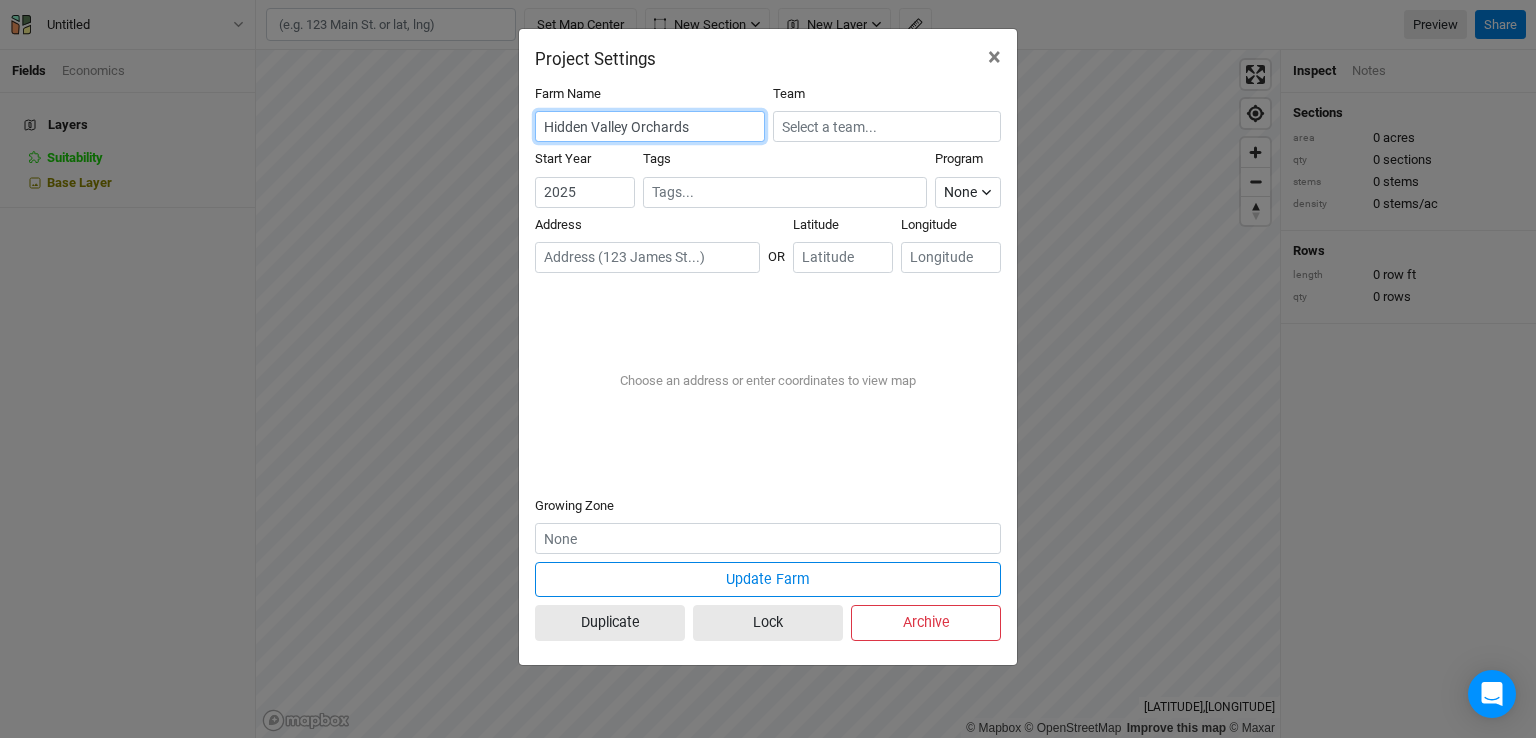 type on "Hidden Valley Orchards" 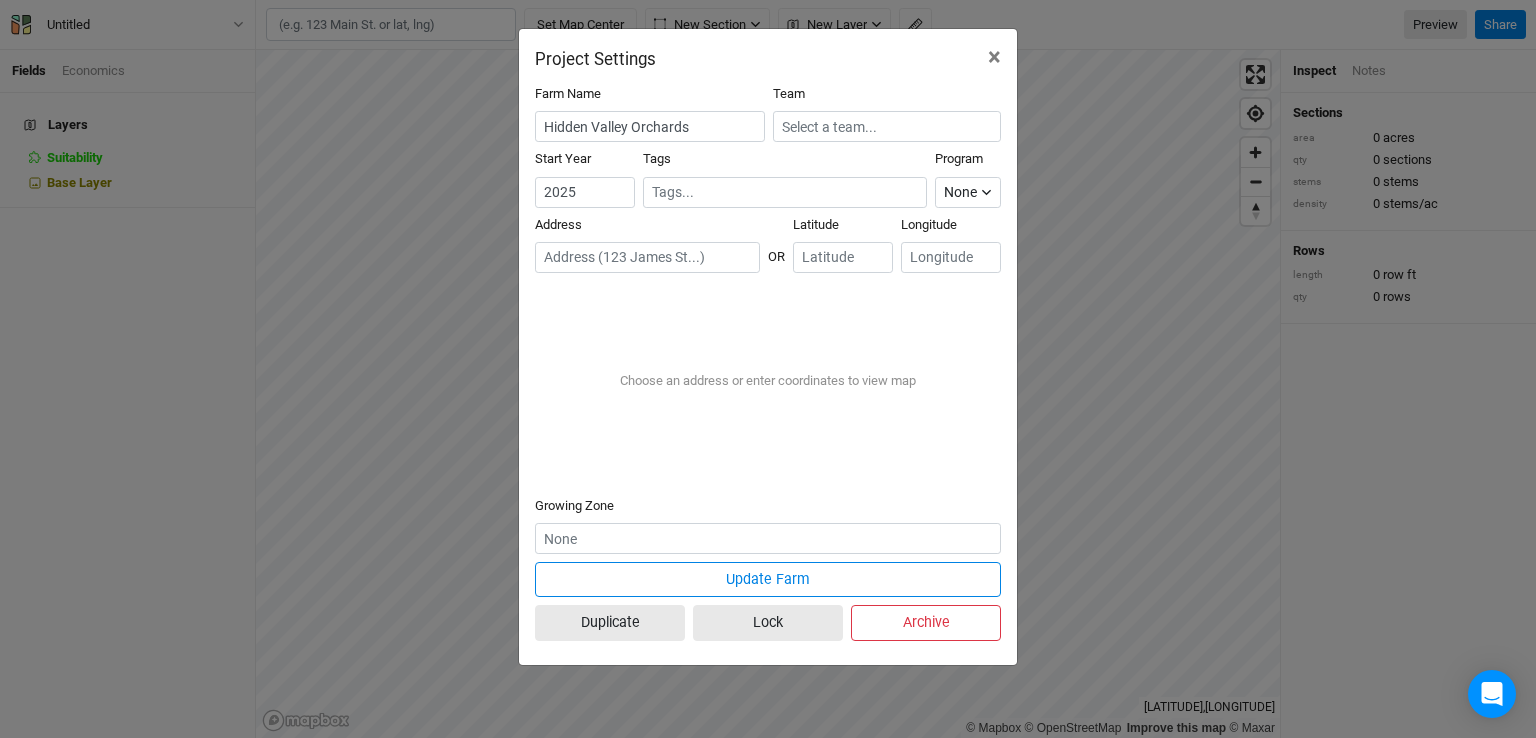 click at bounding box center [647, 257] 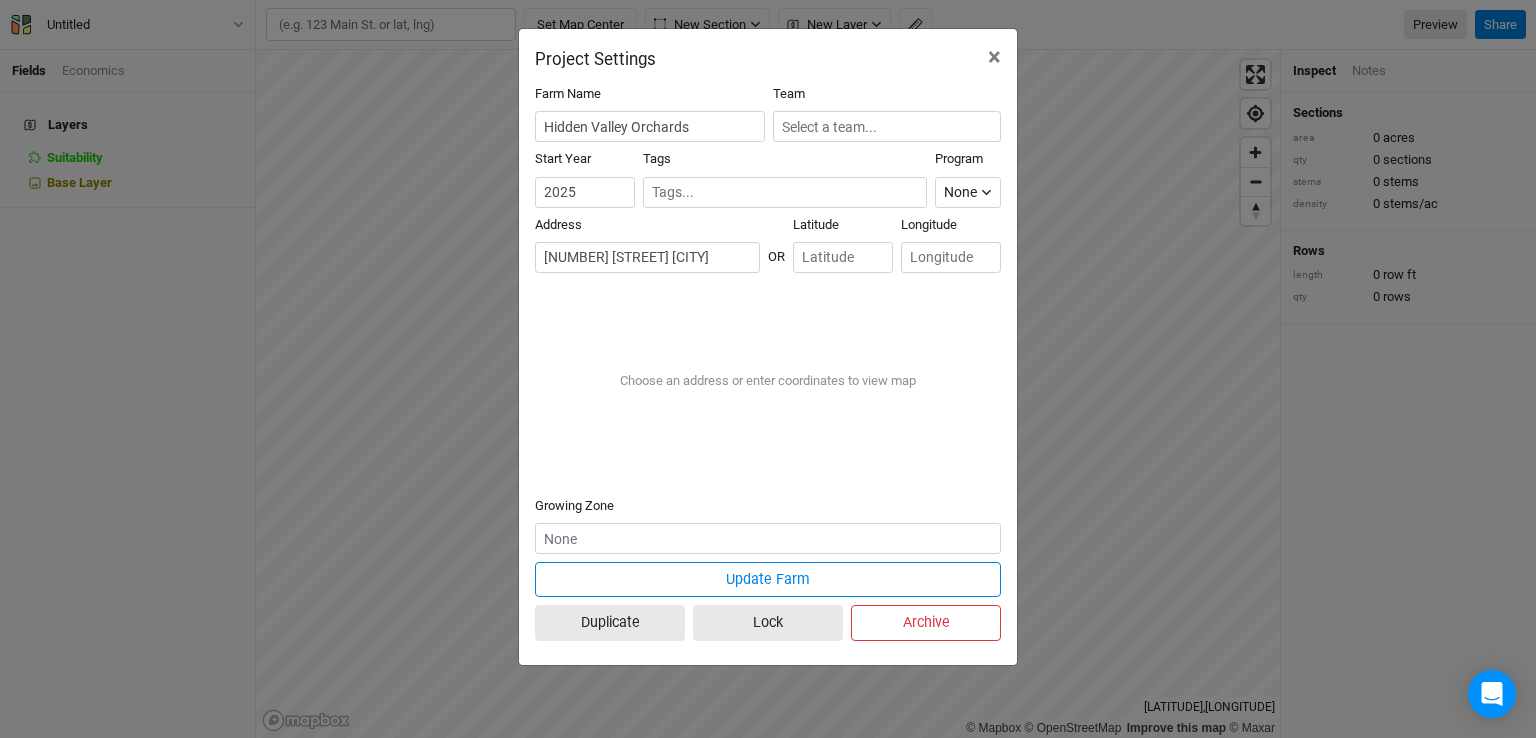 click on "[NUMBER] [STREET] [CITY]" at bounding box center [647, 257] 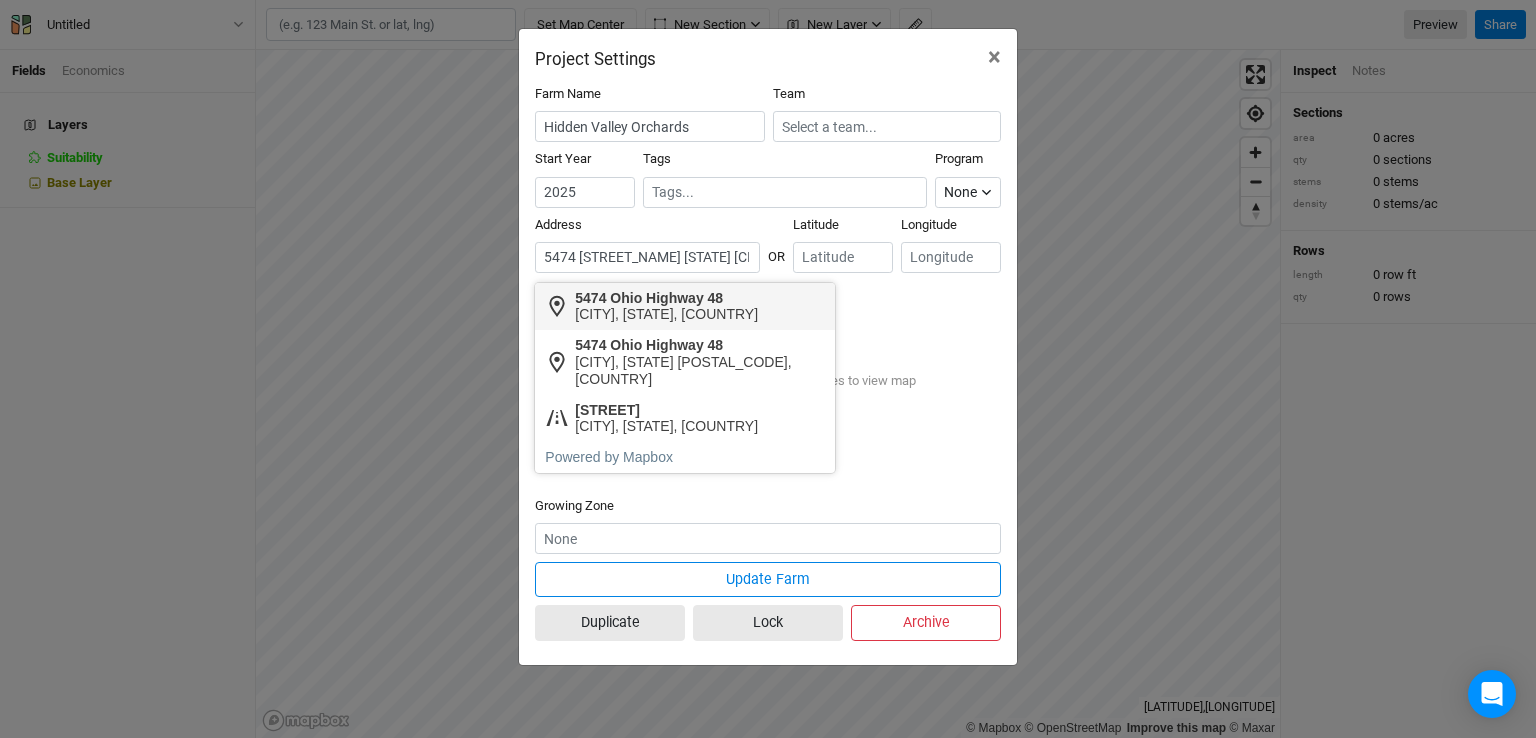 type on "5474 [STREET_NAME] [STATE] [CITY]" 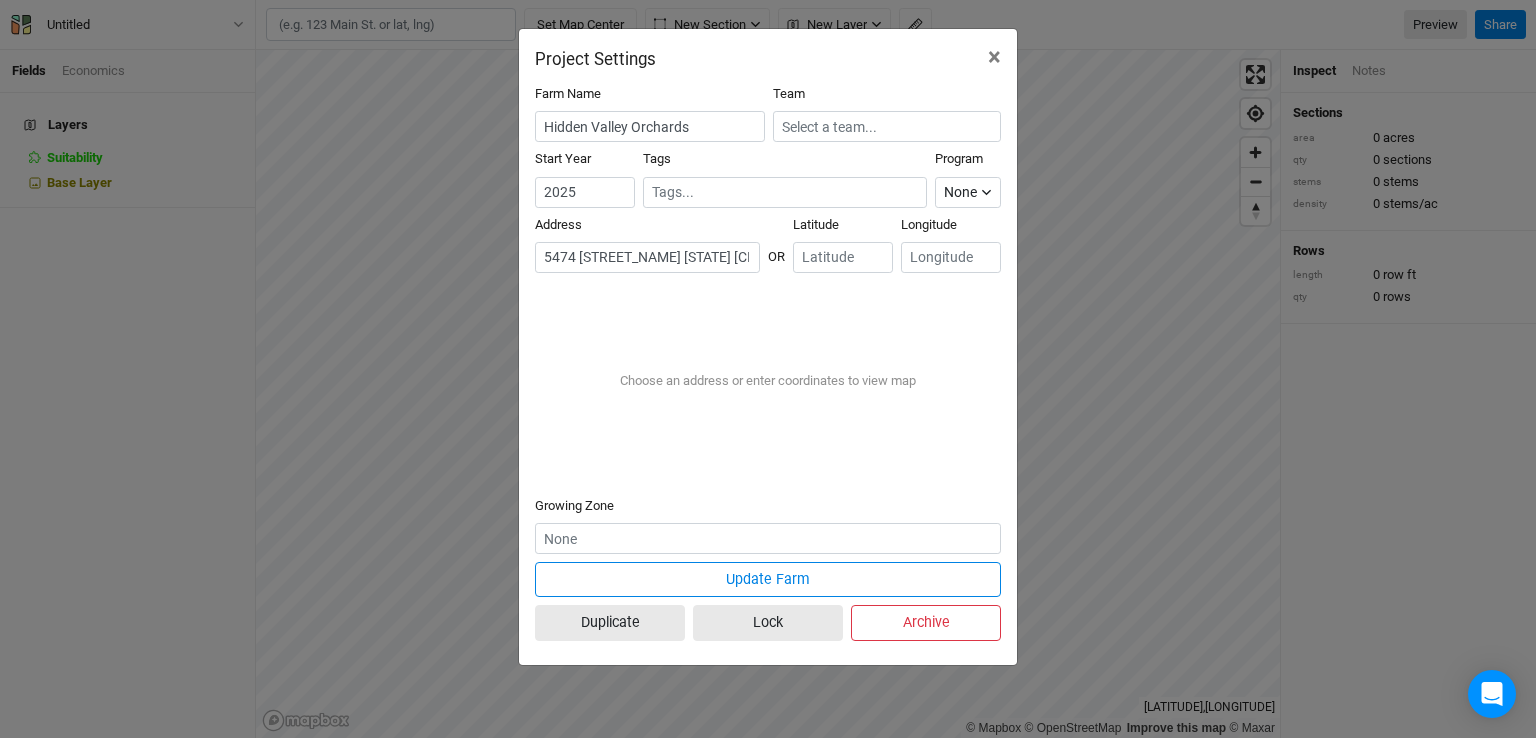 click on "5474 Ohio Highway 48" at bounding box center [666, 298] 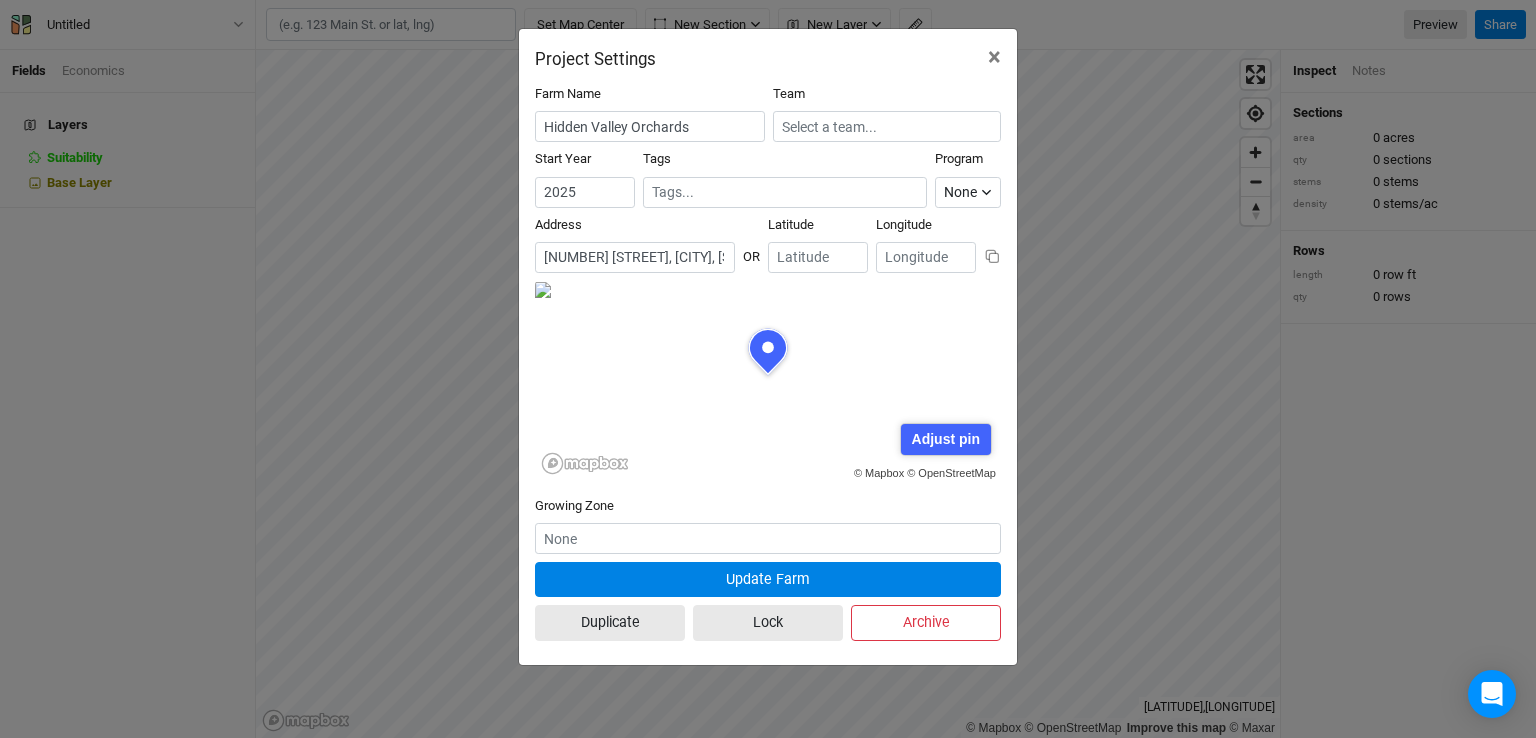 scroll, scrollTop: 100, scrollLeft: 232, axis: both 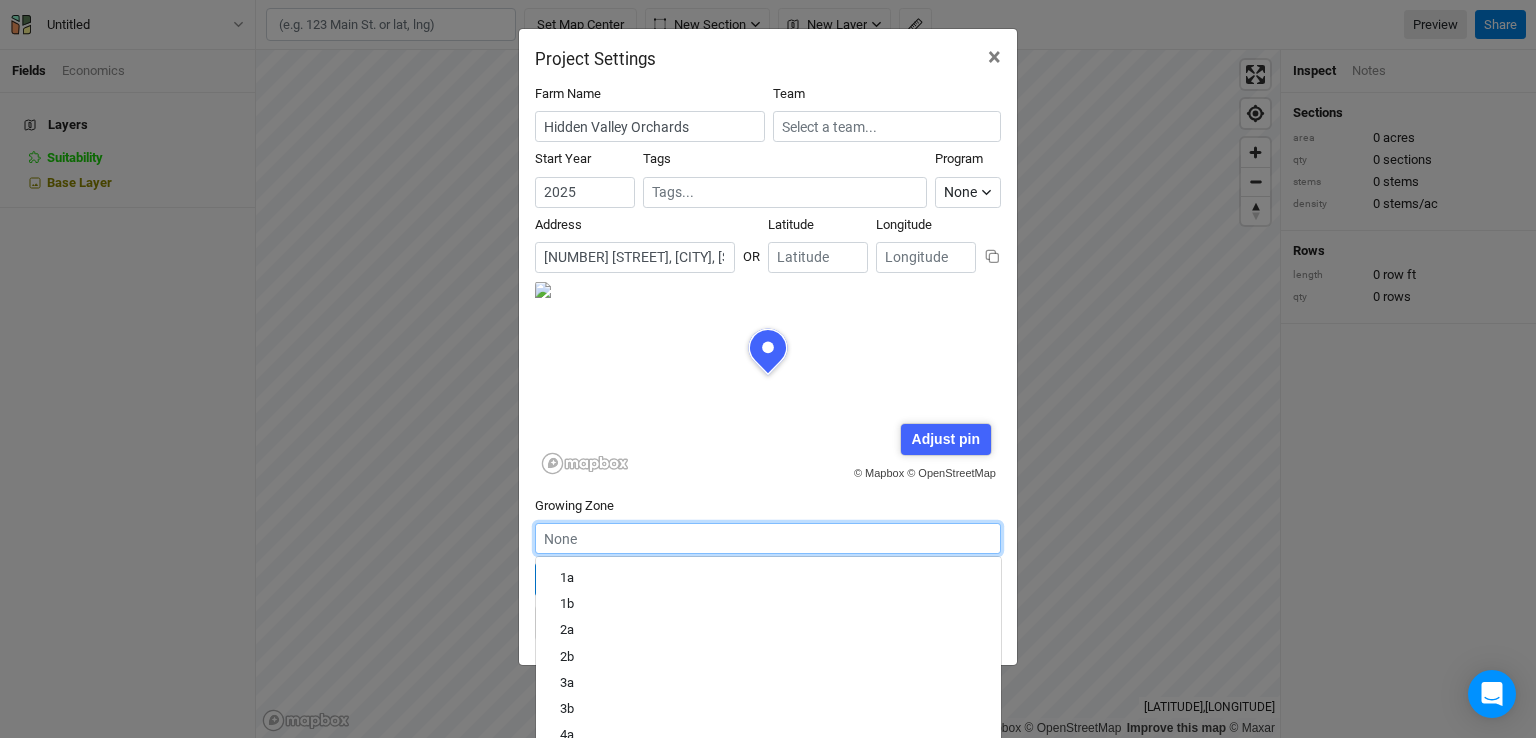 click at bounding box center (768, 538) 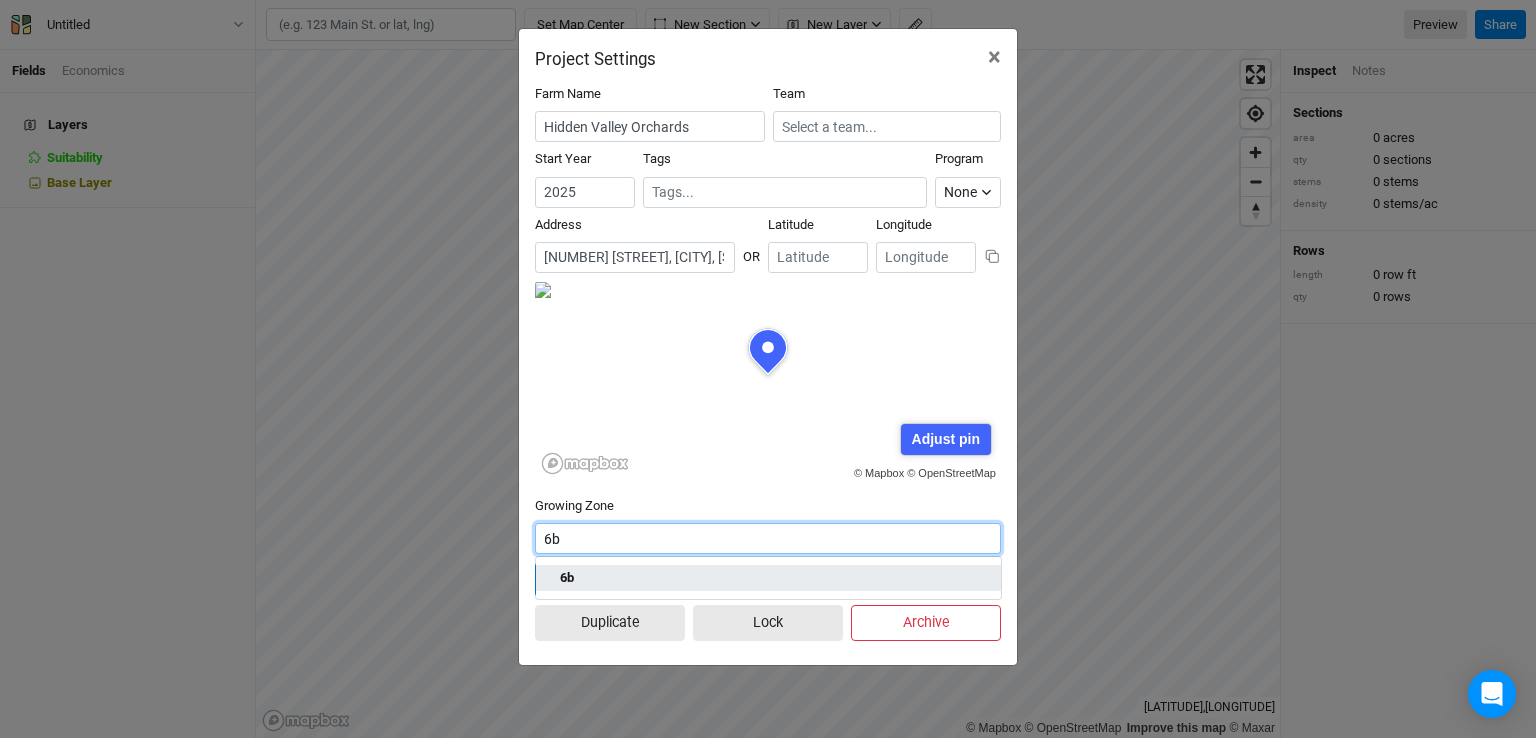 click on "6b" at bounding box center (768, 578) 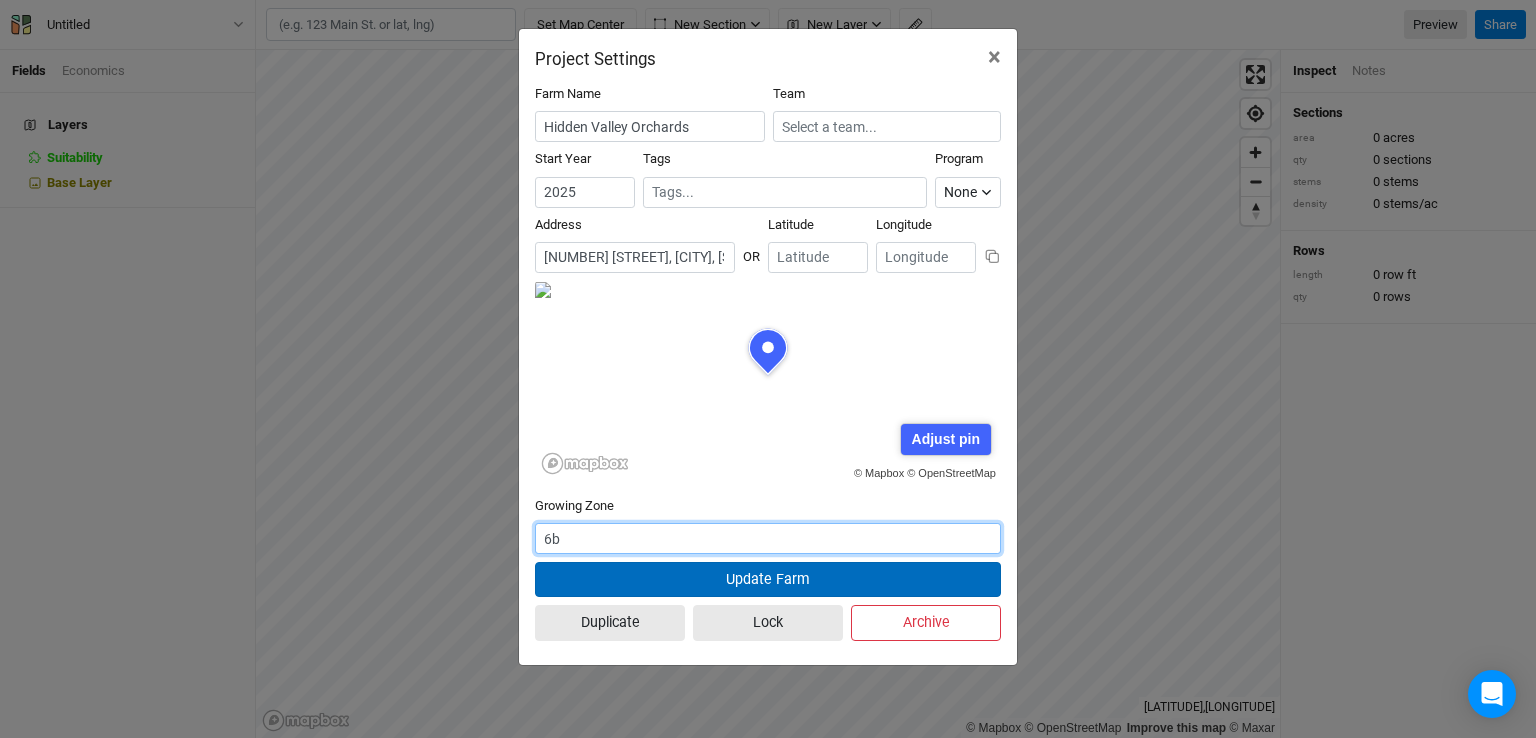 type on "6b" 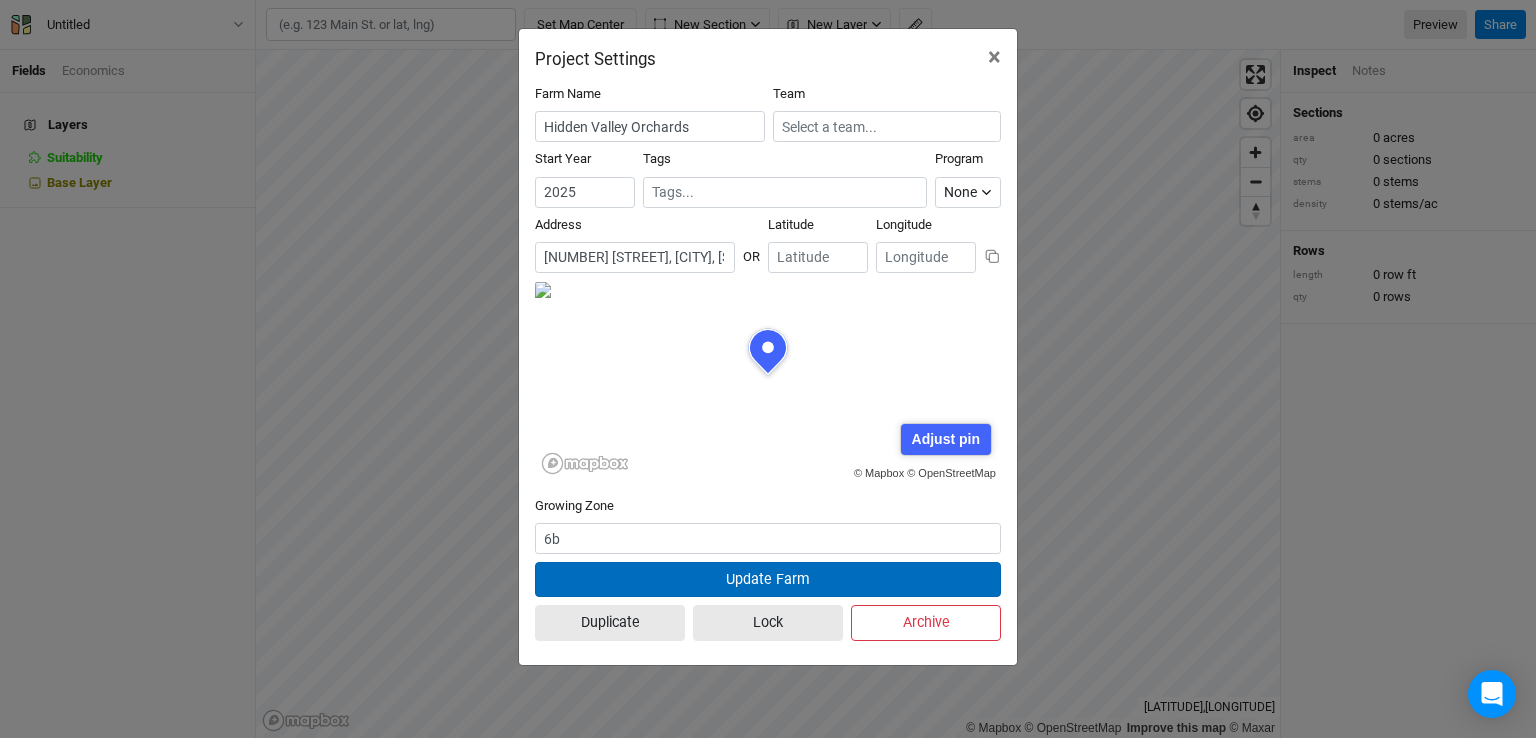 click on "Update Farm" at bounding box center (768, 579) 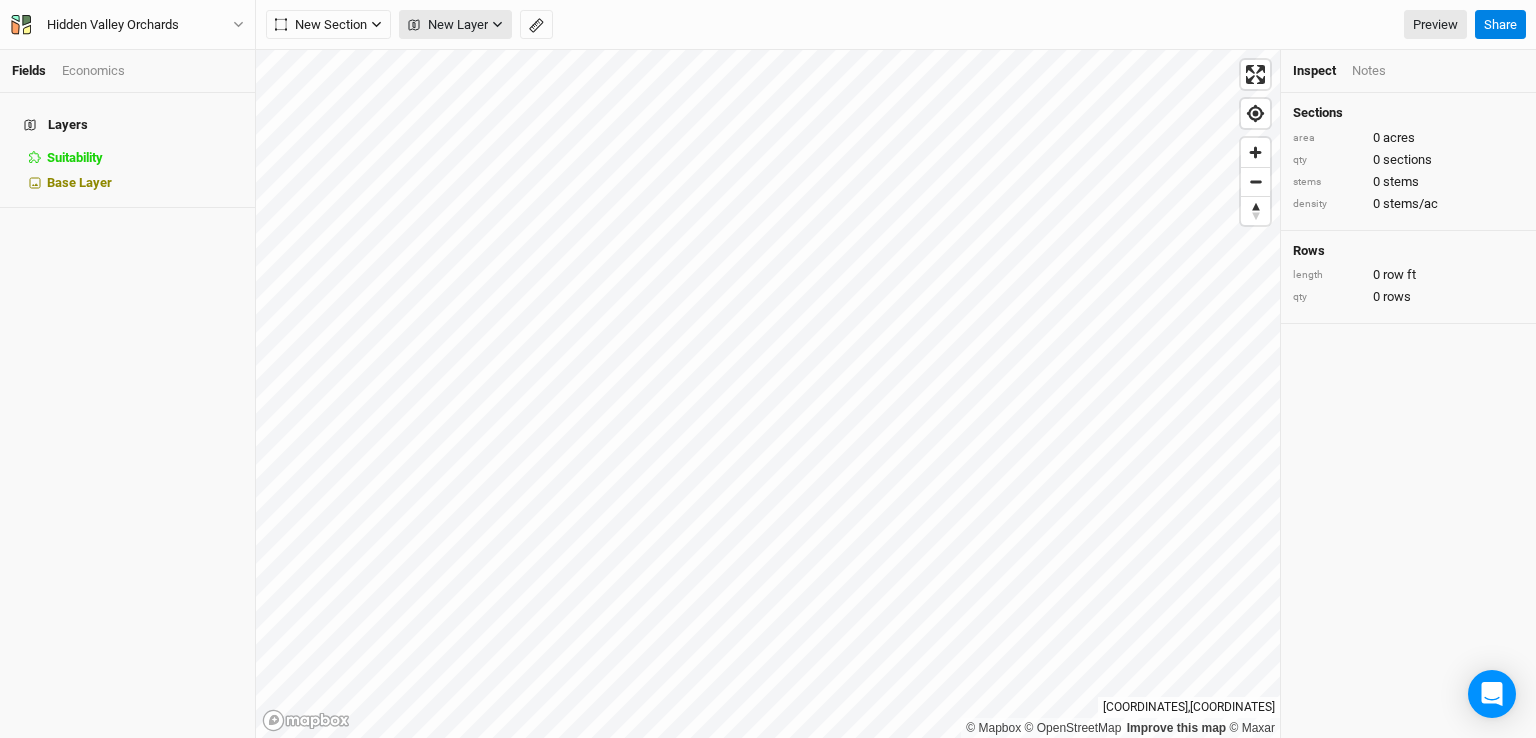 click on "New Layer" at bounding box center [448, 25] 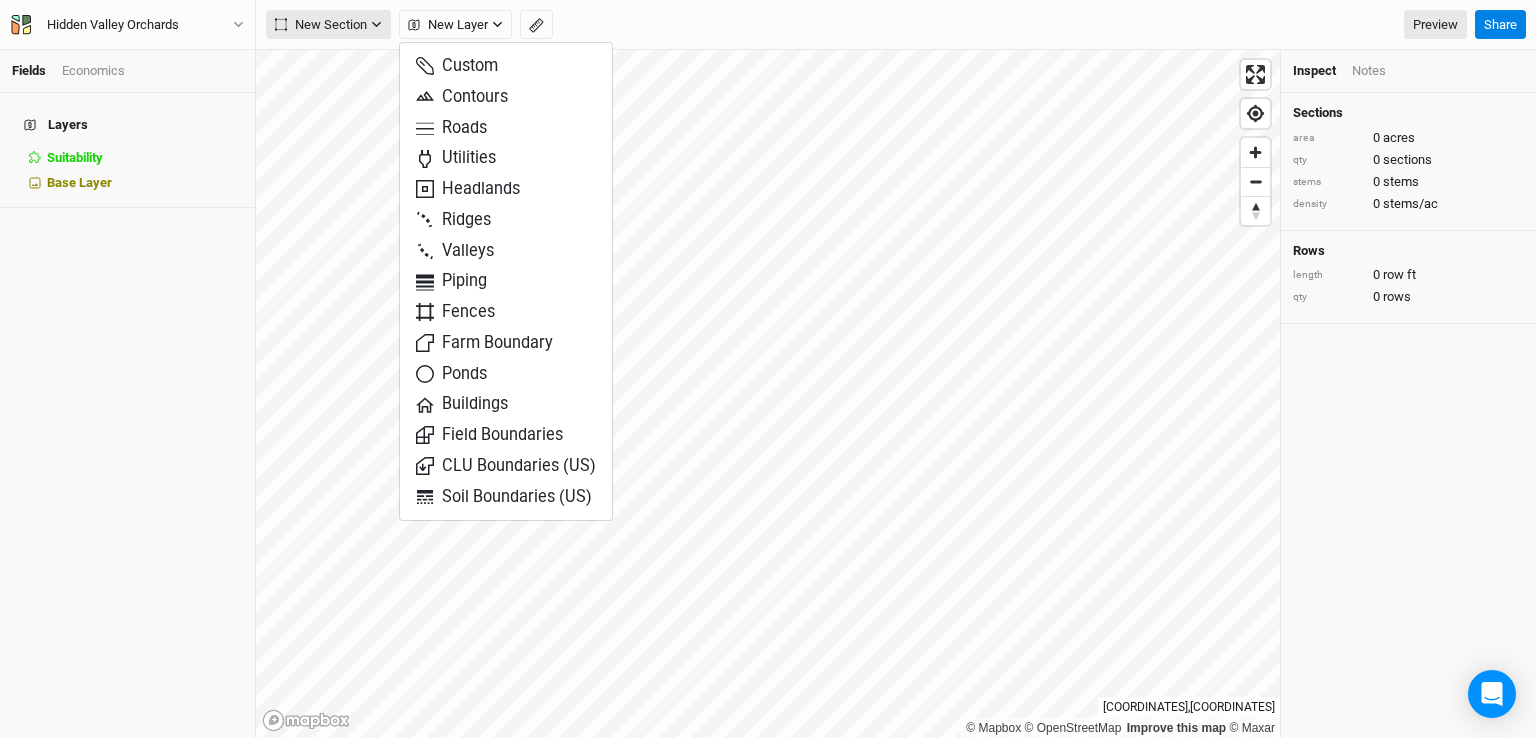 click on "New Section" at bounding box center (321, 25) 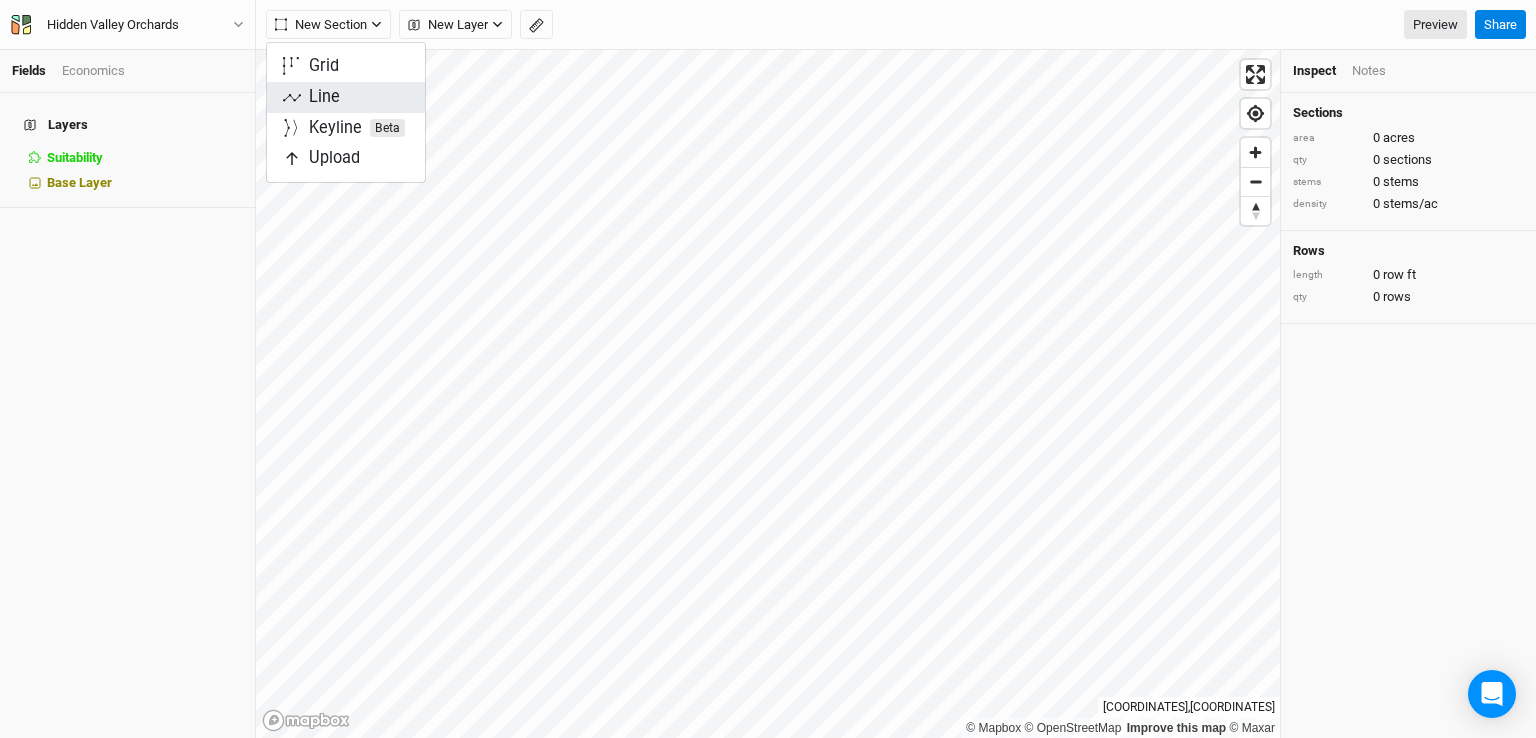 click on "Line" at bounding box center [324, 97] 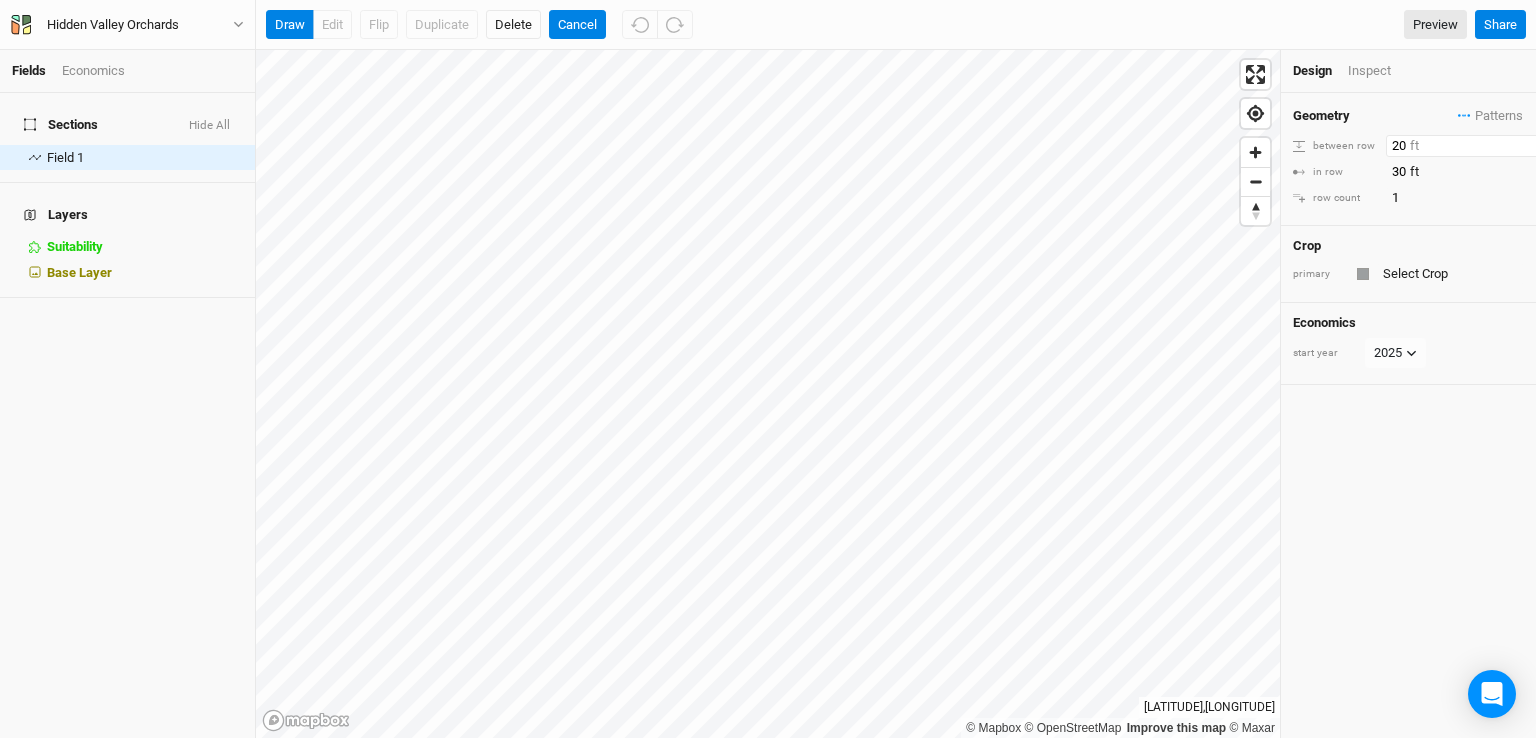 click on "20" at bounding box center (1473, 146) 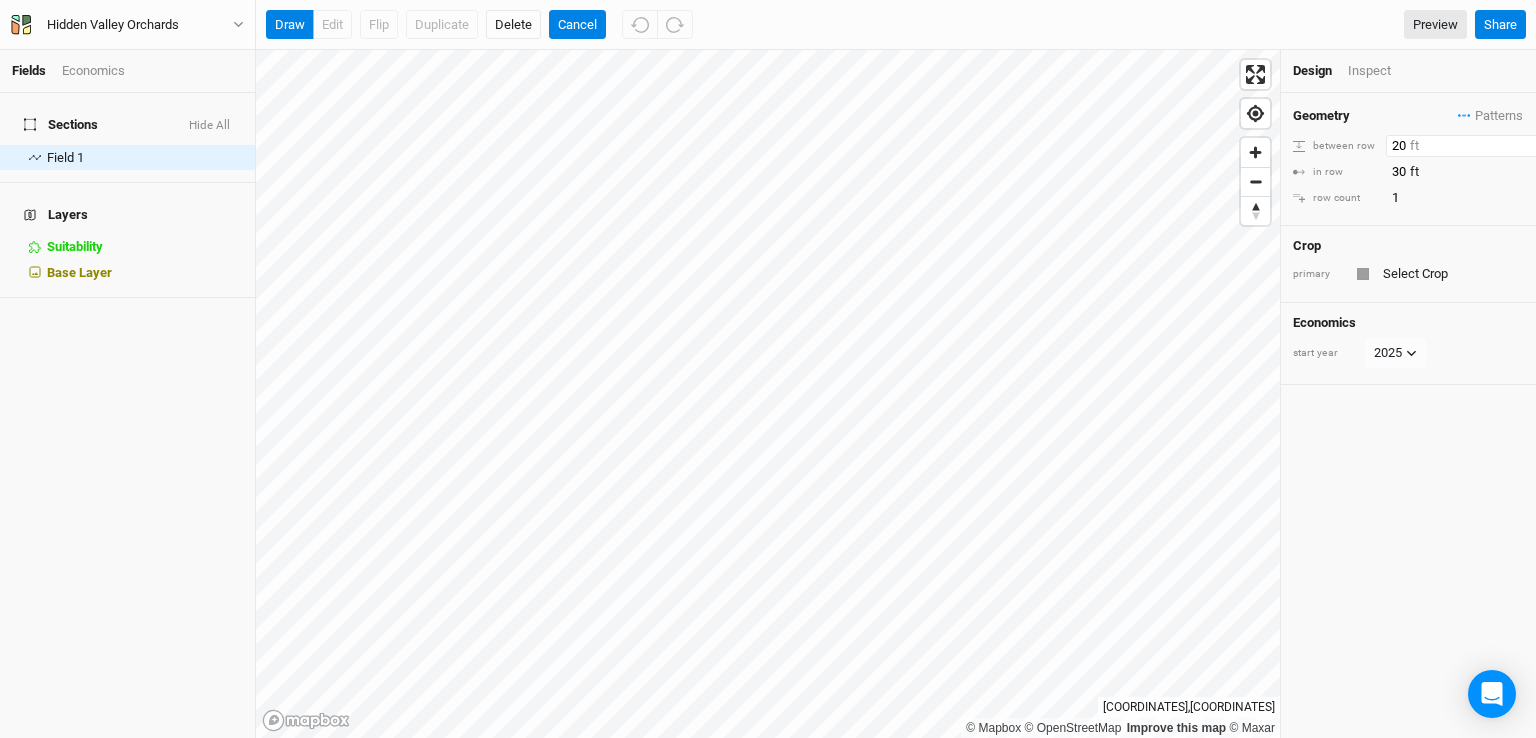 drag, startPoint x: 1408, startPoint y: 143, endPoint x: 1370, endPoint y: 145, distance: 38.052597 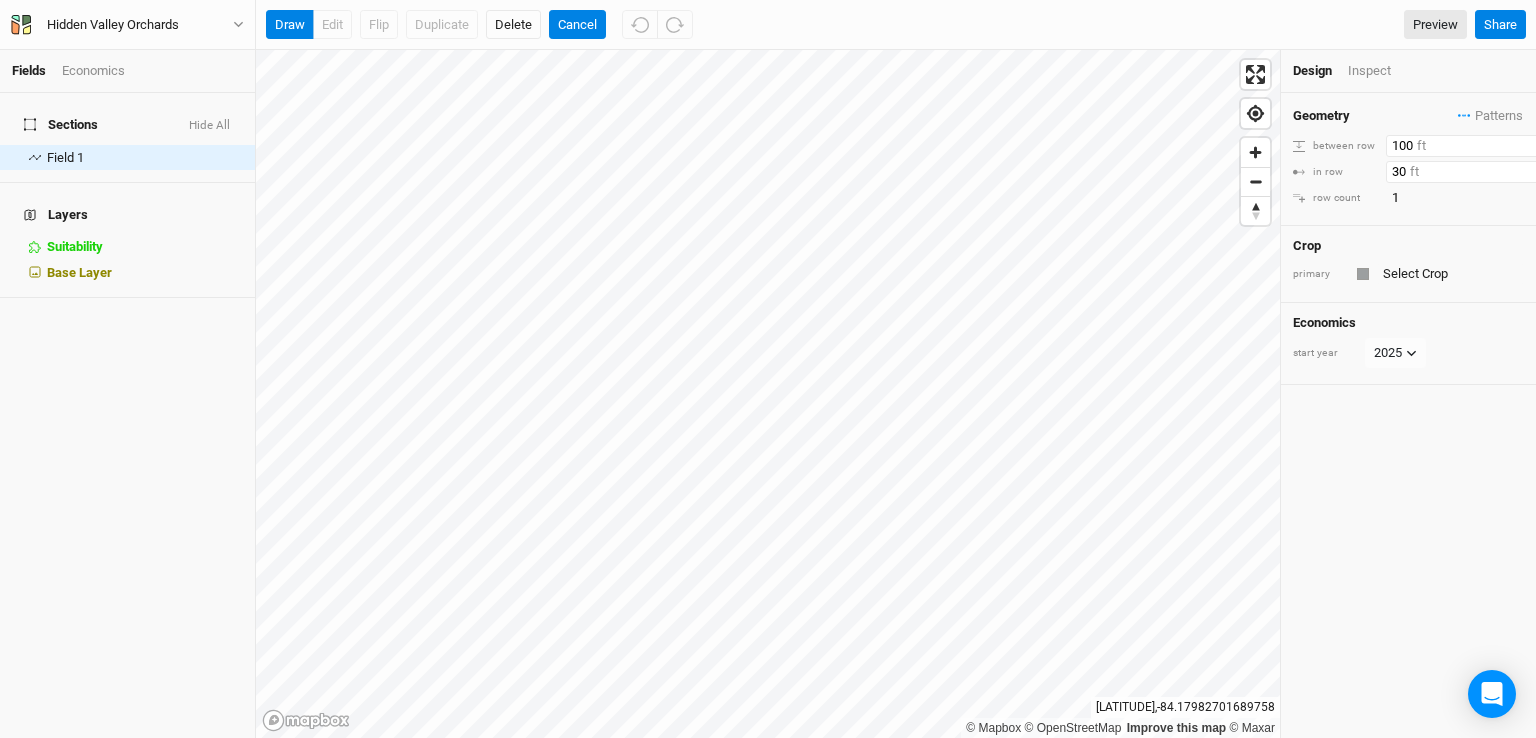 type on "100" 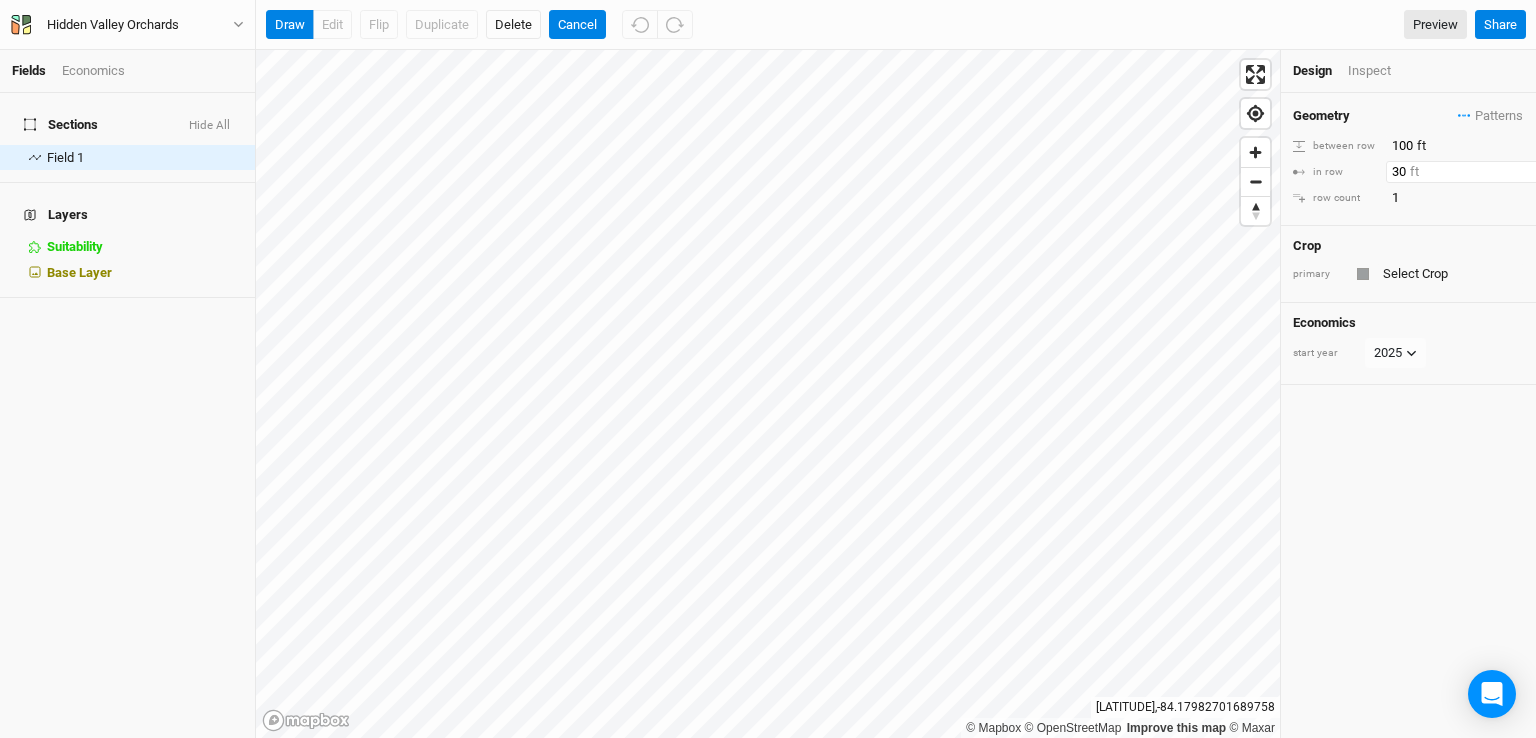 drag, startPoint x: 1403, startPoint y: 167, endPoint x: 1381, endPoint y: 167, distance: 22 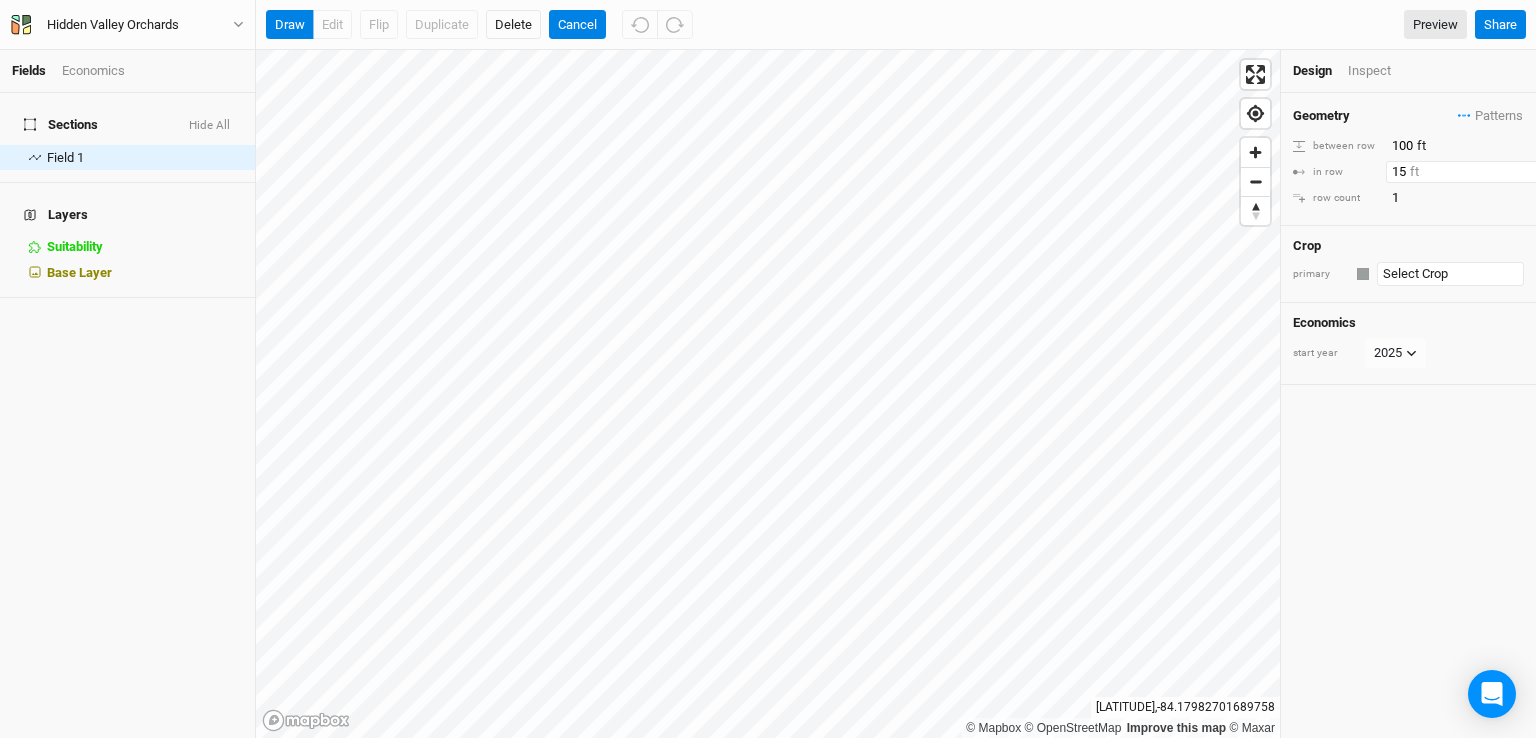 type on "15" 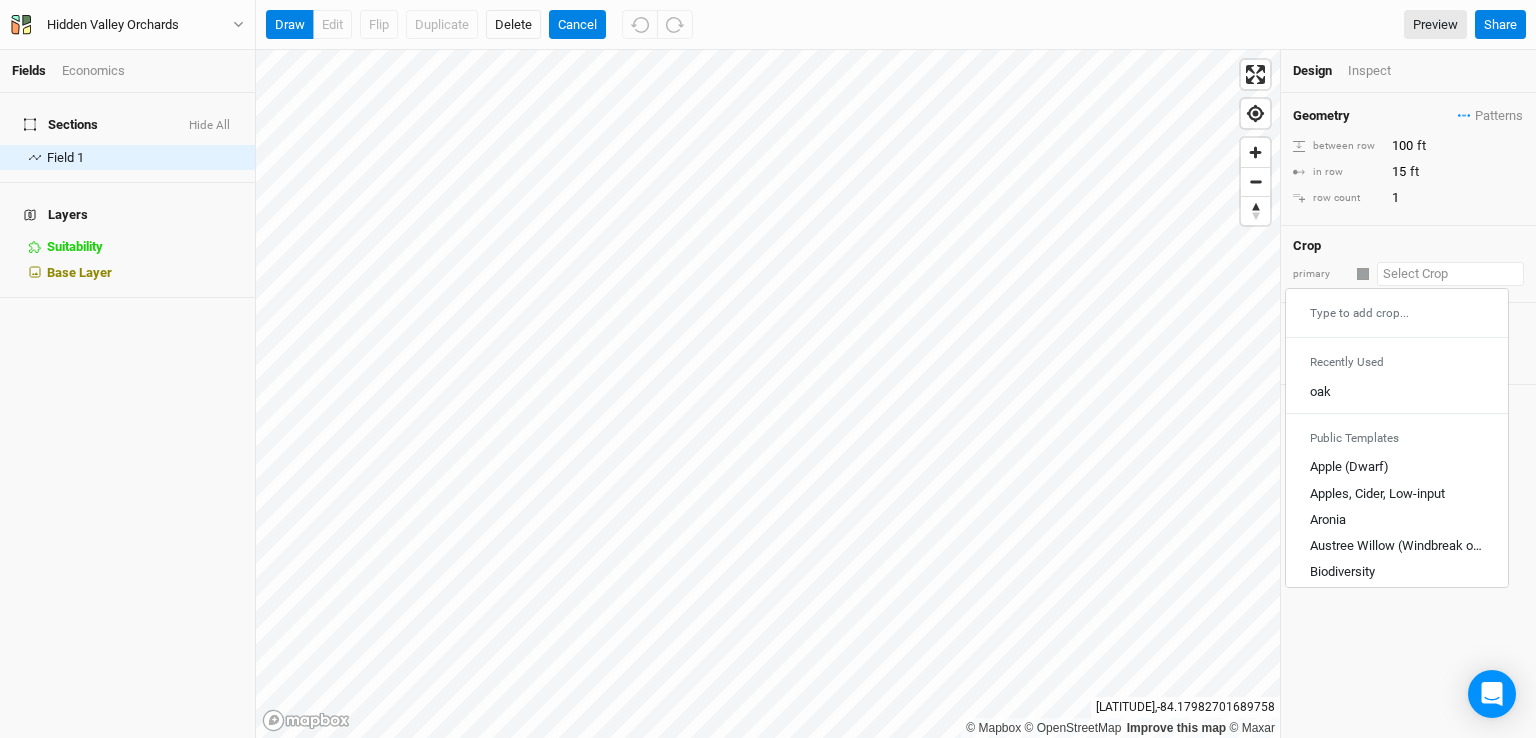 click at bounding box center (1450, 274) 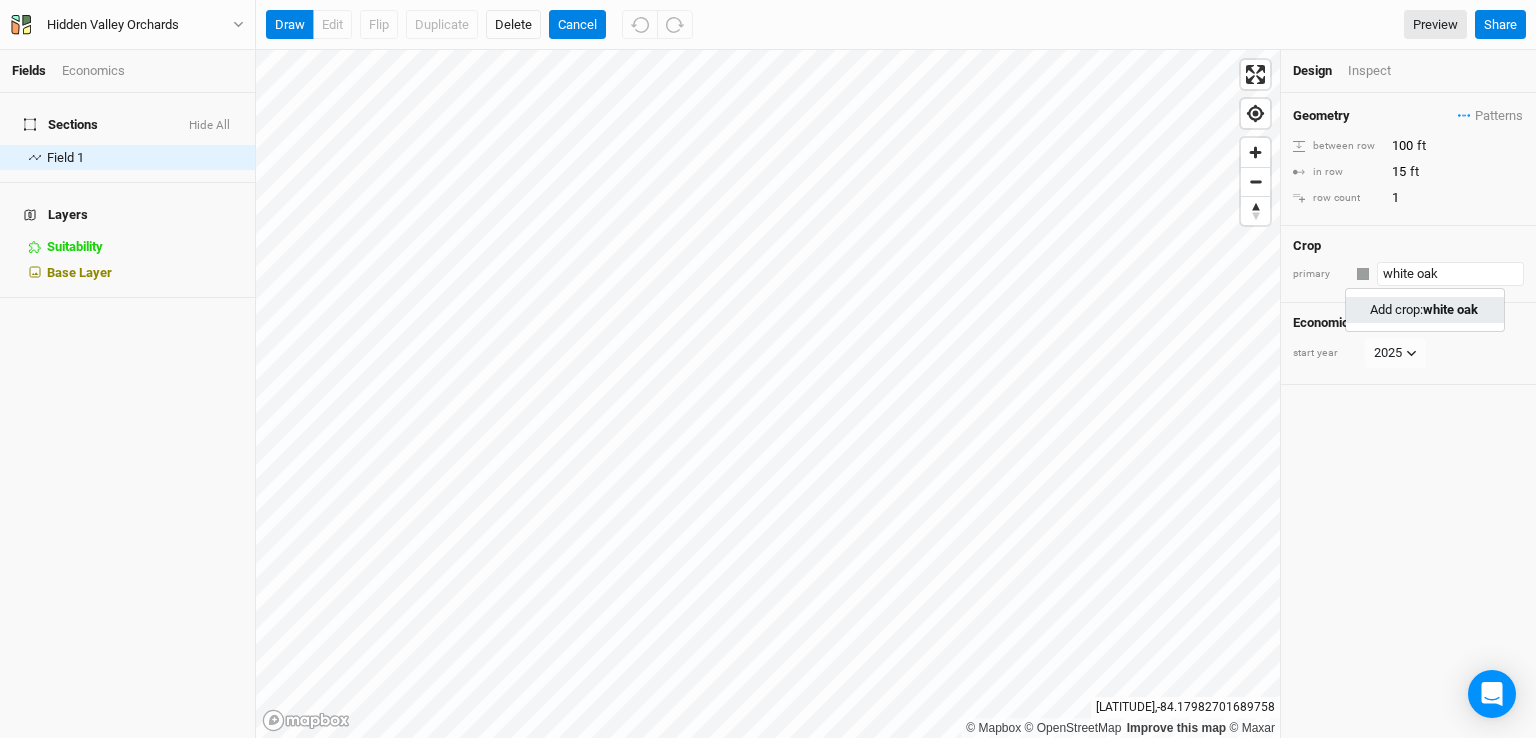 click on "white oak" at bounding box center (1450, 309) 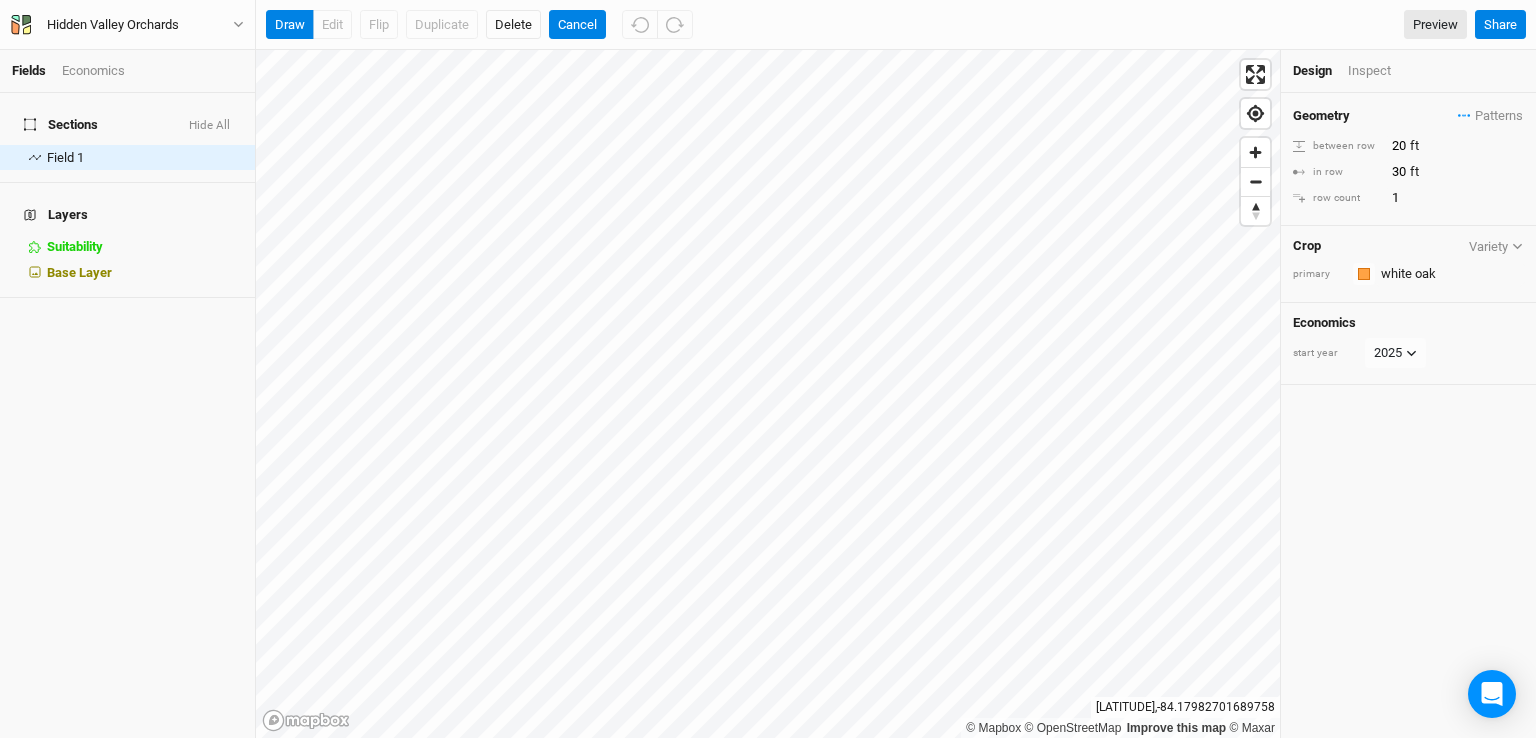 click on "Geometry Patterns ＋ New in-row pattern between row 20 ft in row 30 ft row count 1 Crop Variety primary Colors Brown Orange Yellow Green Blue Purple Pink Red Economics start year 2025" at bounding box center (1408, 415) 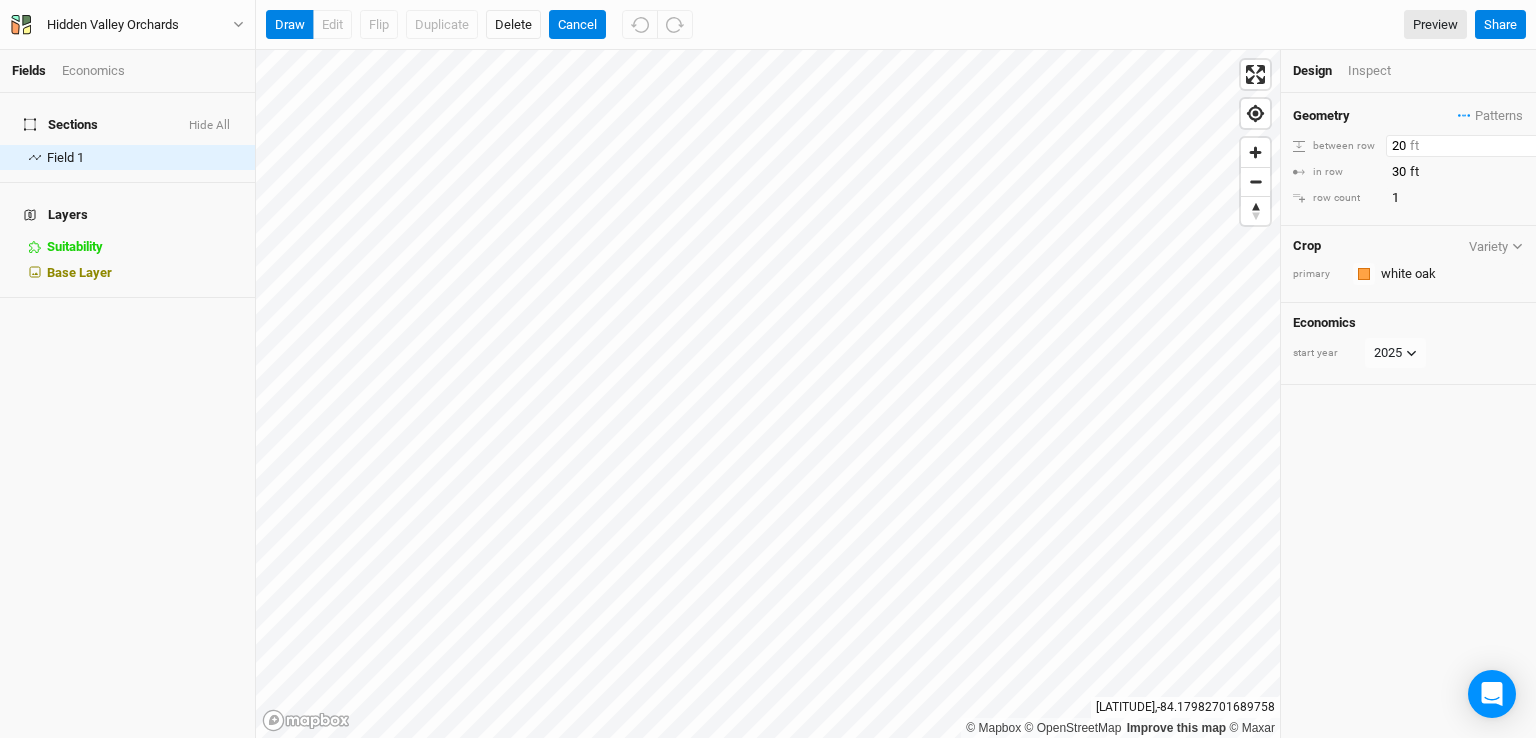 click on "20" at bounding box center [1473, 146] 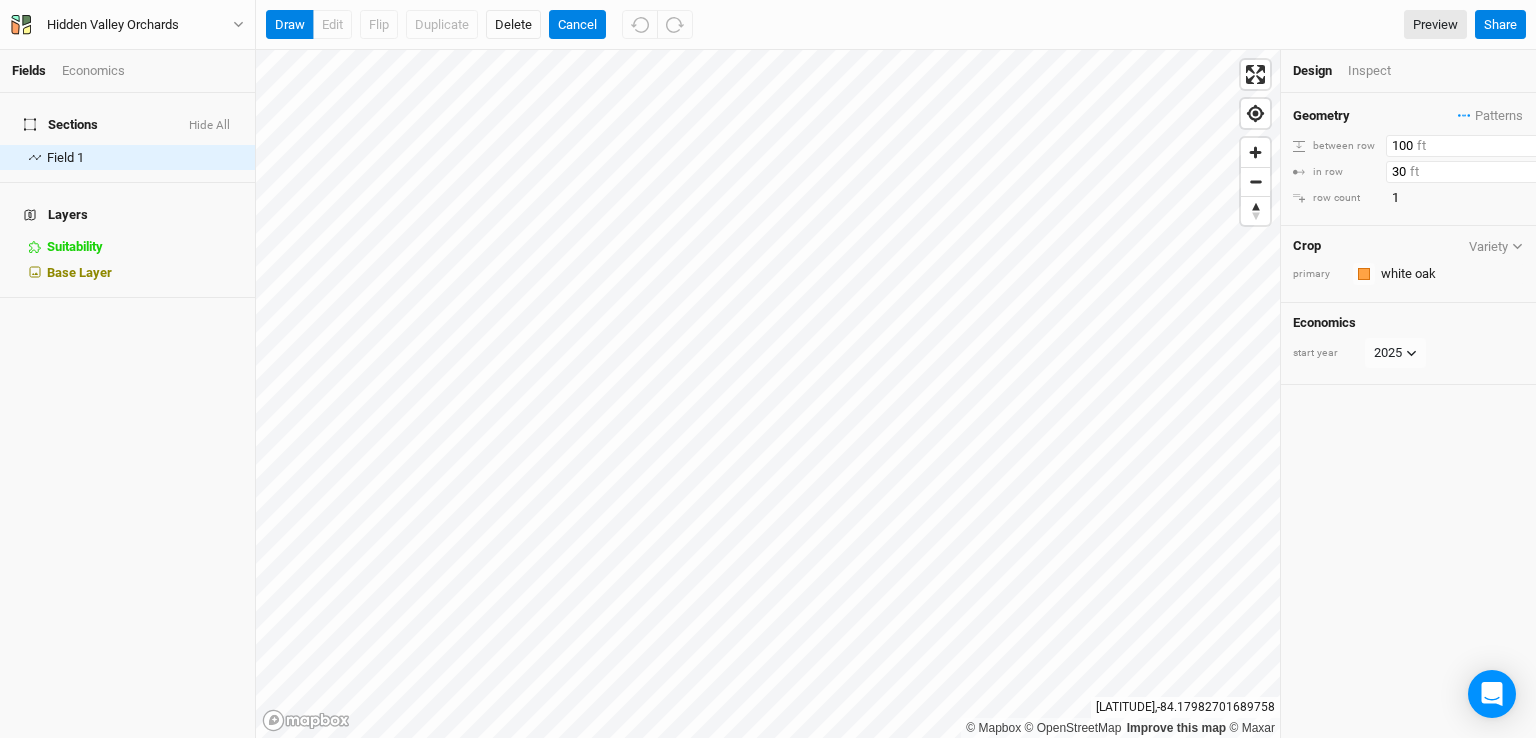 type on "100" 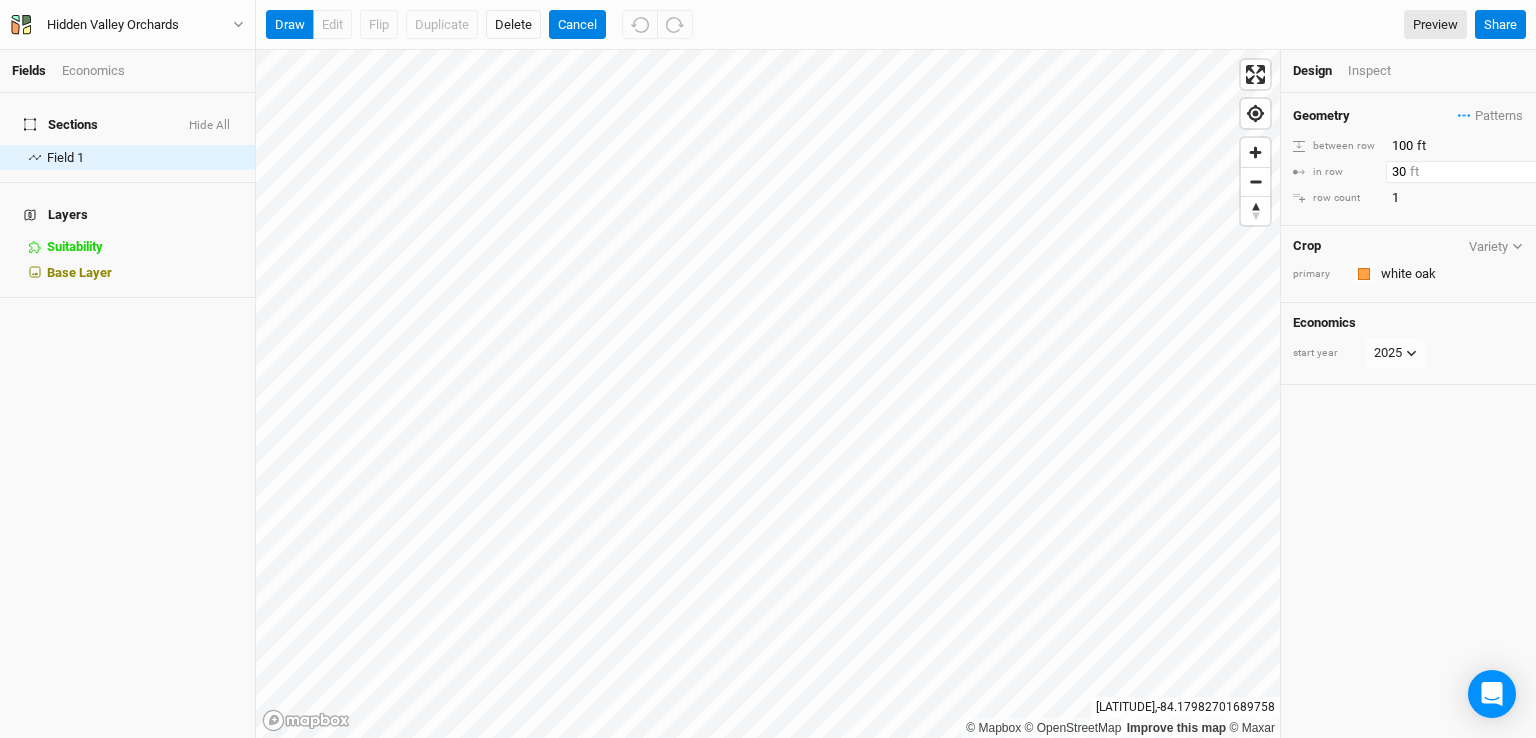 drag, startPoint x: 1402, startPoint y: 169, endPoint x: 1388, endPoint y: 169, distance: 14 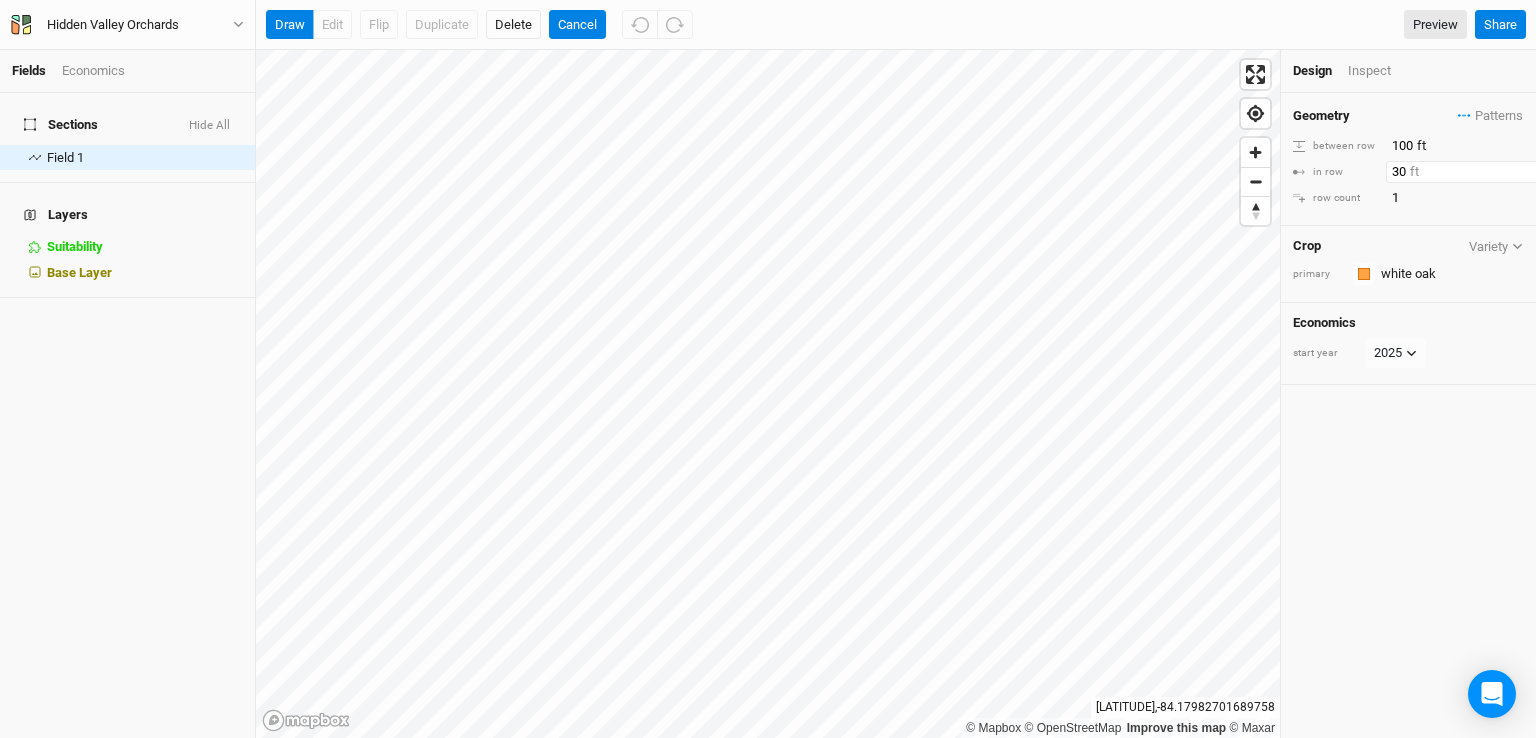 drag, startPoint x: 1407, startPoint y: 172, endPoint x: 1382, endPoint y: 169, distance: 25.179358 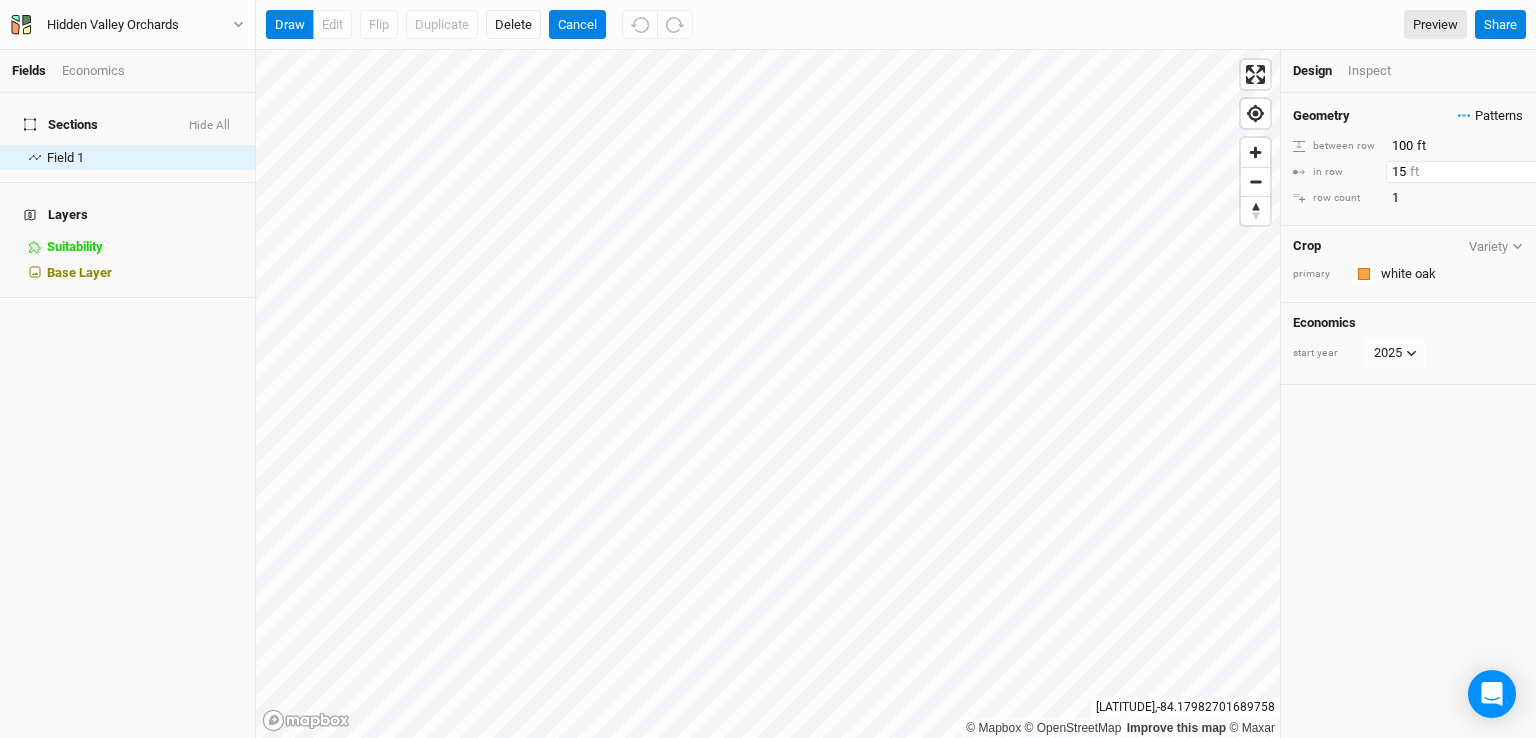 type on "15" 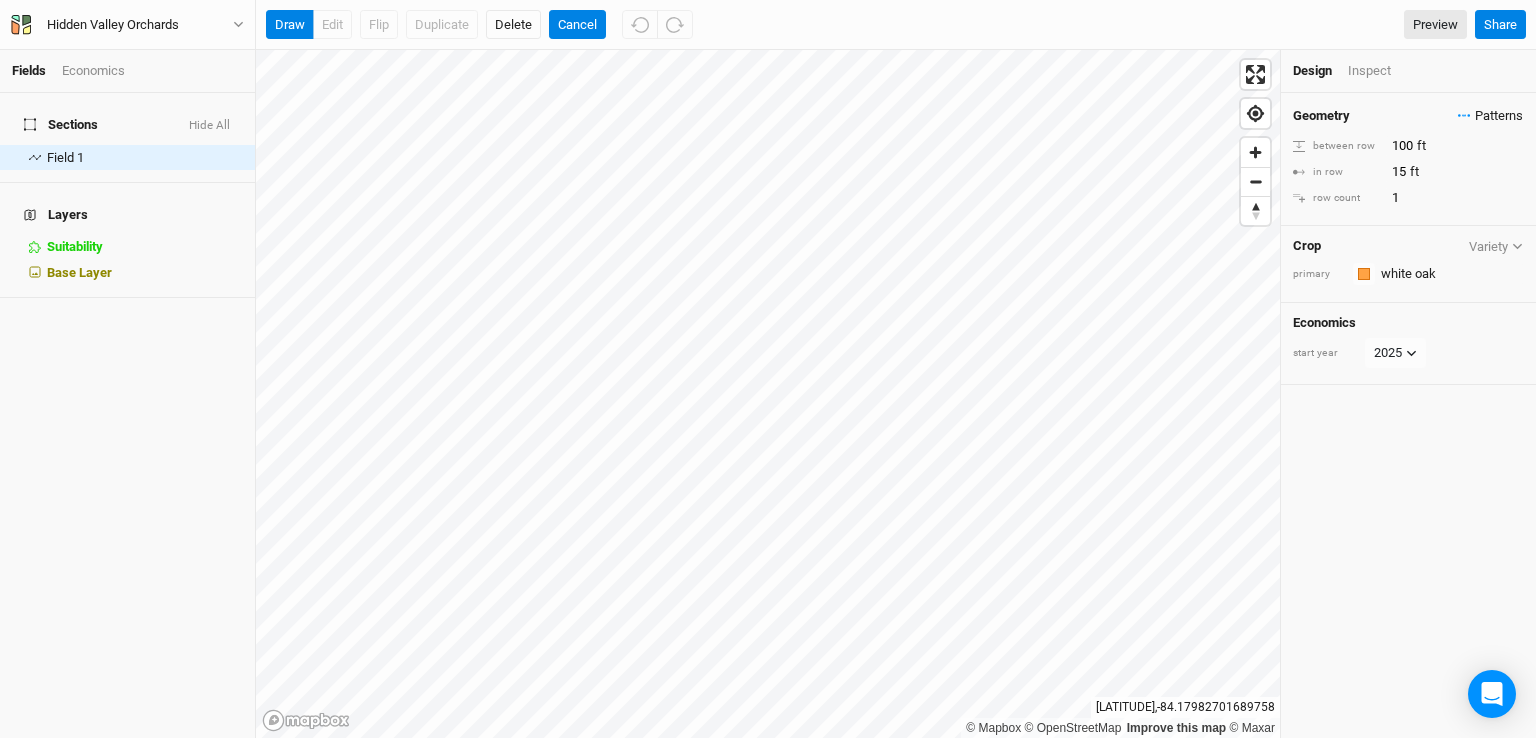 click on "Patterns" at bounding box center [1490, 116] 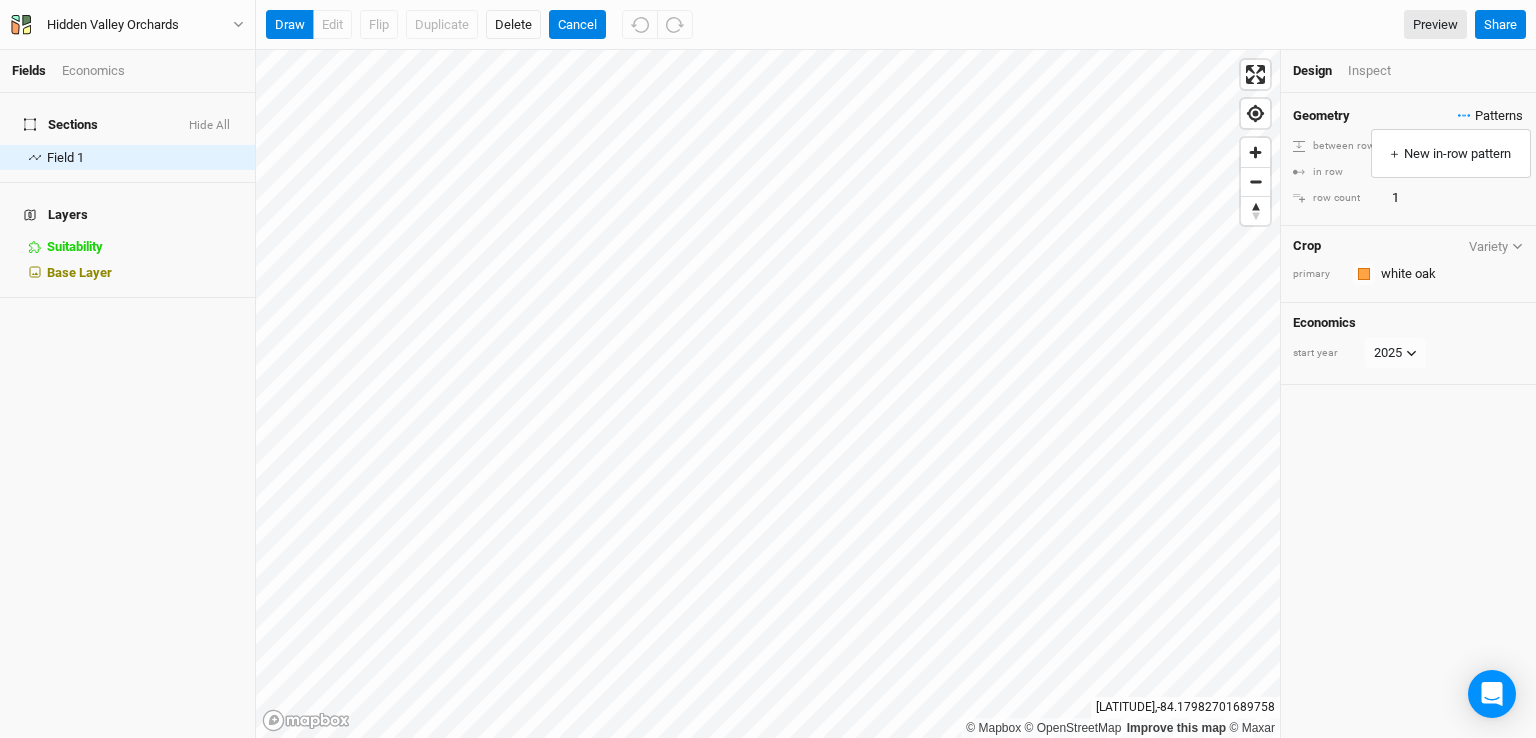click on "Patterns" at bounding box center [1490, 116] 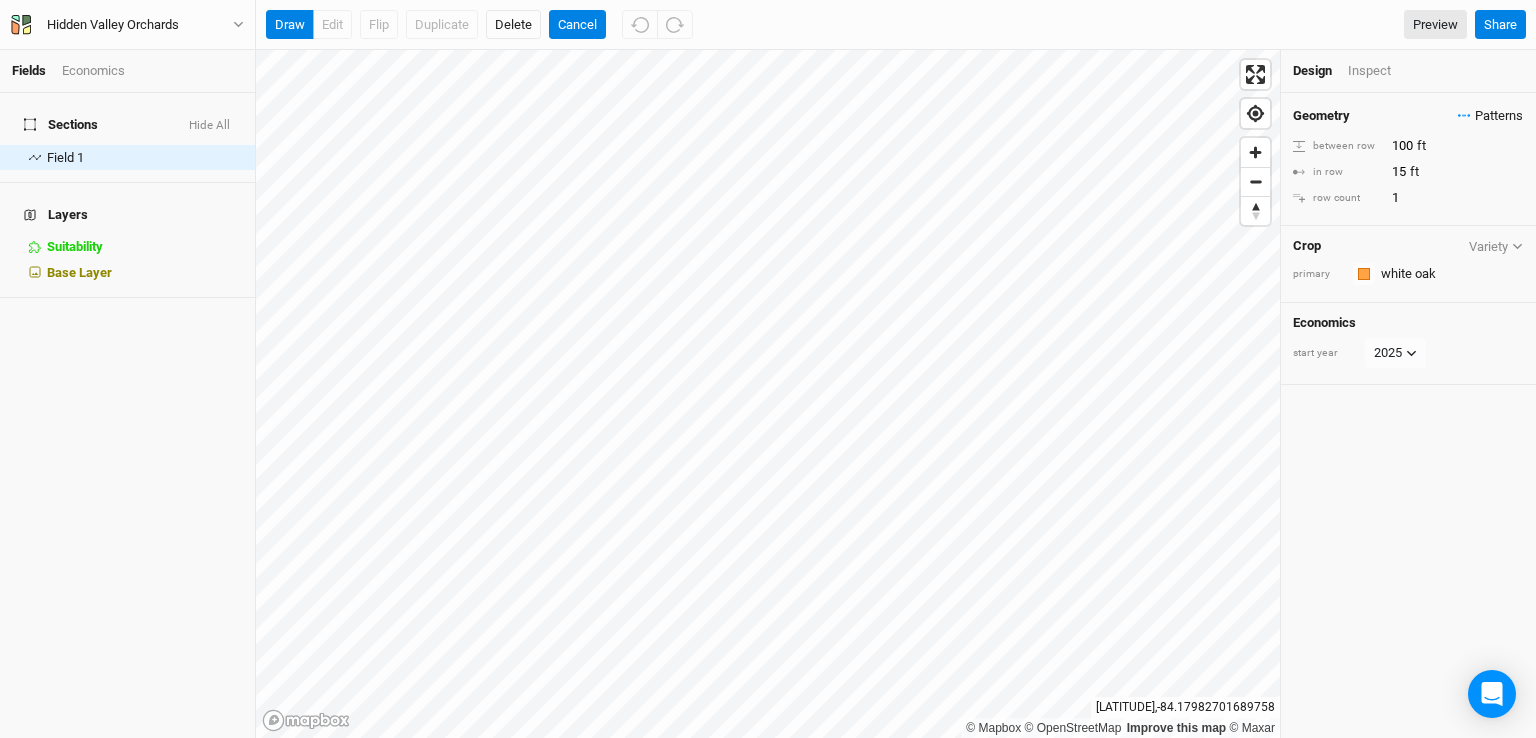 click on "Patterns" at bounding box center (1490, 116) 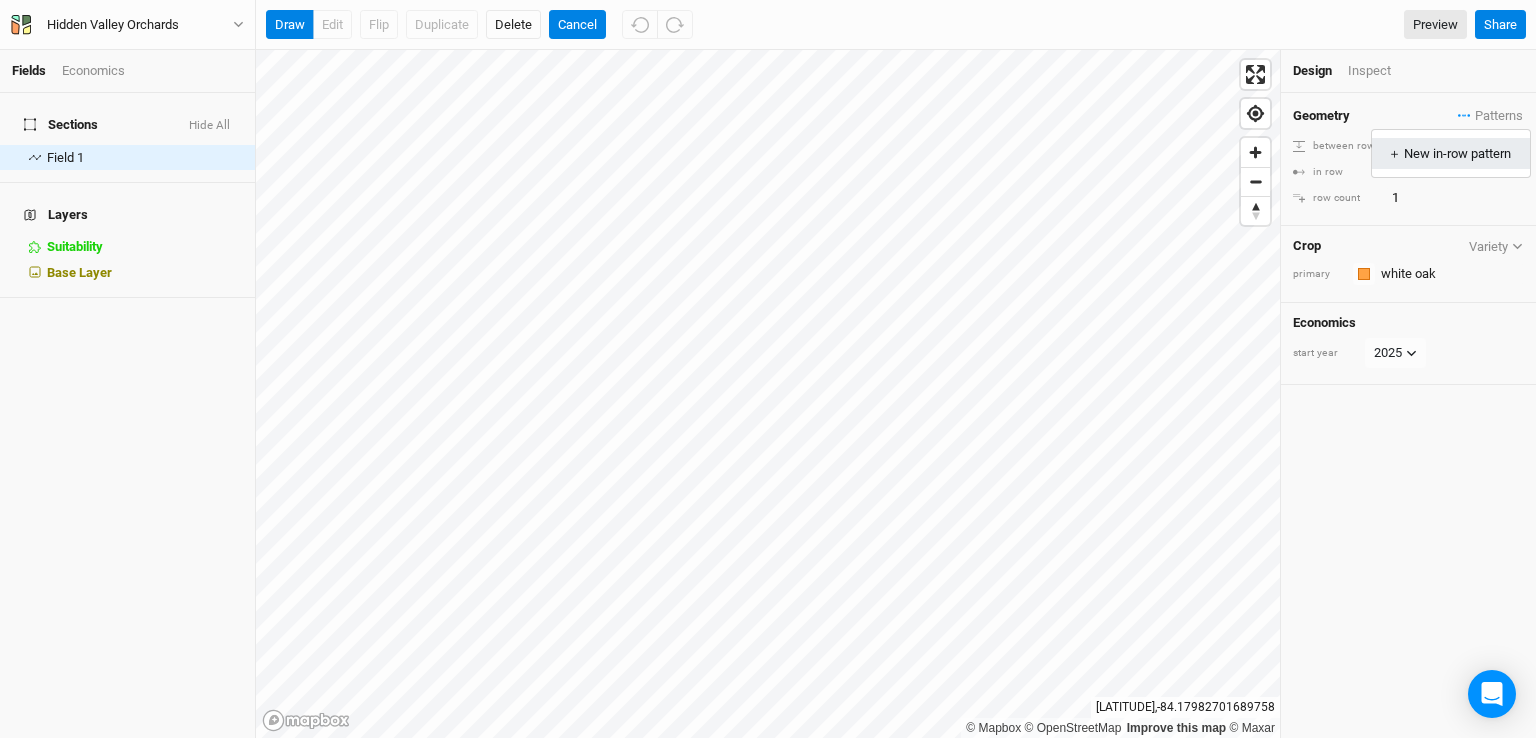 click on "＋ New in-row pattern" at bounding box center [1451, 154] 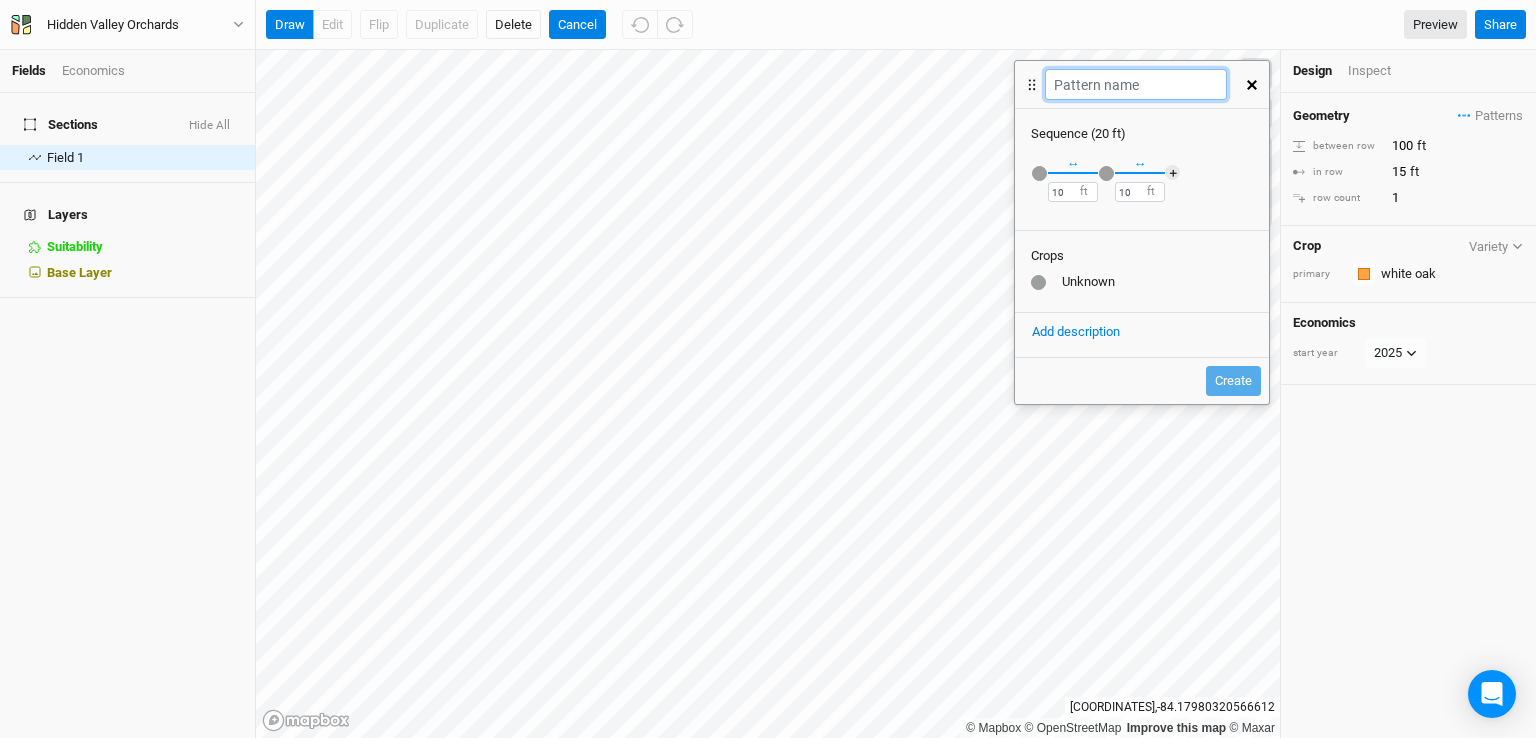 click at bounding box center (1135, 84) 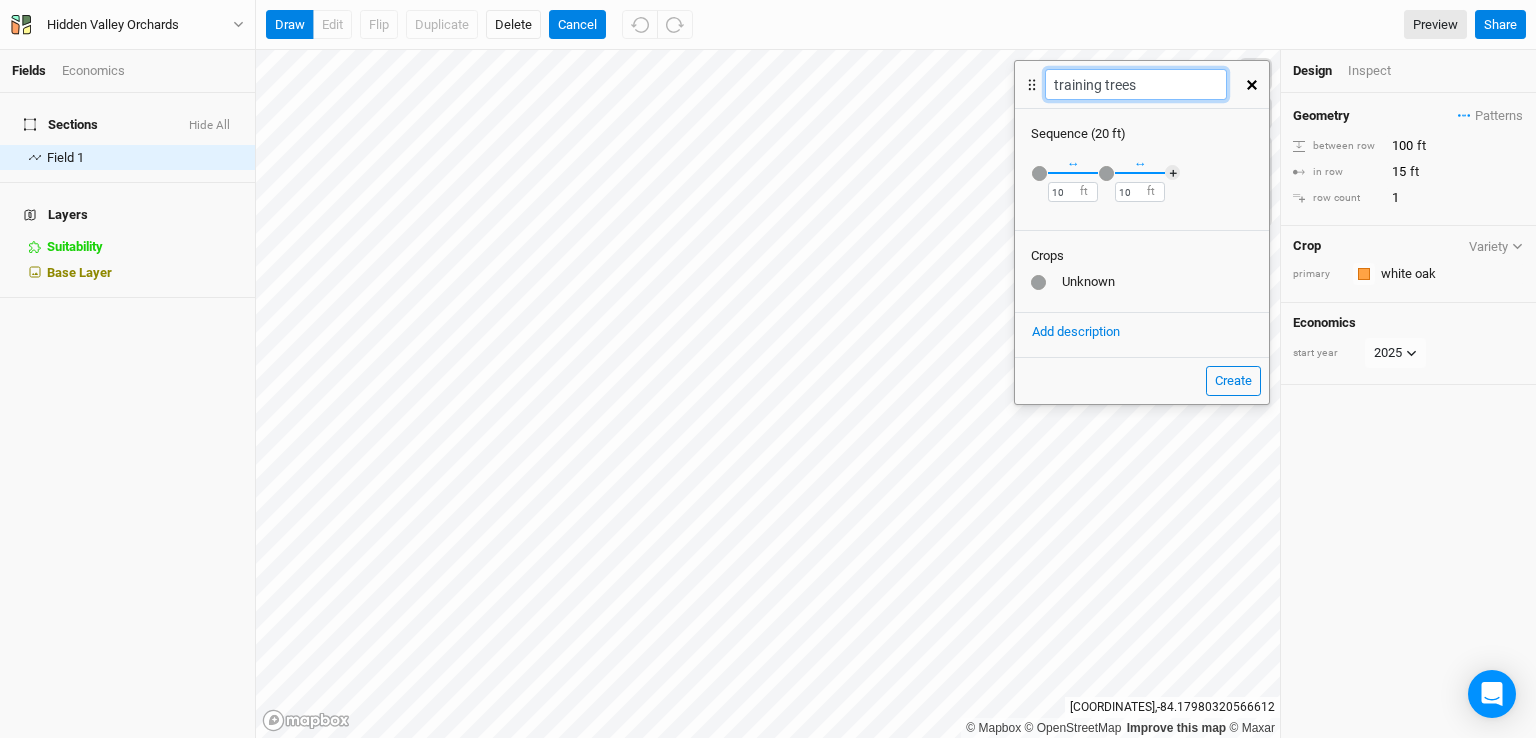 type on "training trees" 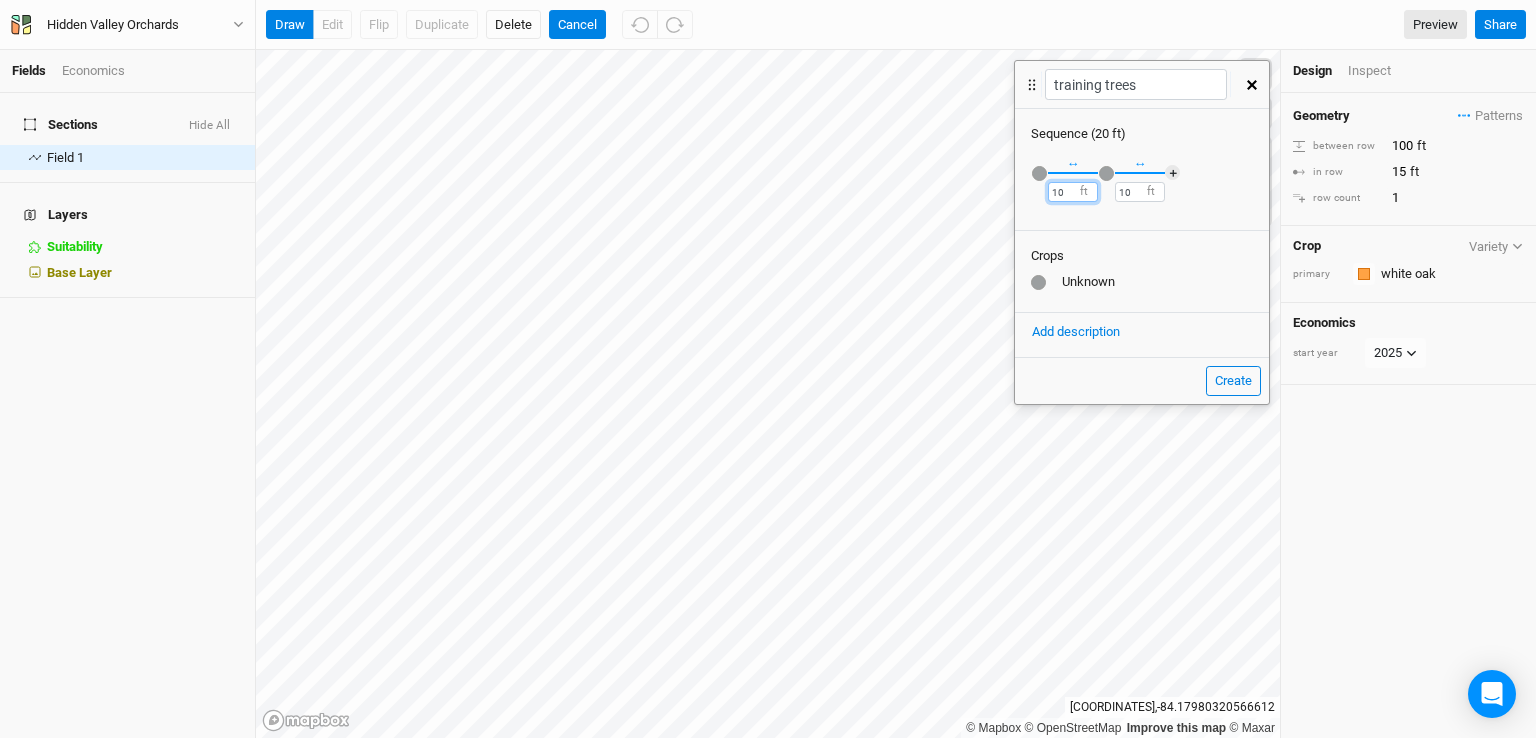 click on "10" at bounding box center (1073, 192) 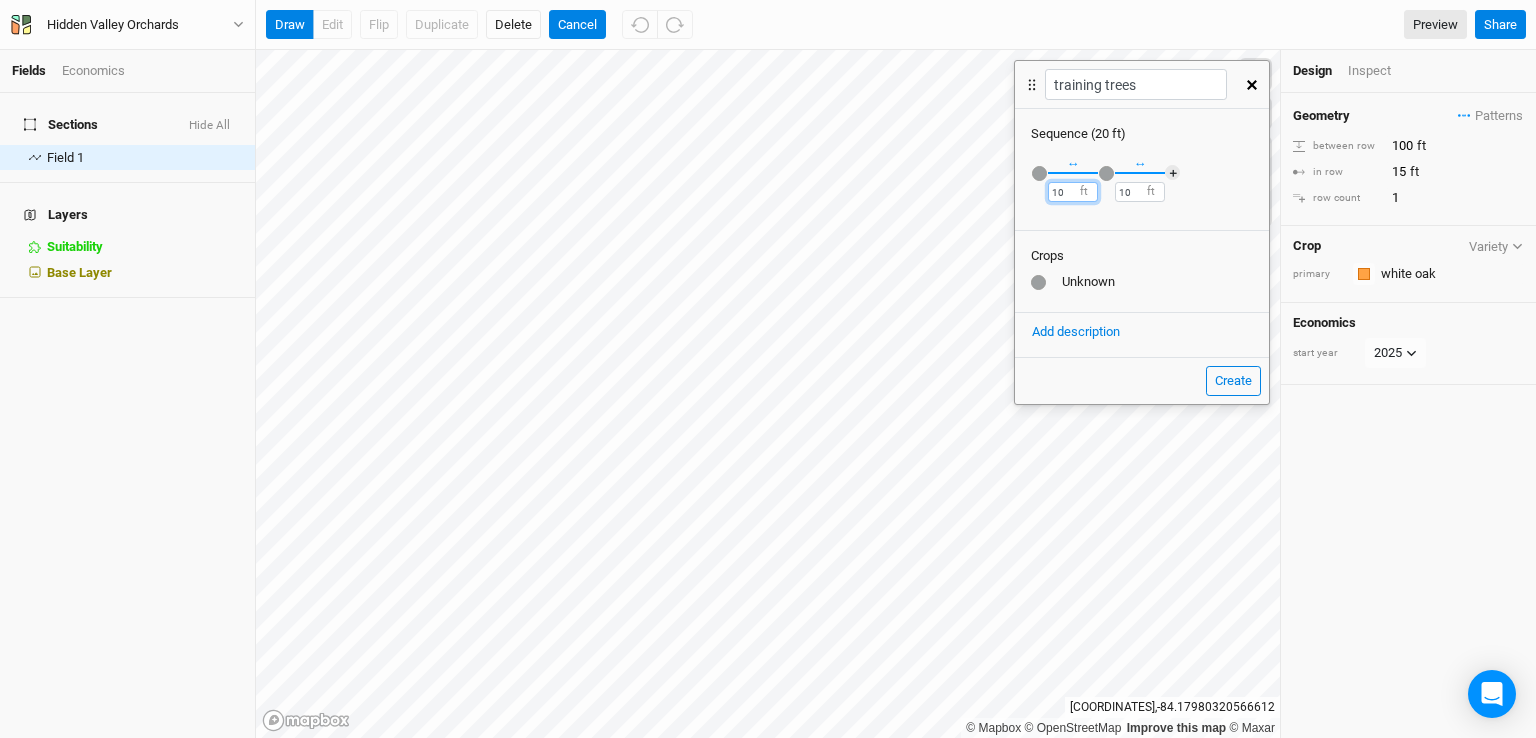 drag, startPoint x: 1071, startPoint y: 188, endPoint x: 1044, endPoint y: 190, distance: 27.073973 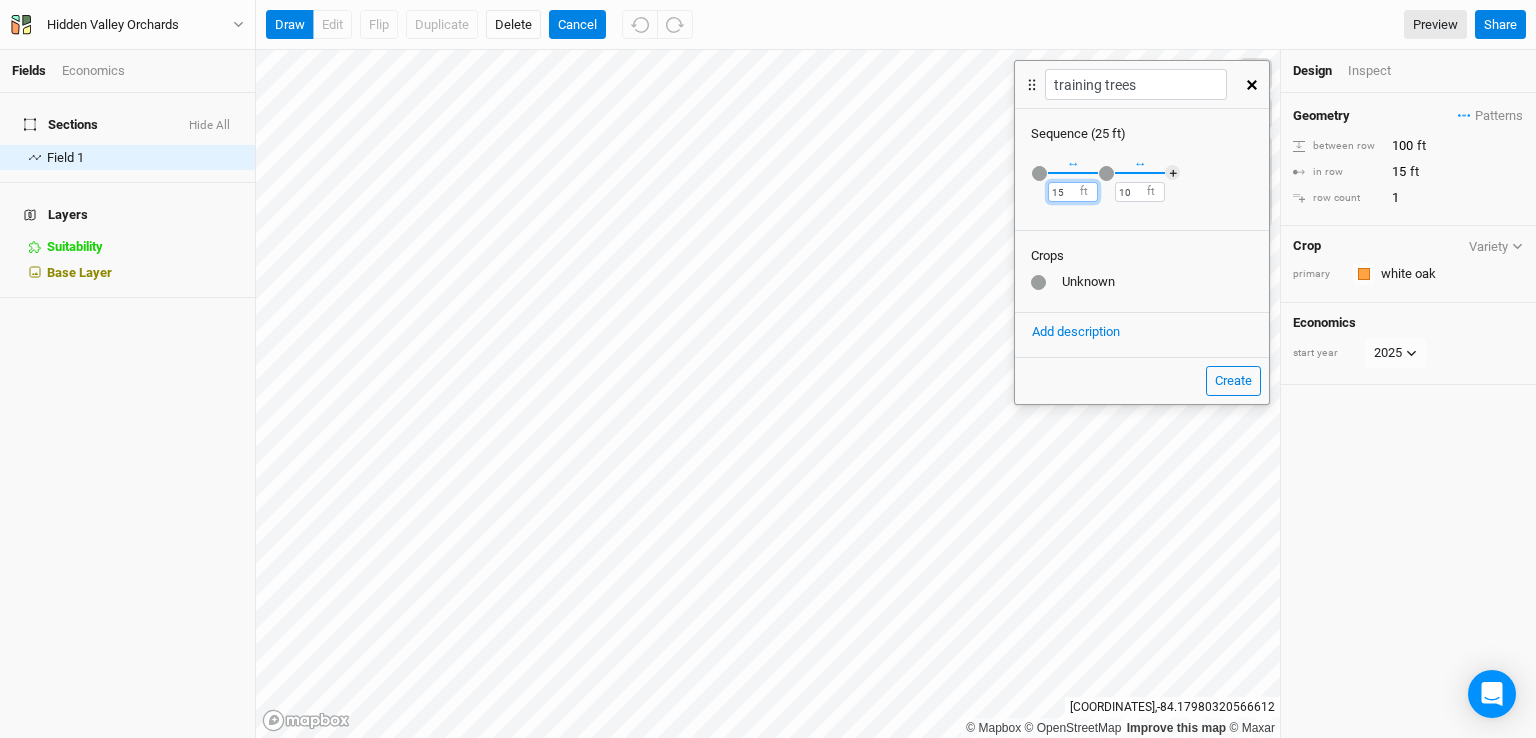 type on "15" 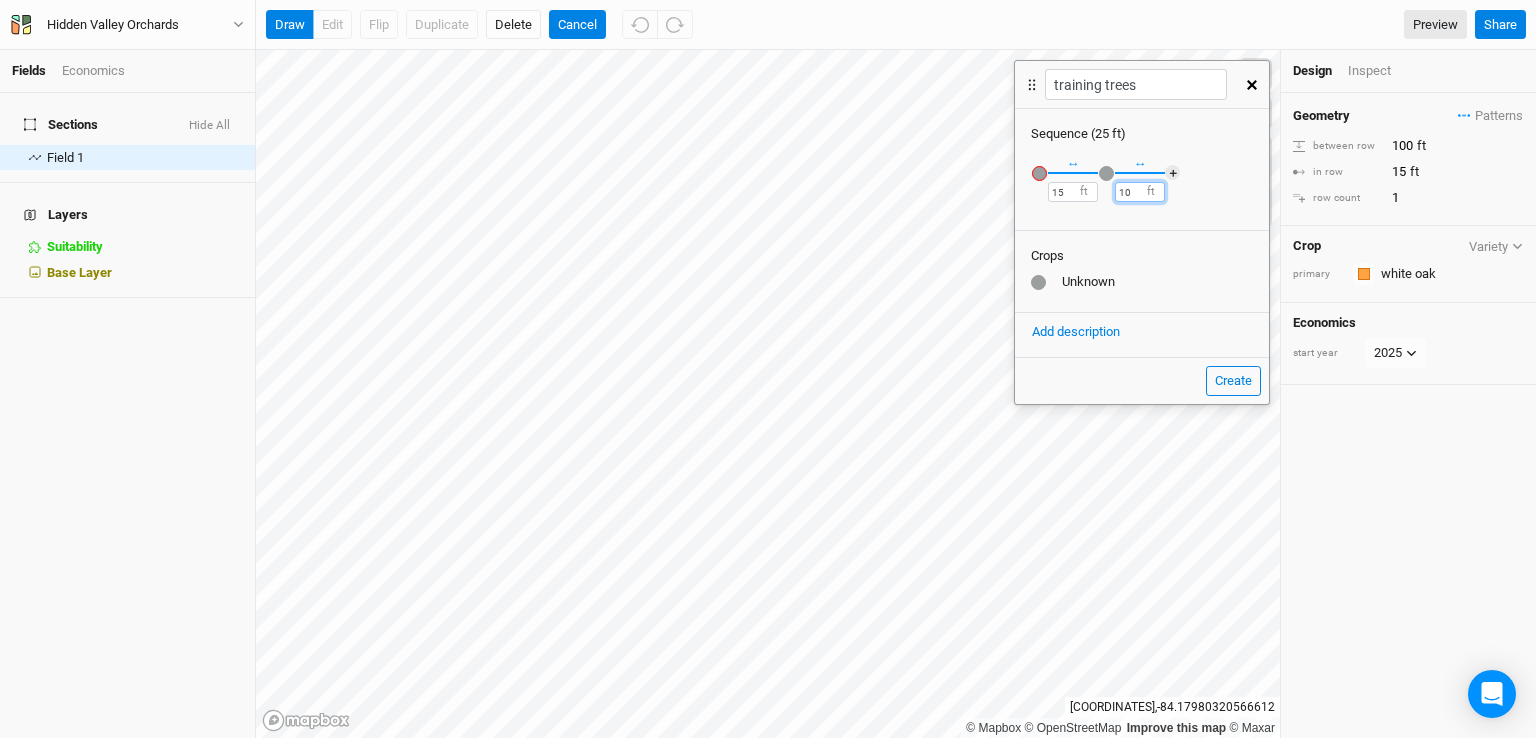 drag, startPoint x: 1127, startPoint y: 188, endPoint x: 1116, endPoint y: 192, distance: 11.7046995 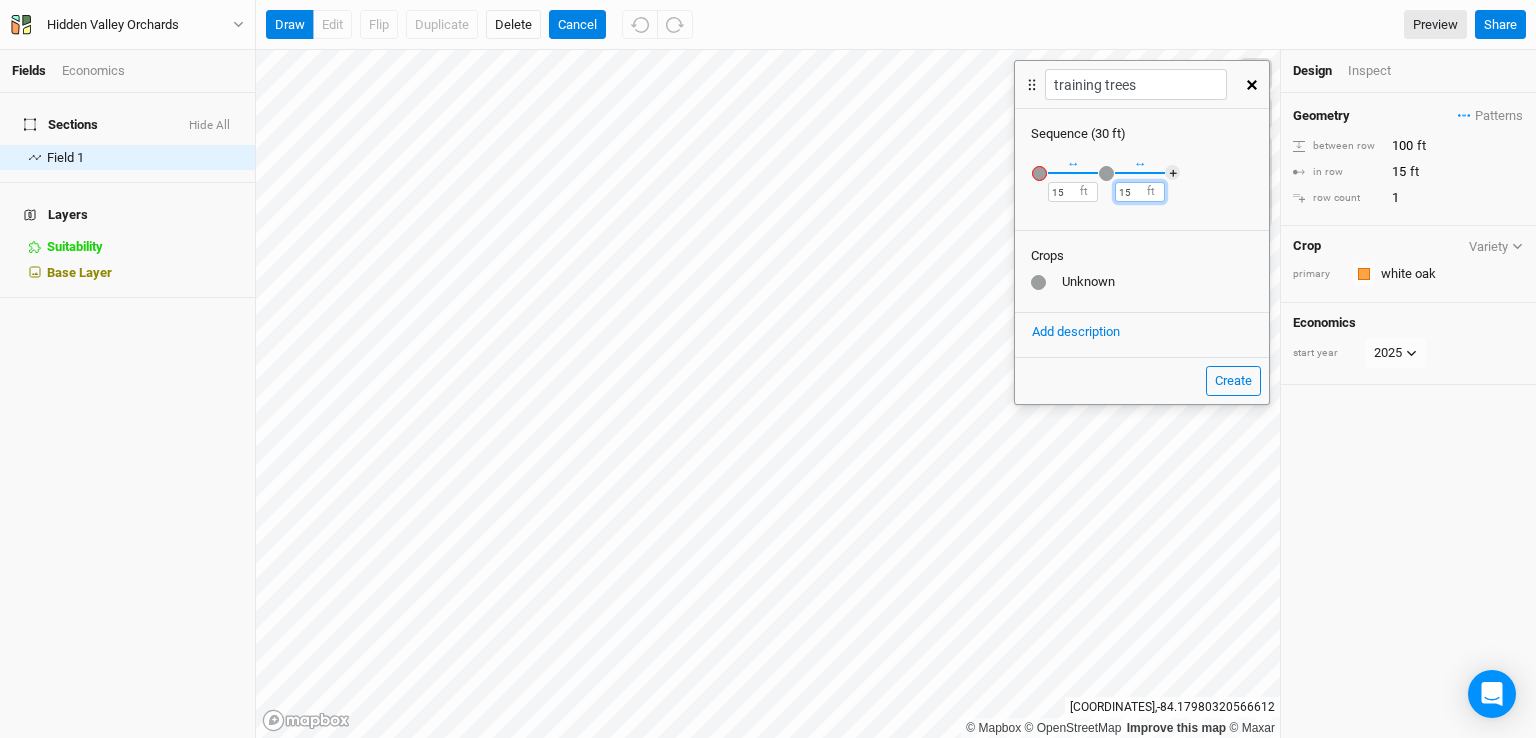 type on "15" 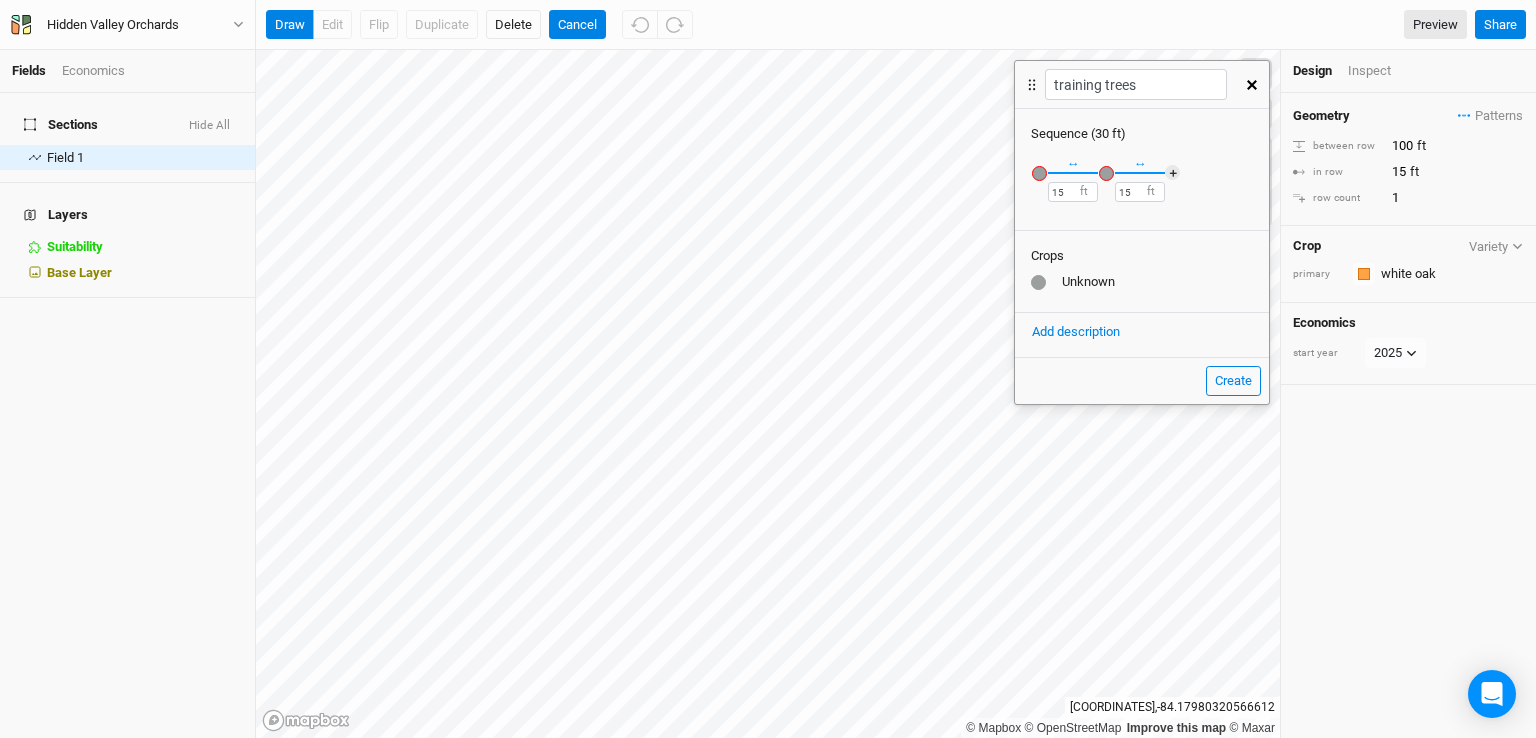 click on "Unknown" at bounding box center (1142, 282) 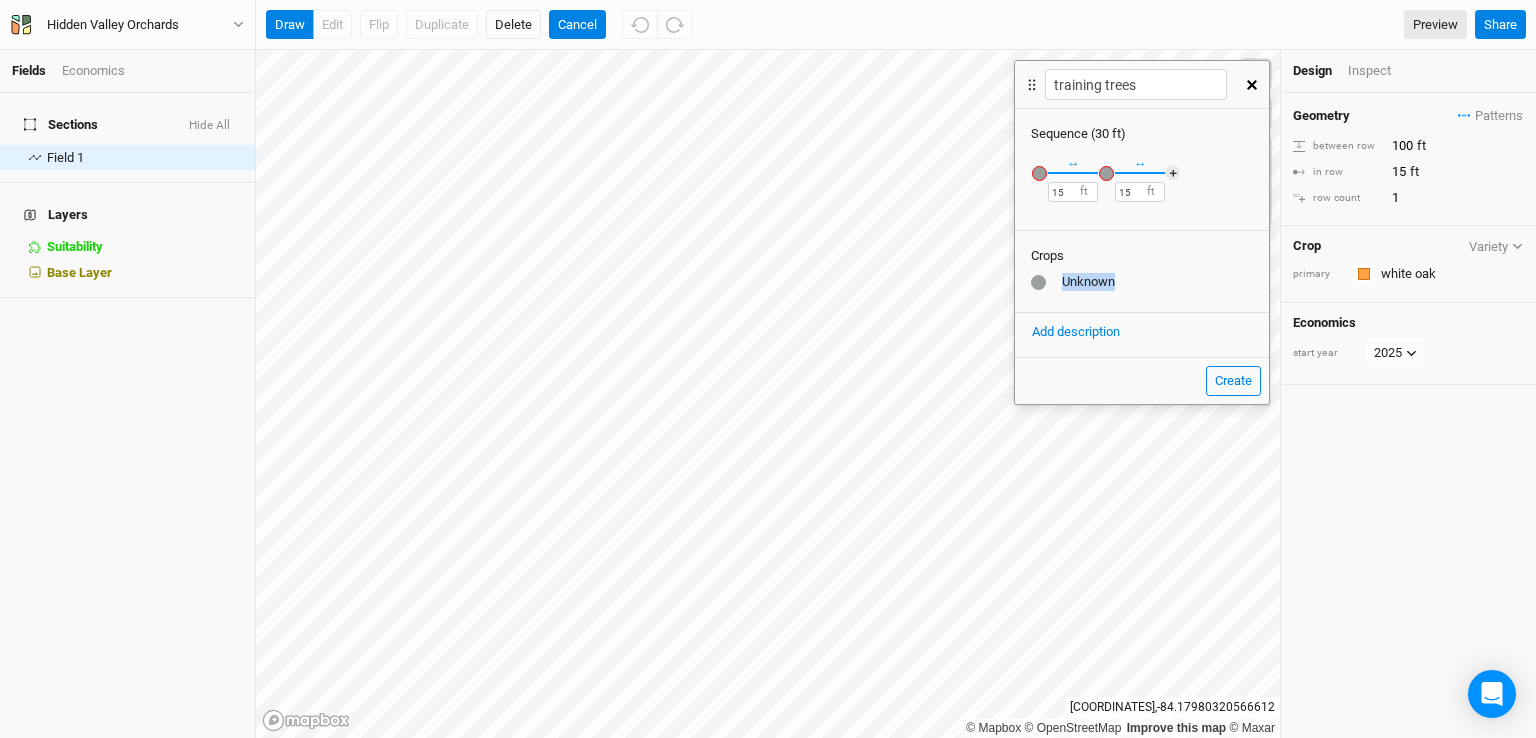 click on "Unknown" at bounding box center (1142, 282) 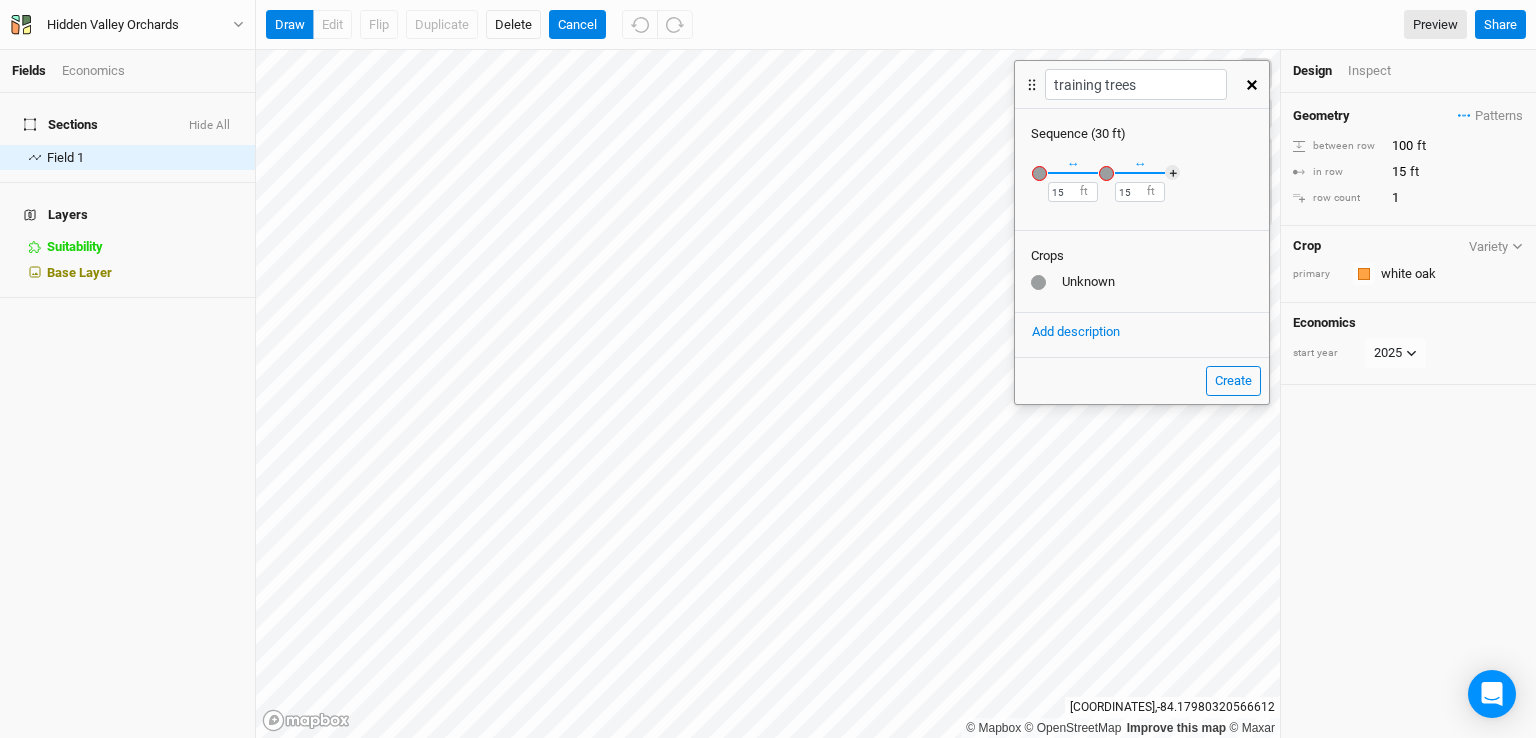 click on "Unknown" at bounding box center [1142, 282] 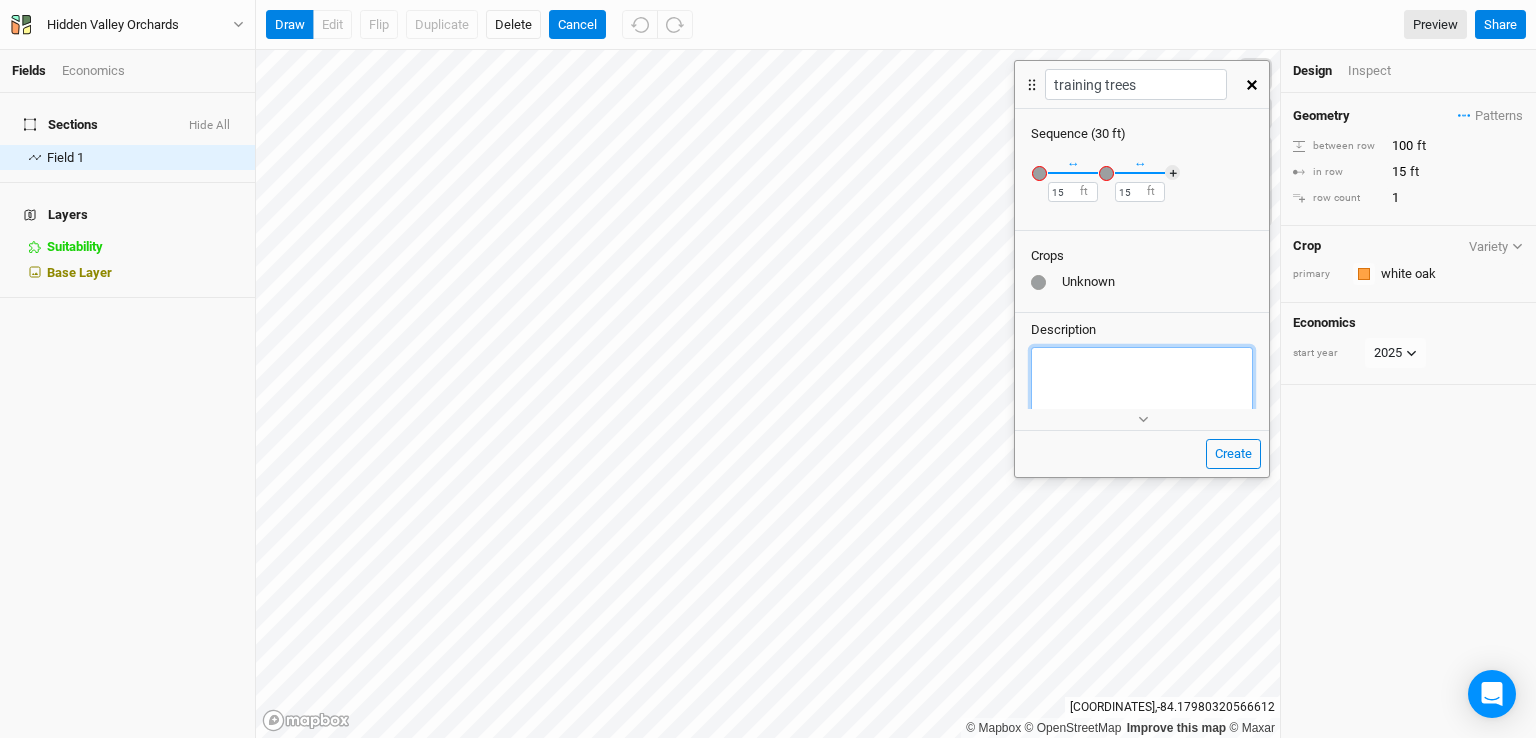 click at bounding box center (1142, 383) 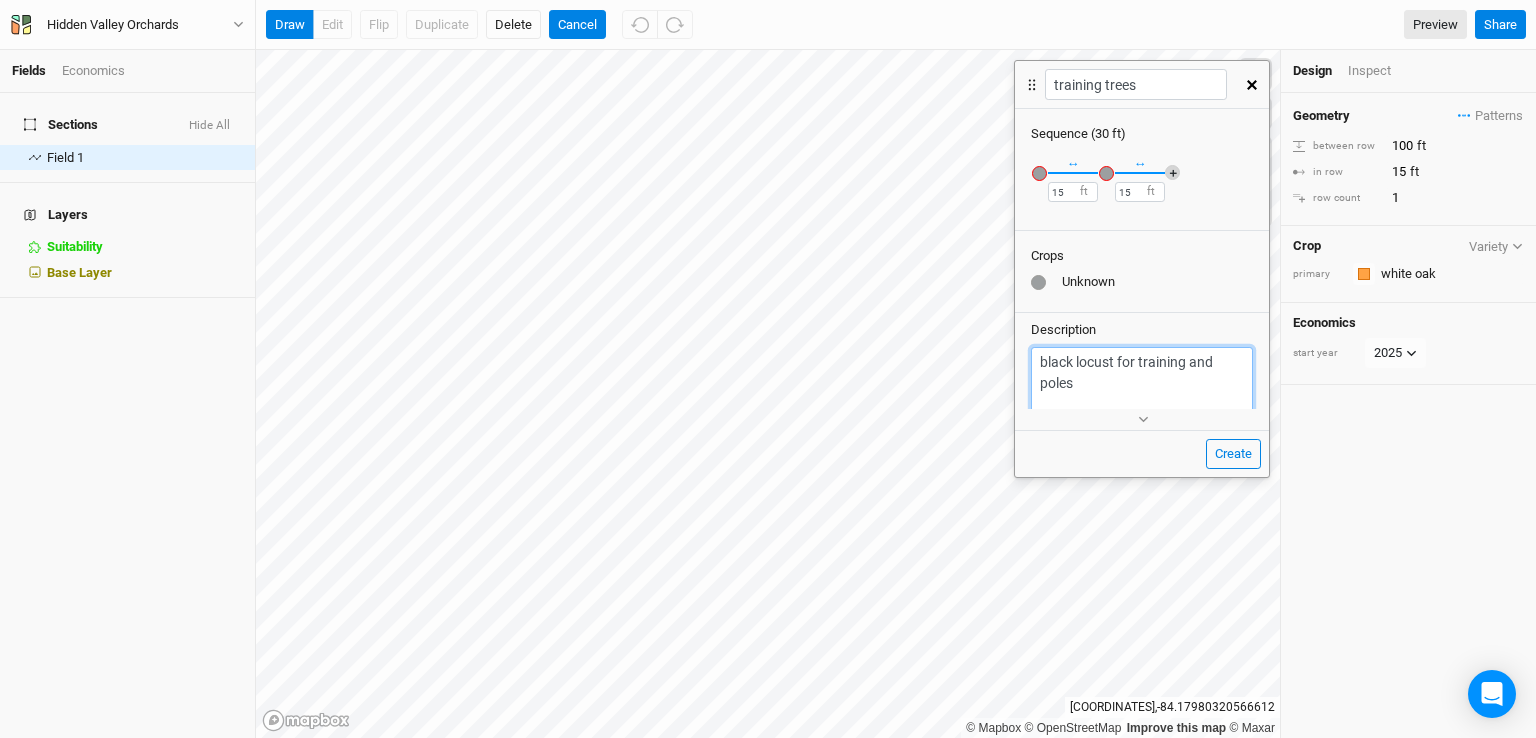 type on "black locust for training and poles" 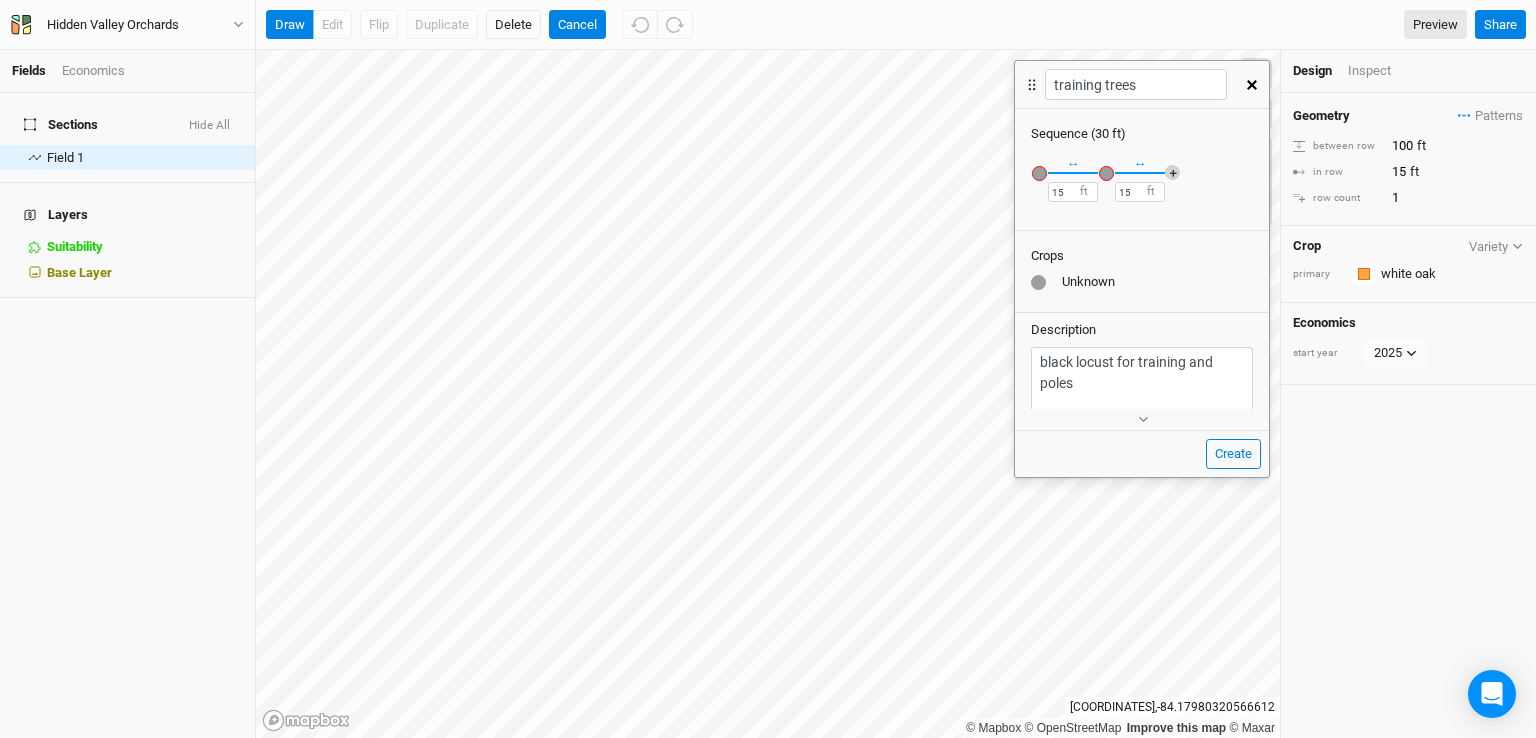 click on "＋" at bounding box center (1172, 172) 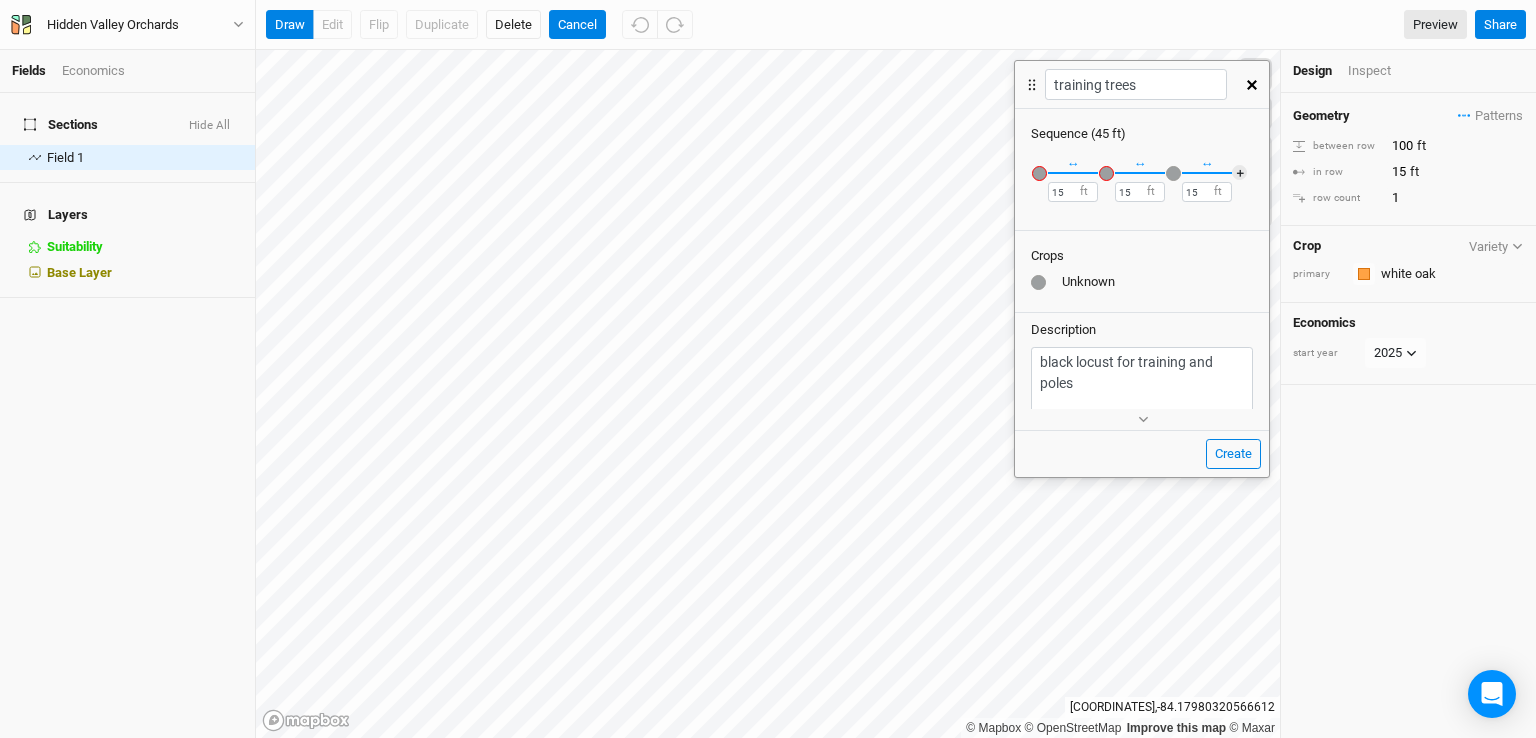 click at bounding box center [1173, 173] 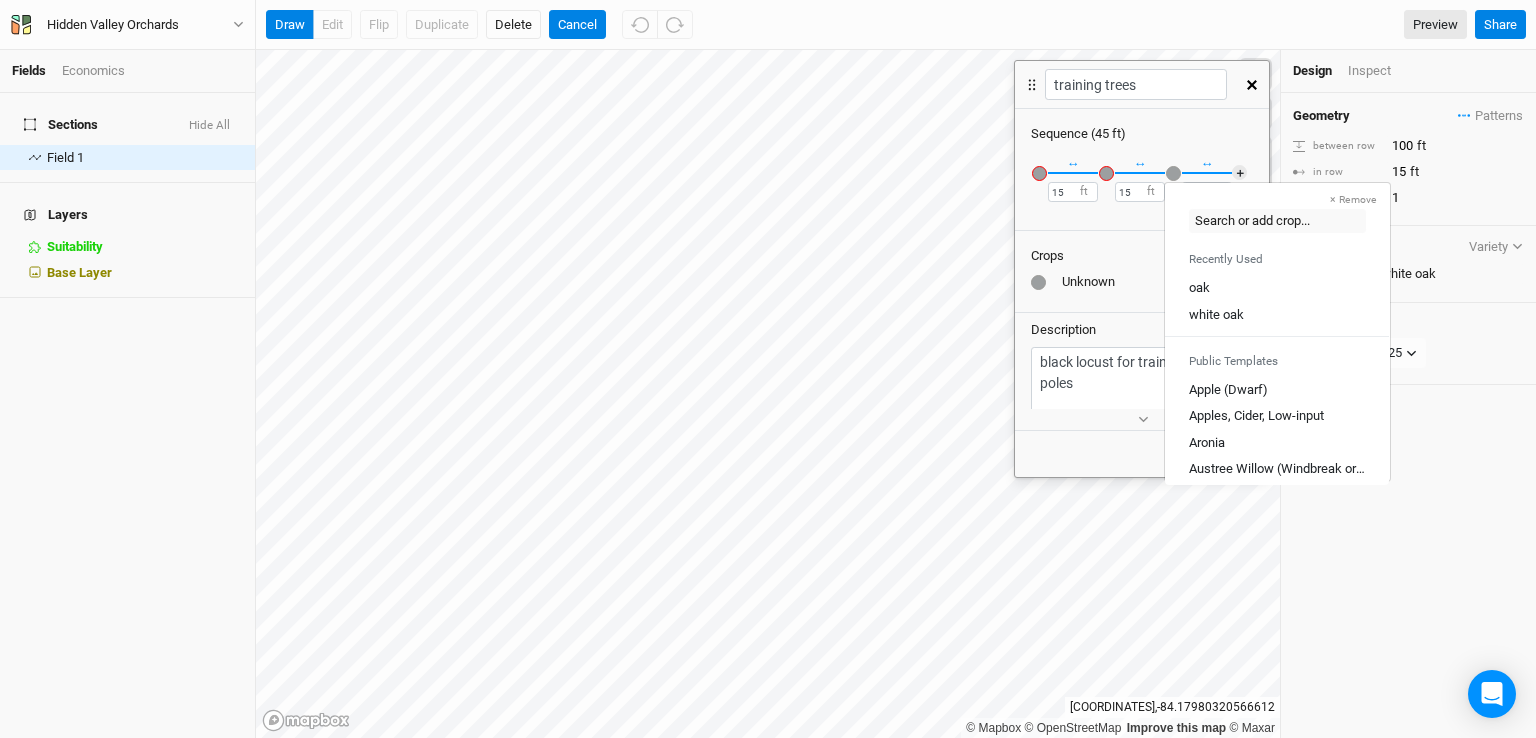 click at bounding box center (1173, 173) 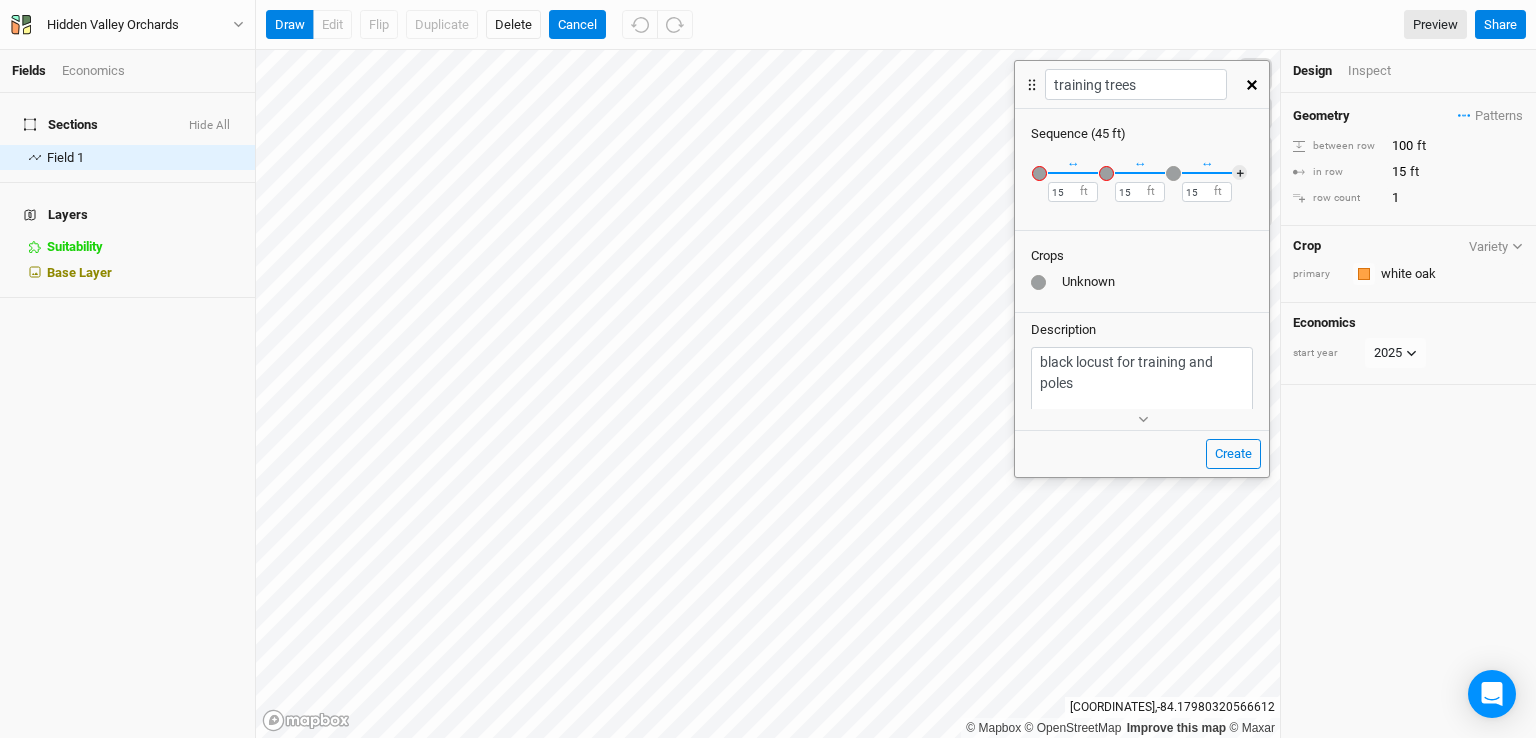 click at bounding box center [1173, 173] 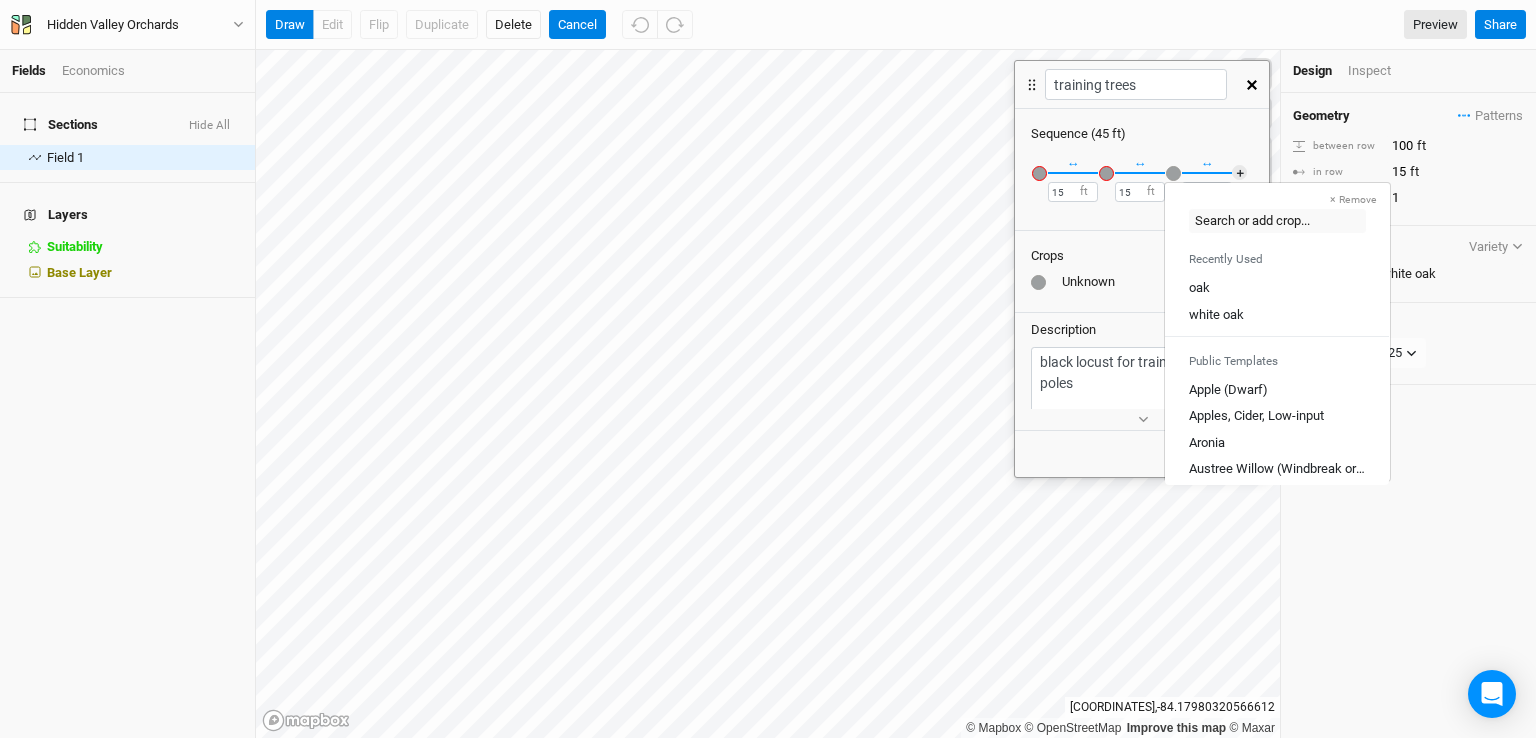 click at bounding box center [1039, 173] 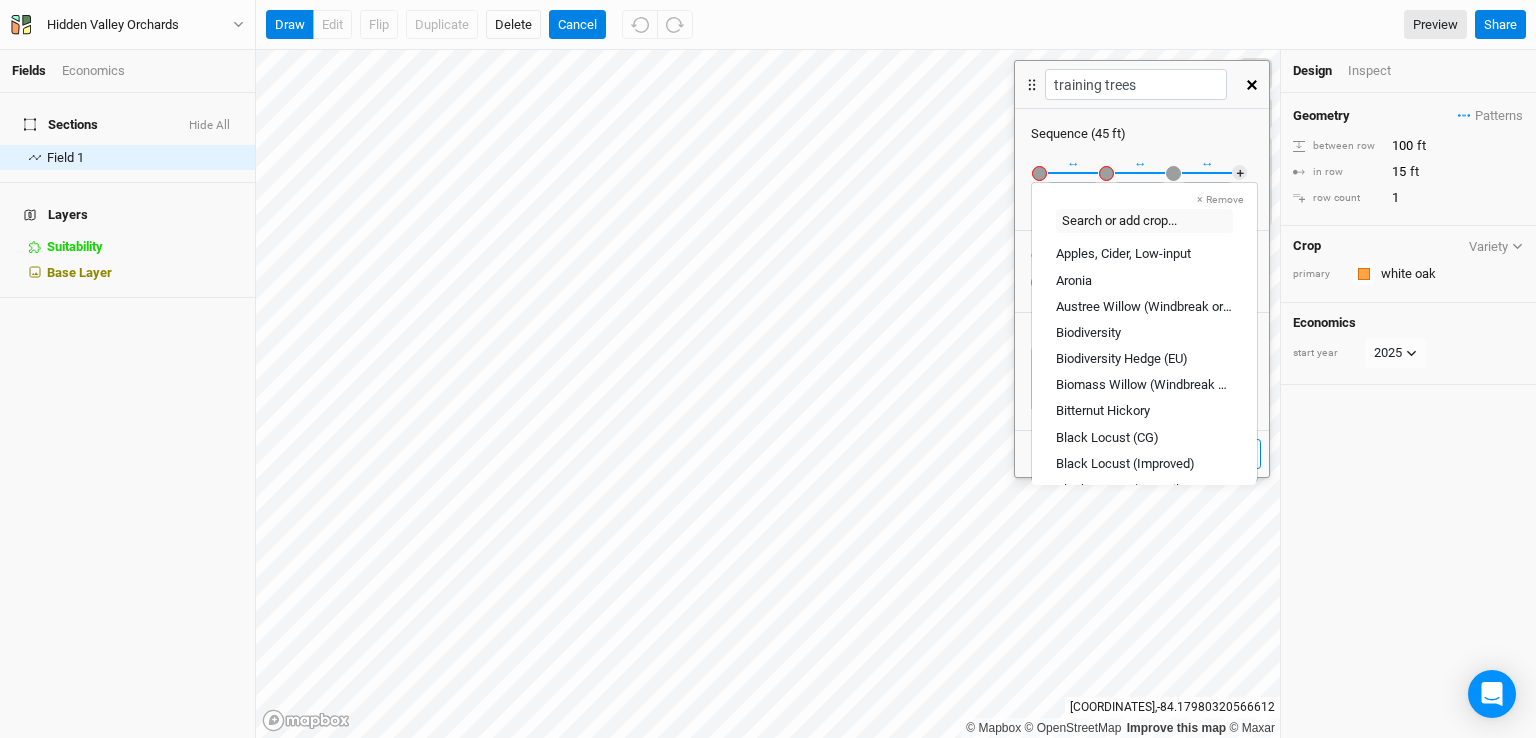 scroll, scrollTop: 183, scrollLeft: 0, axis: vertical 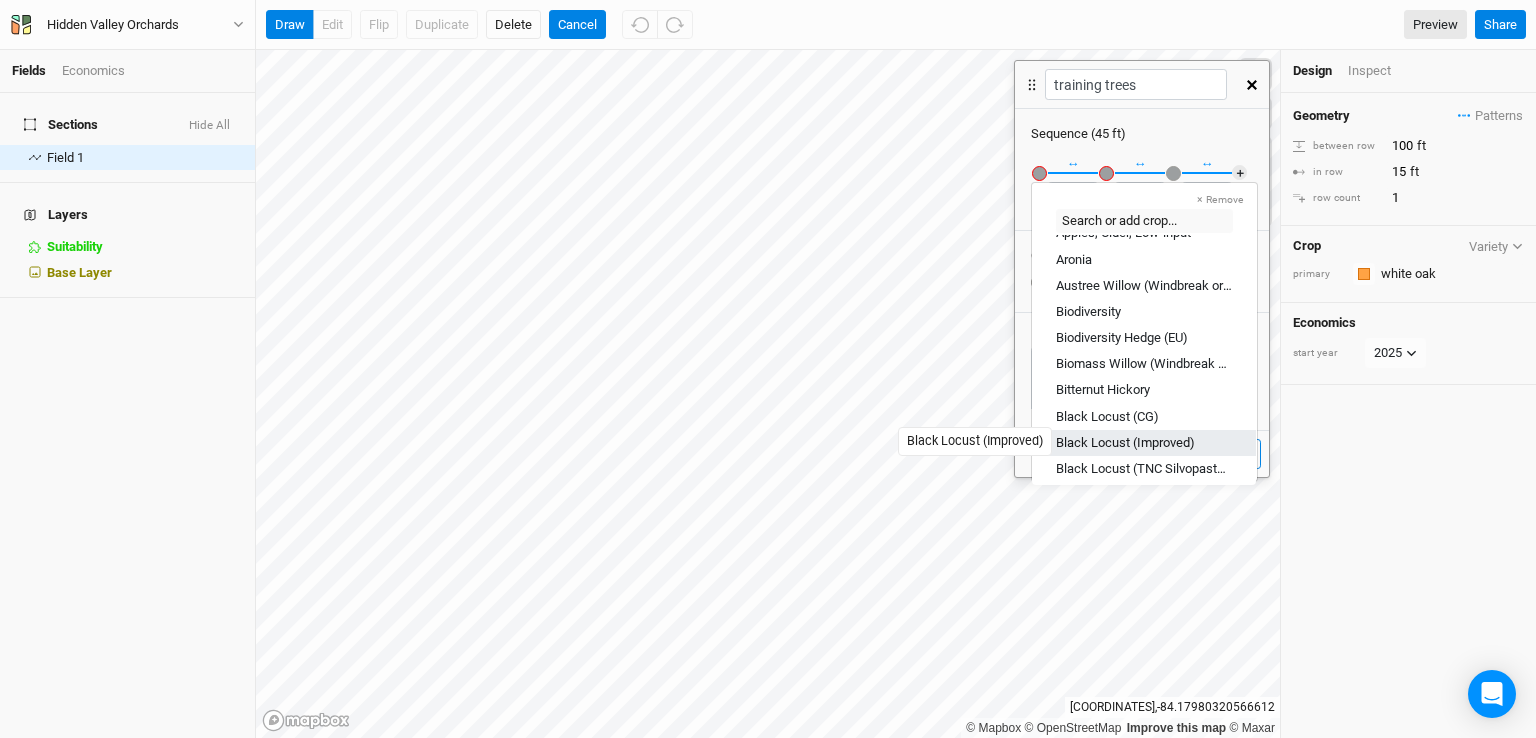 click on "Black Locust (Improved)" at bounding box center [1125, 442] 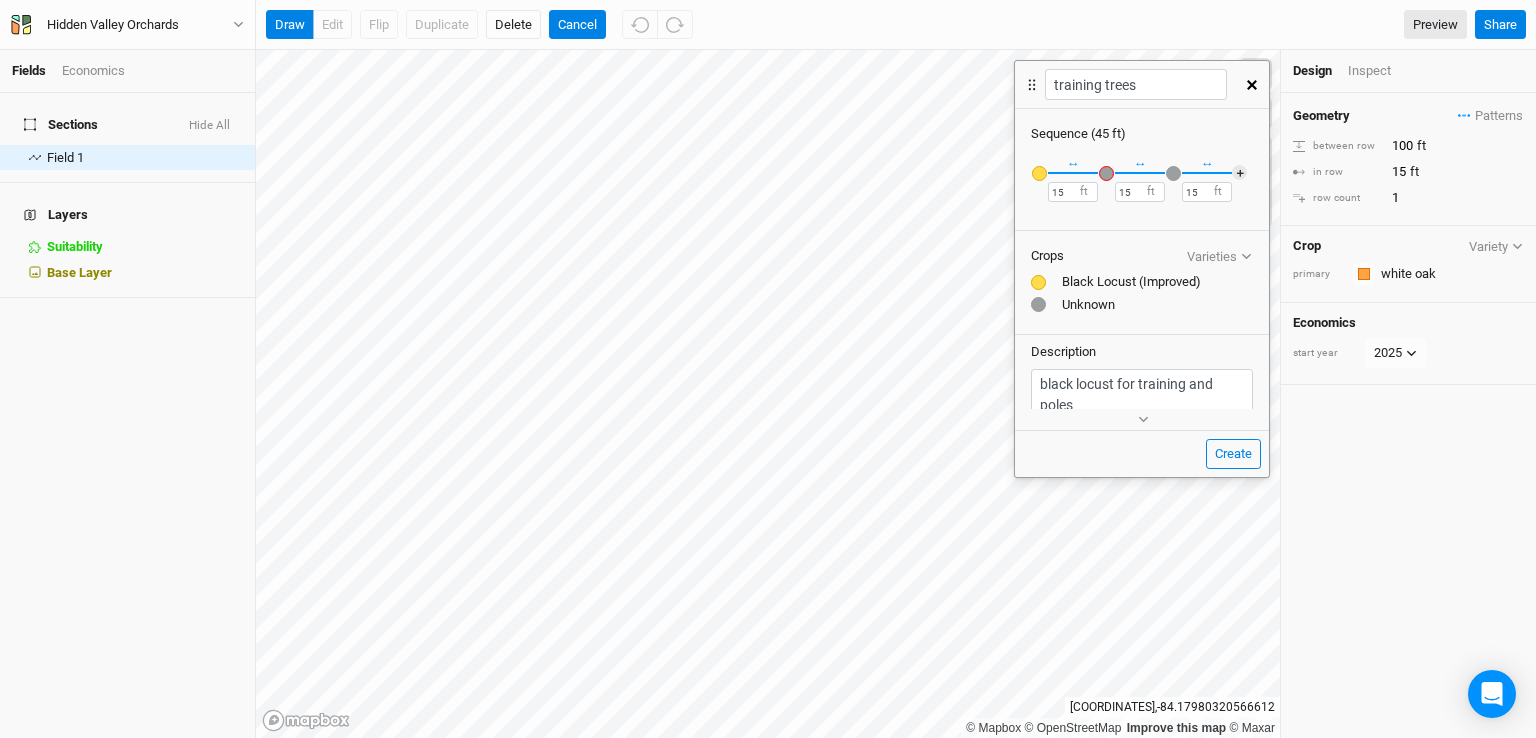 click at bounding box center (1106, 173) 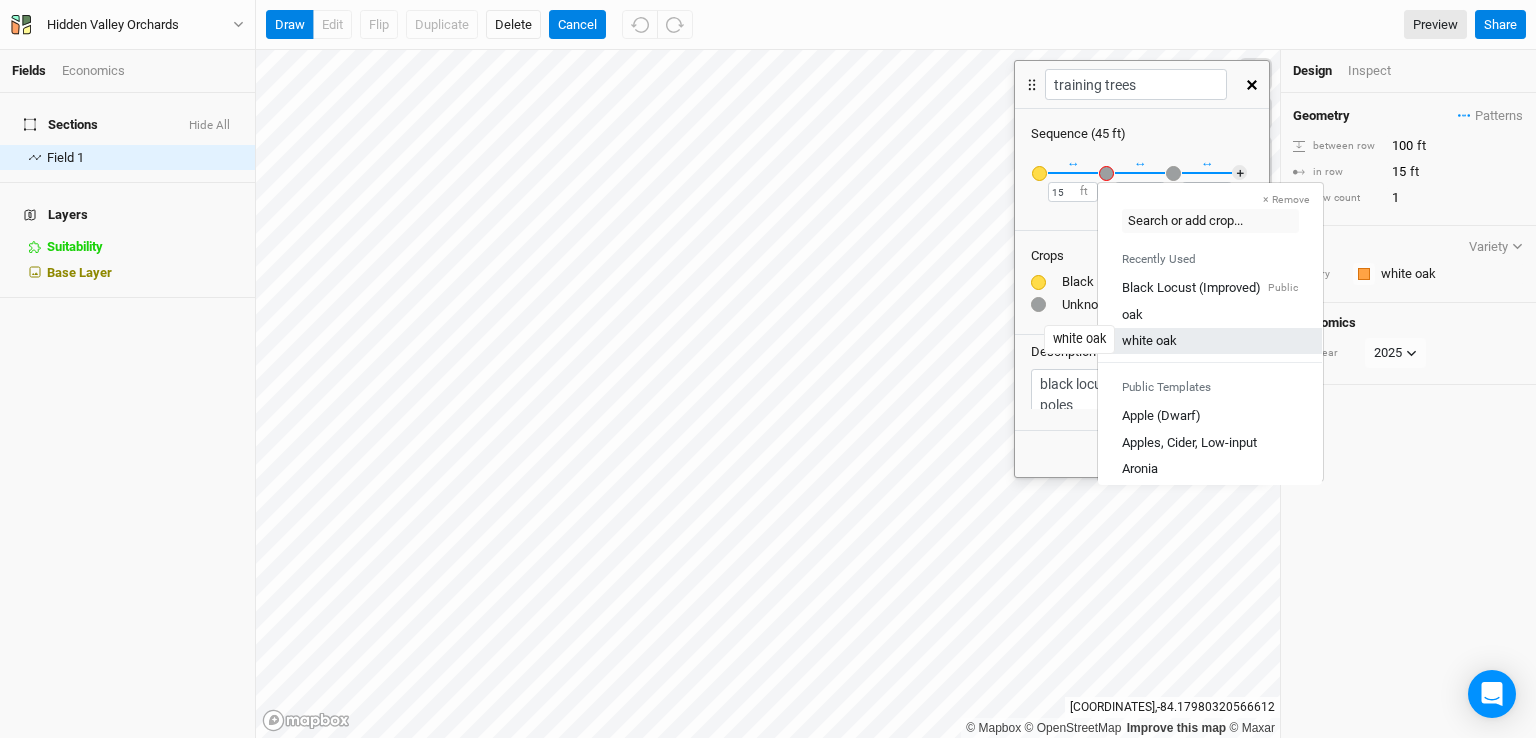 click on "white oak" at bounding box center [1149, 340] 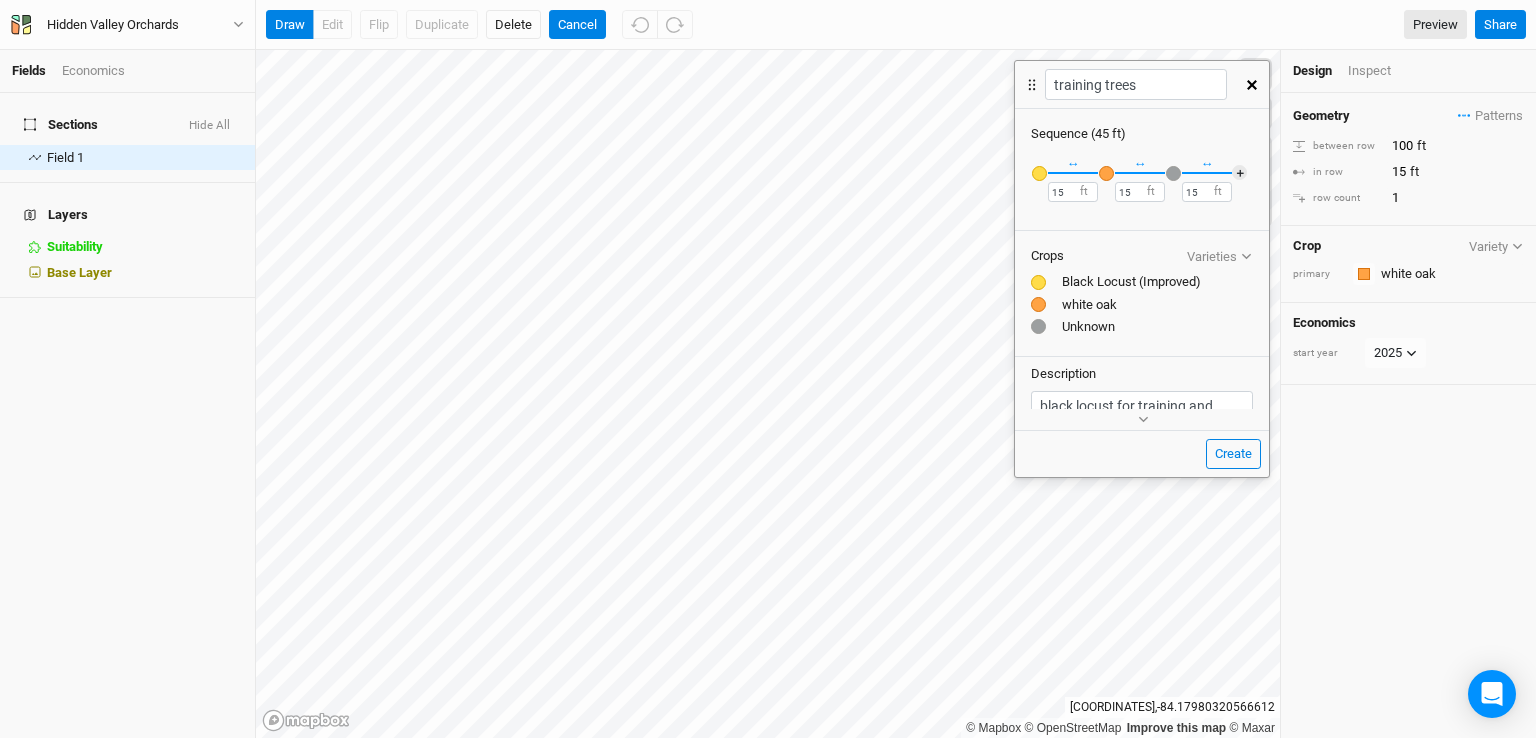 click at bounding box center (1173, 173) 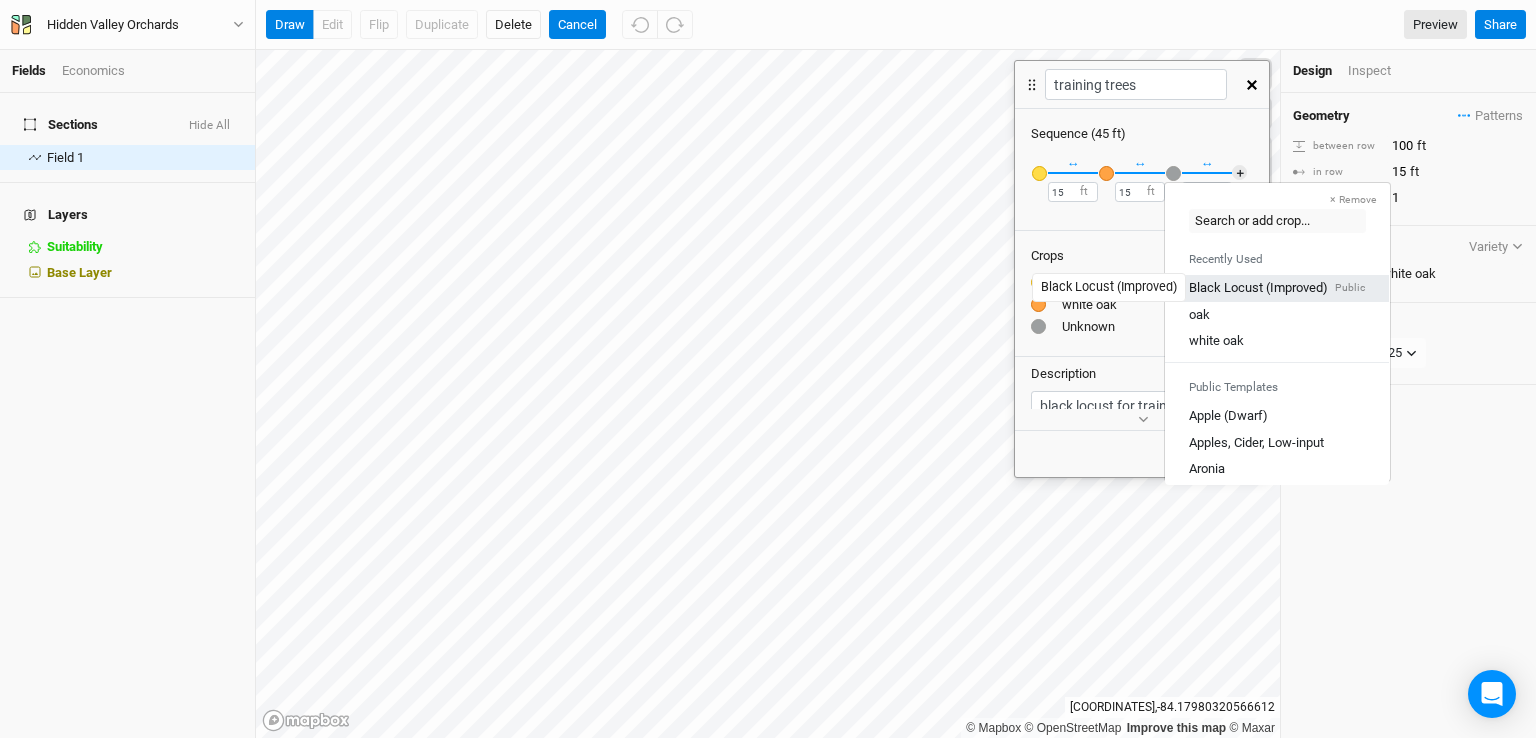 click on "Black Locust (Improved)" at bounding box center [1258, 288] 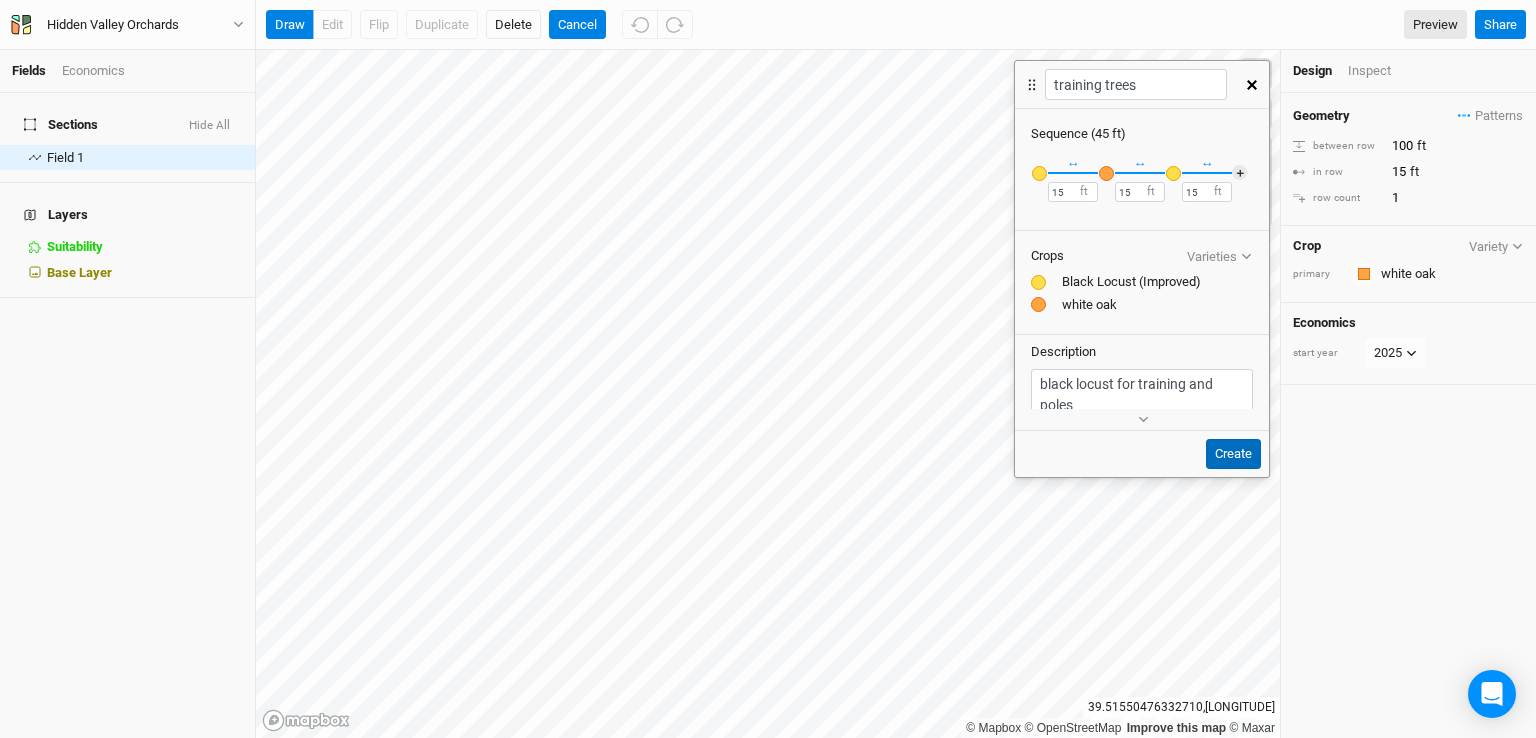 click on "Create" at bounding box center [1233, 454] 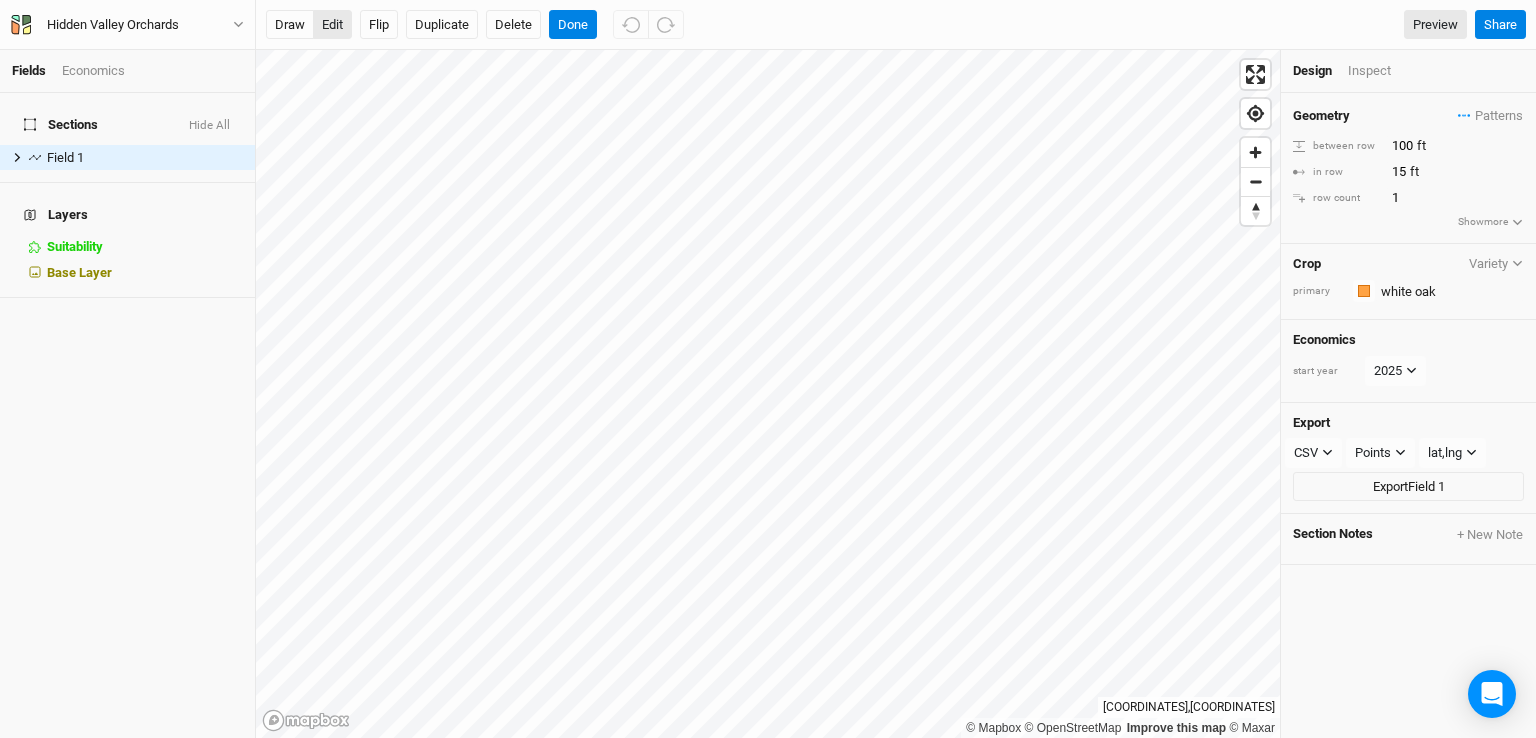 click on "edit" at bounding box center [332, 25] 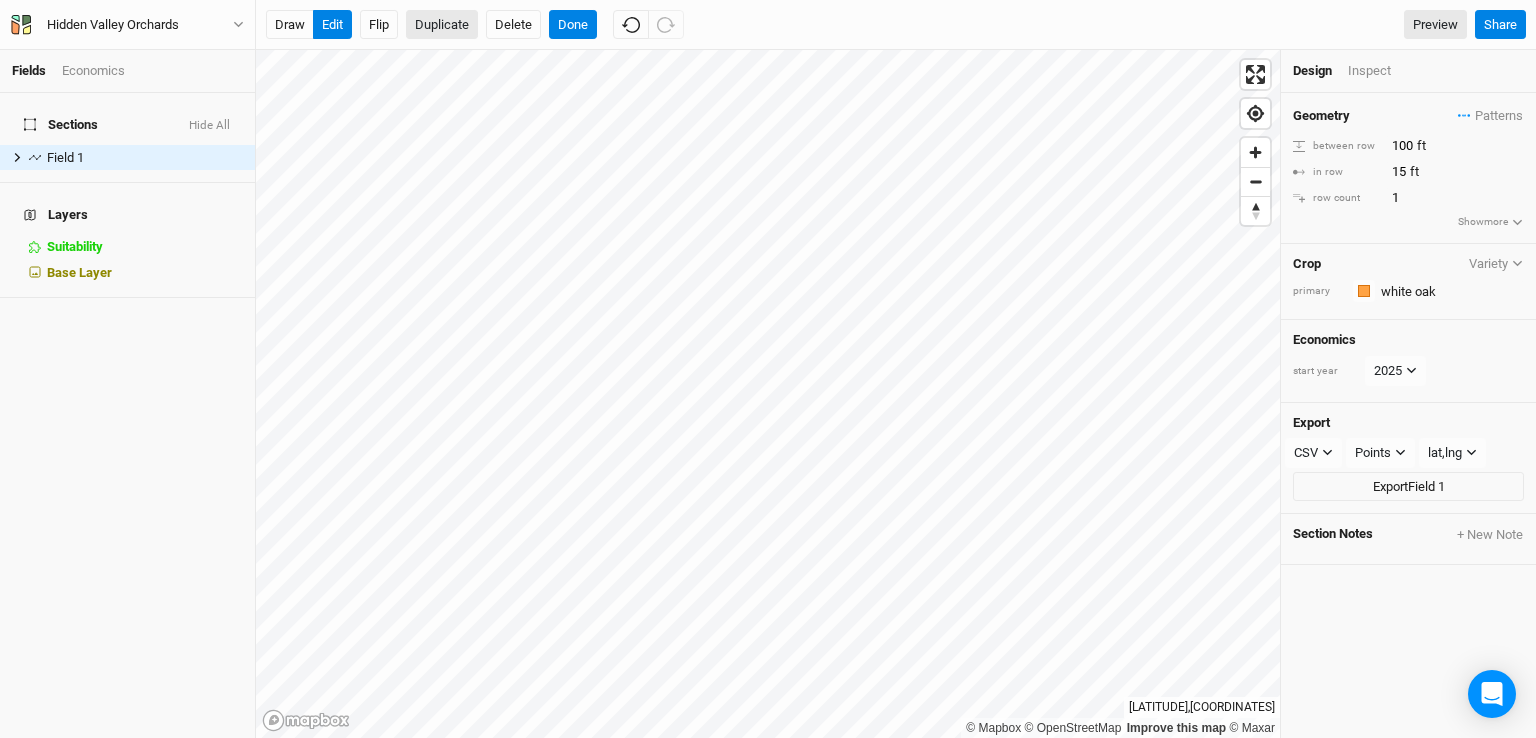 click on "Duplicate" at bounding box center [442, 25] 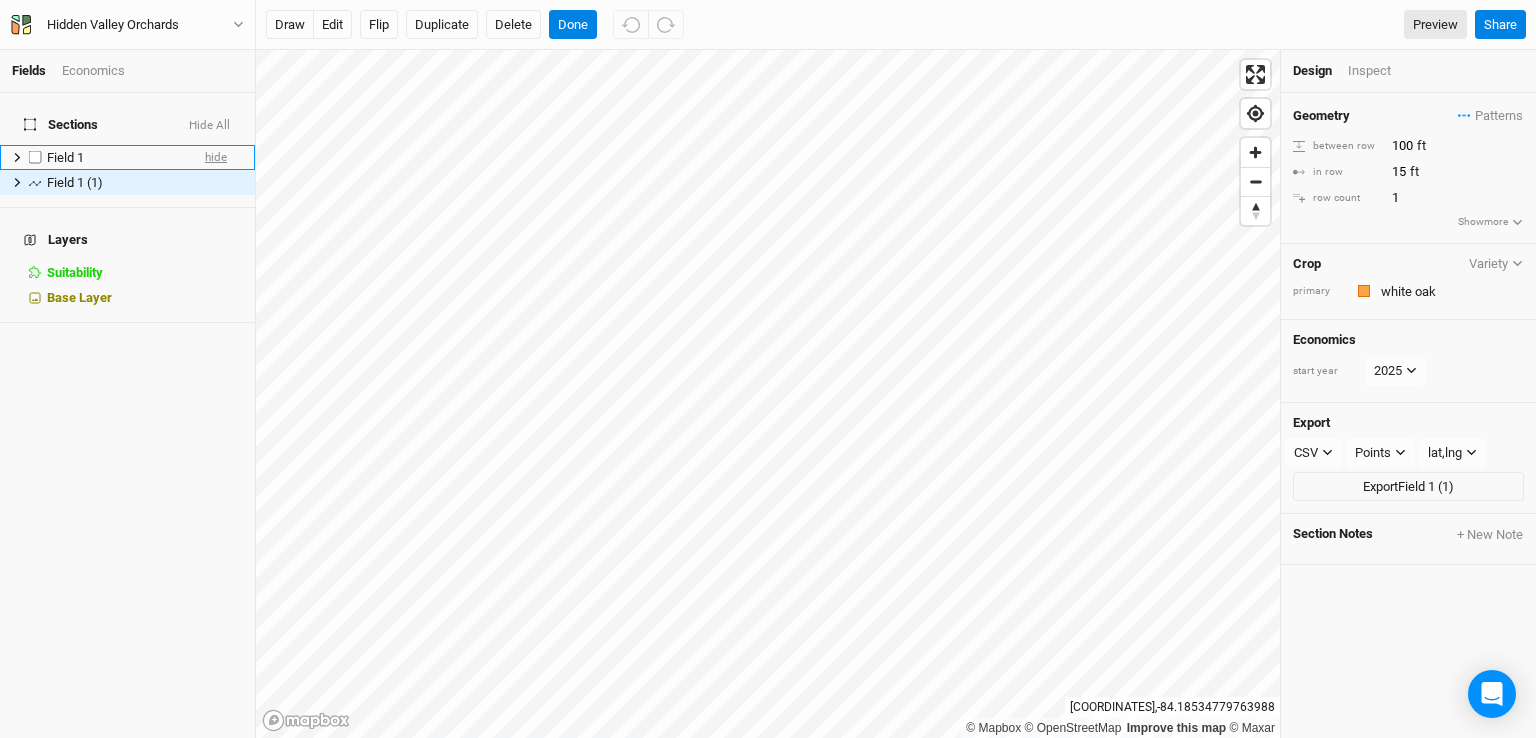 click on "hide" at bounding box center [216, 157] 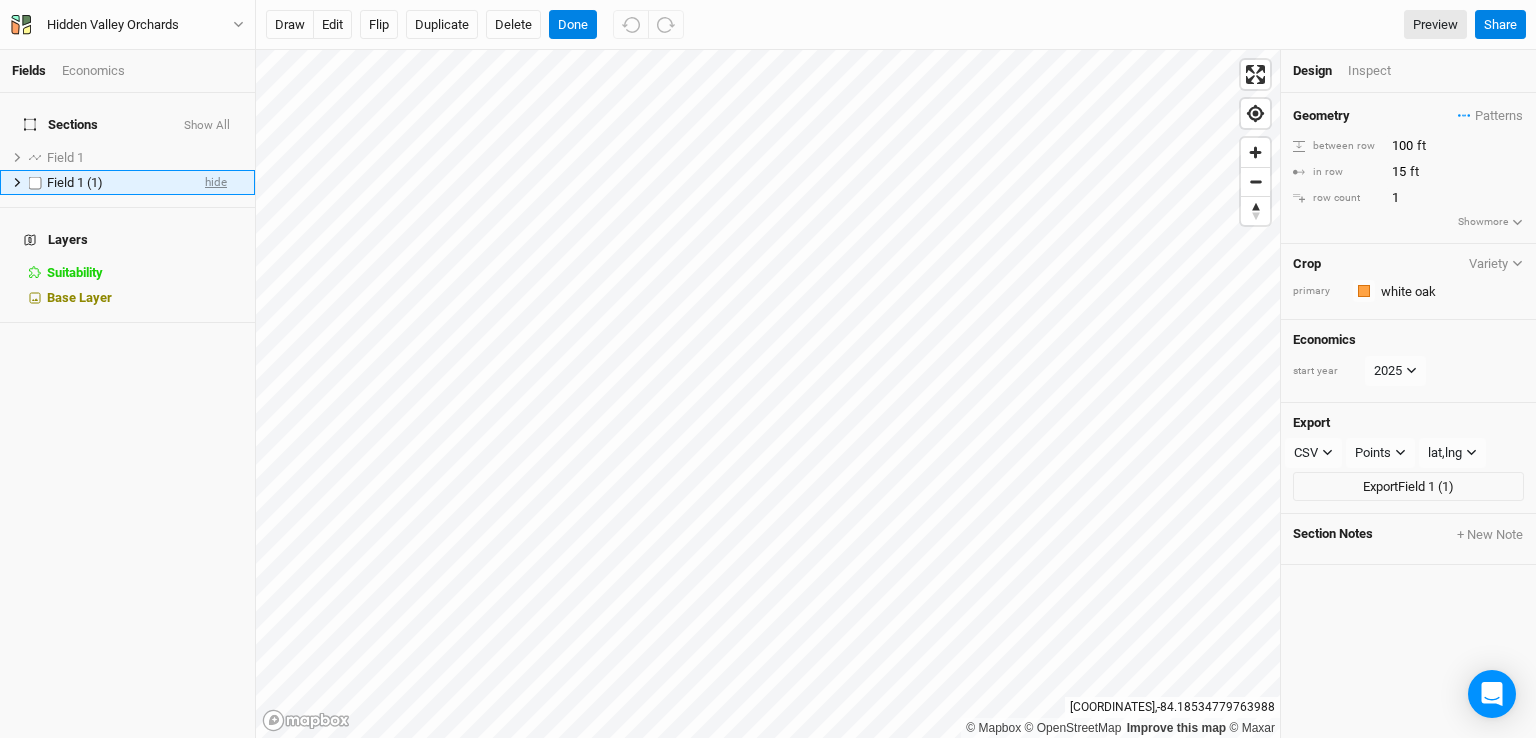 click on "hide" at bounding box center (216, 182) 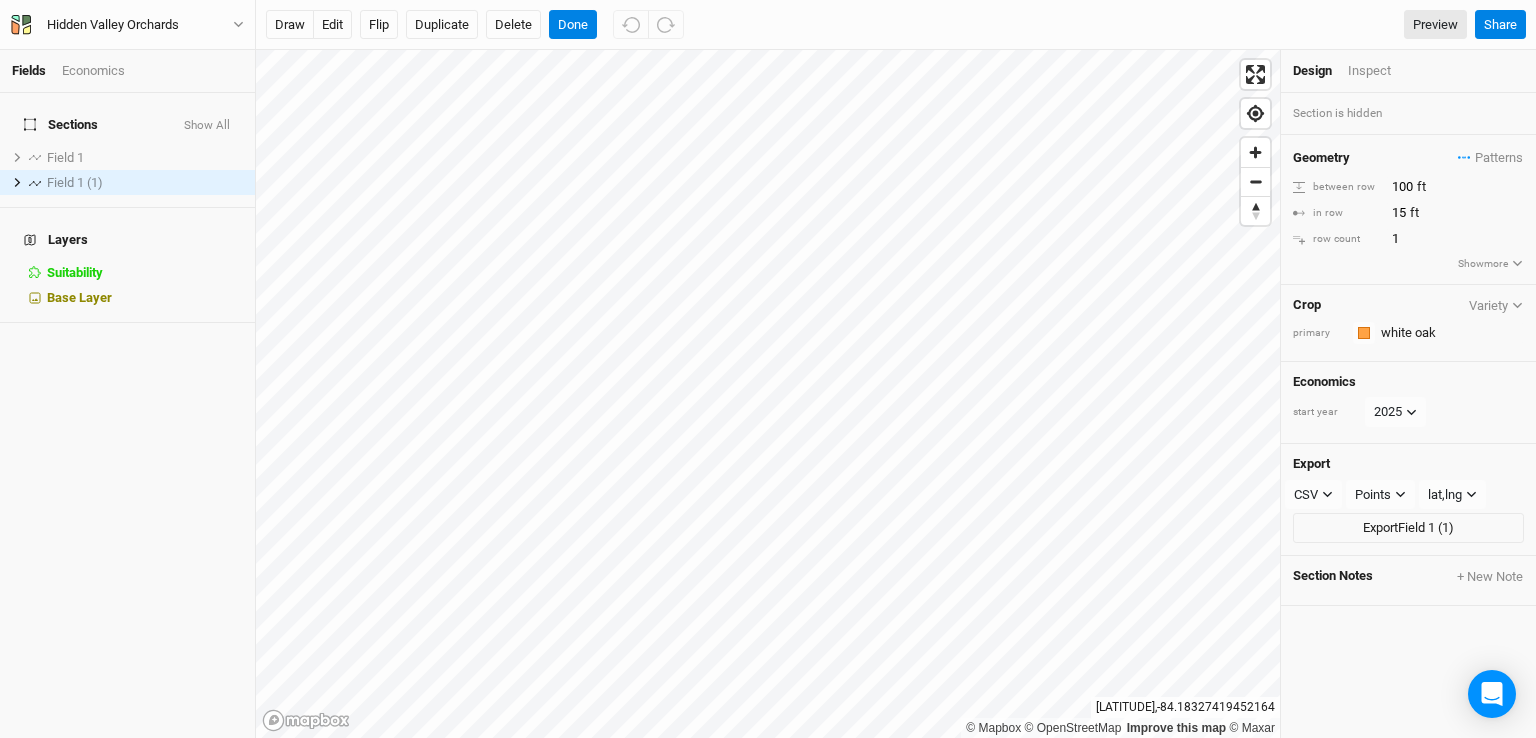 click on "Show  more" at bounding box center (1490, 264) 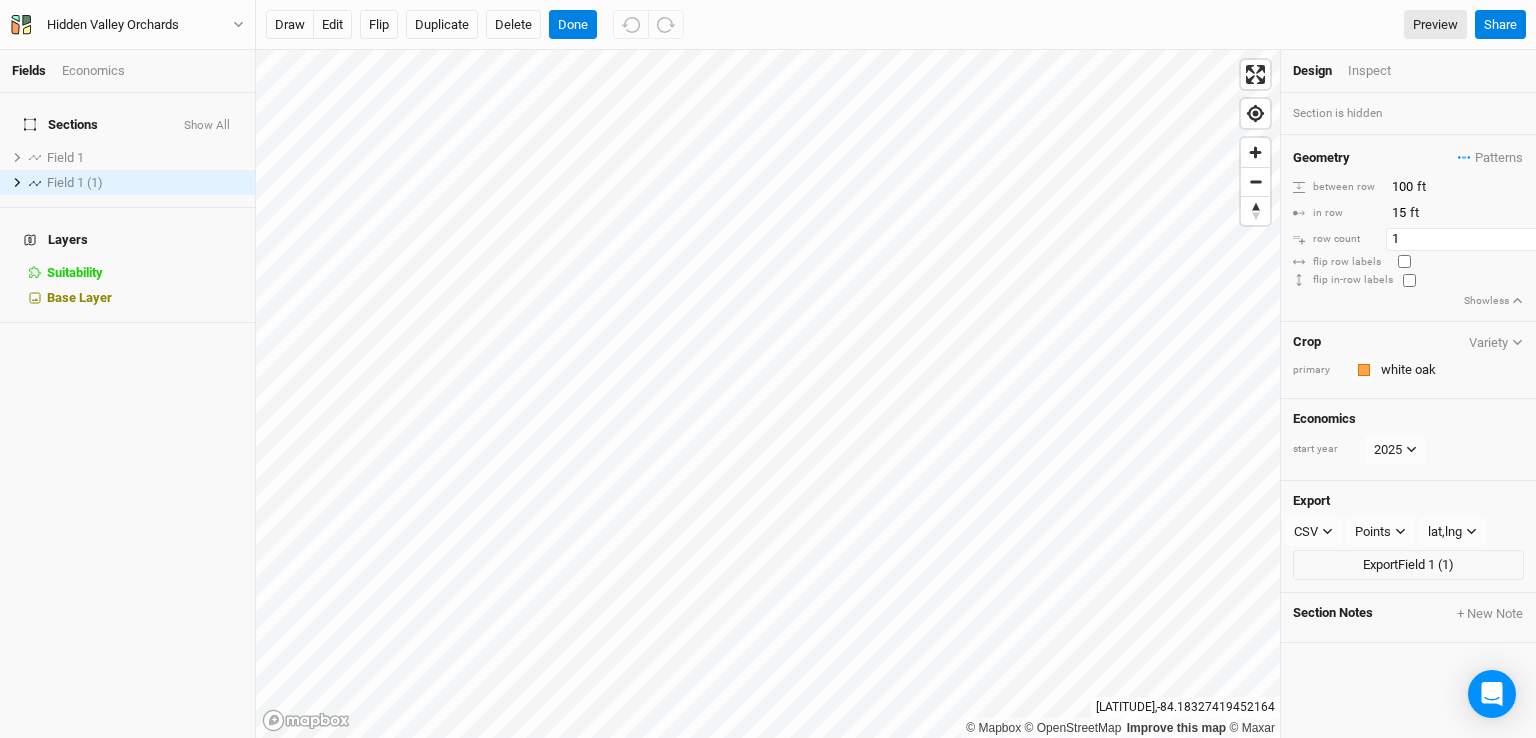 click on "1" at bounding box center [1473, 187] 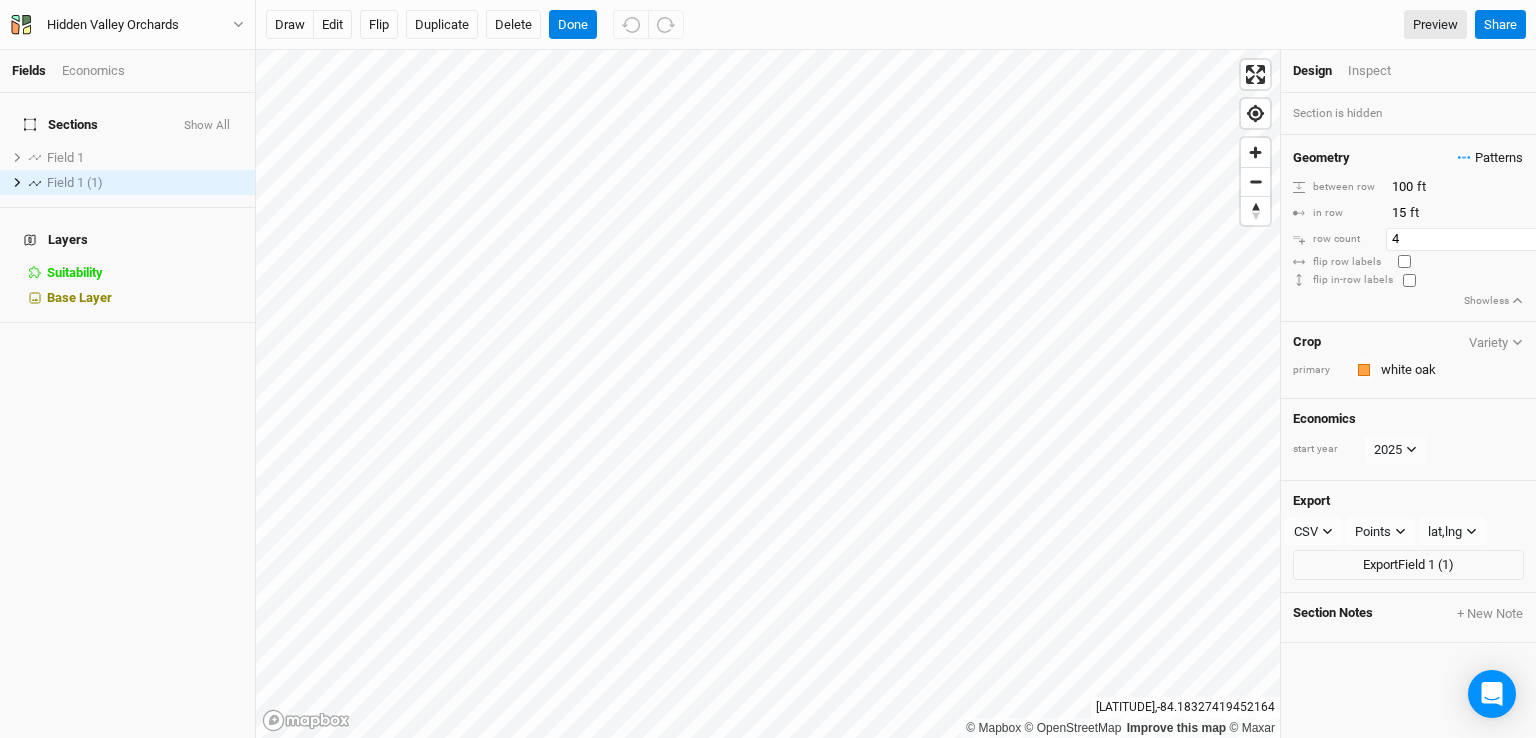 type on "4" 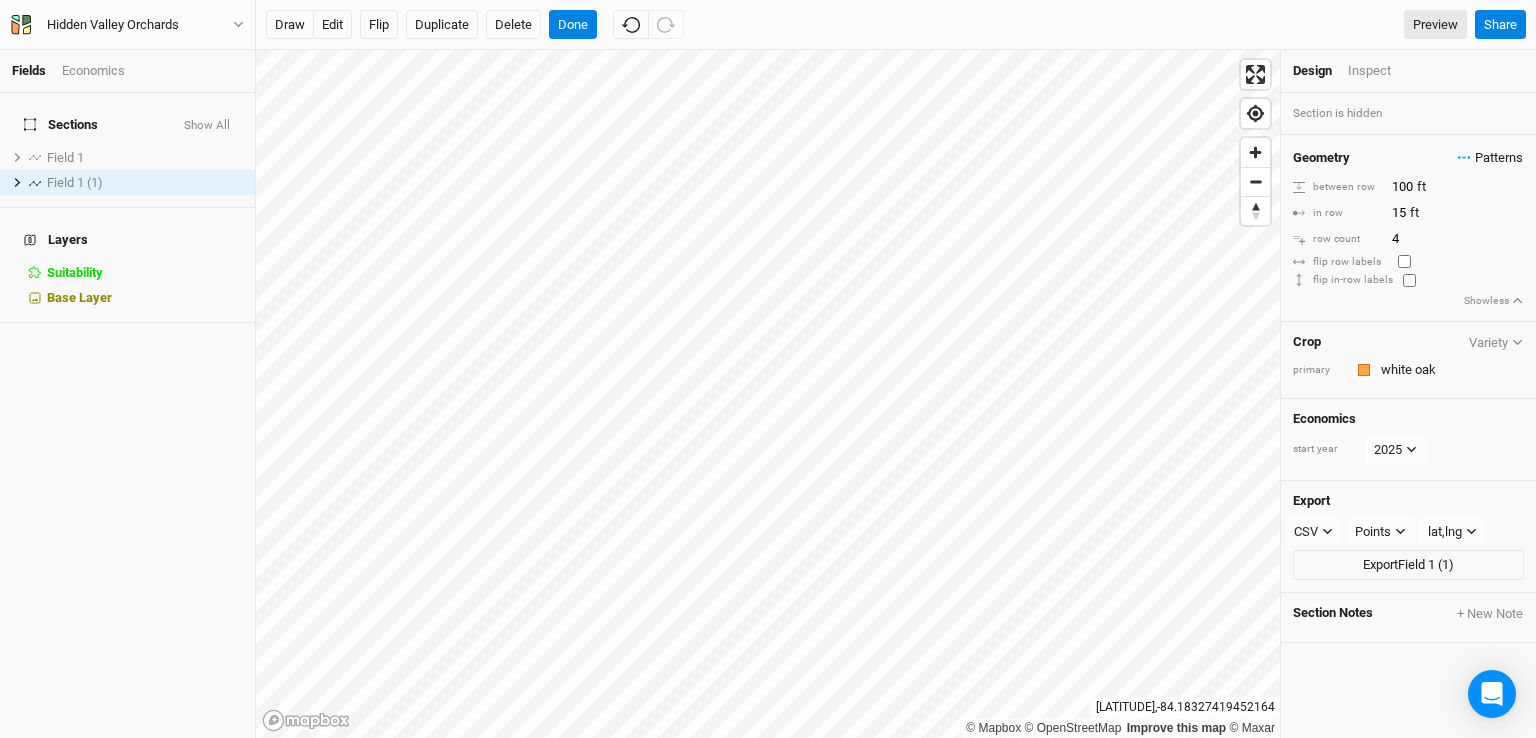 click on "Patterns" at bounding box center (1490, 158) 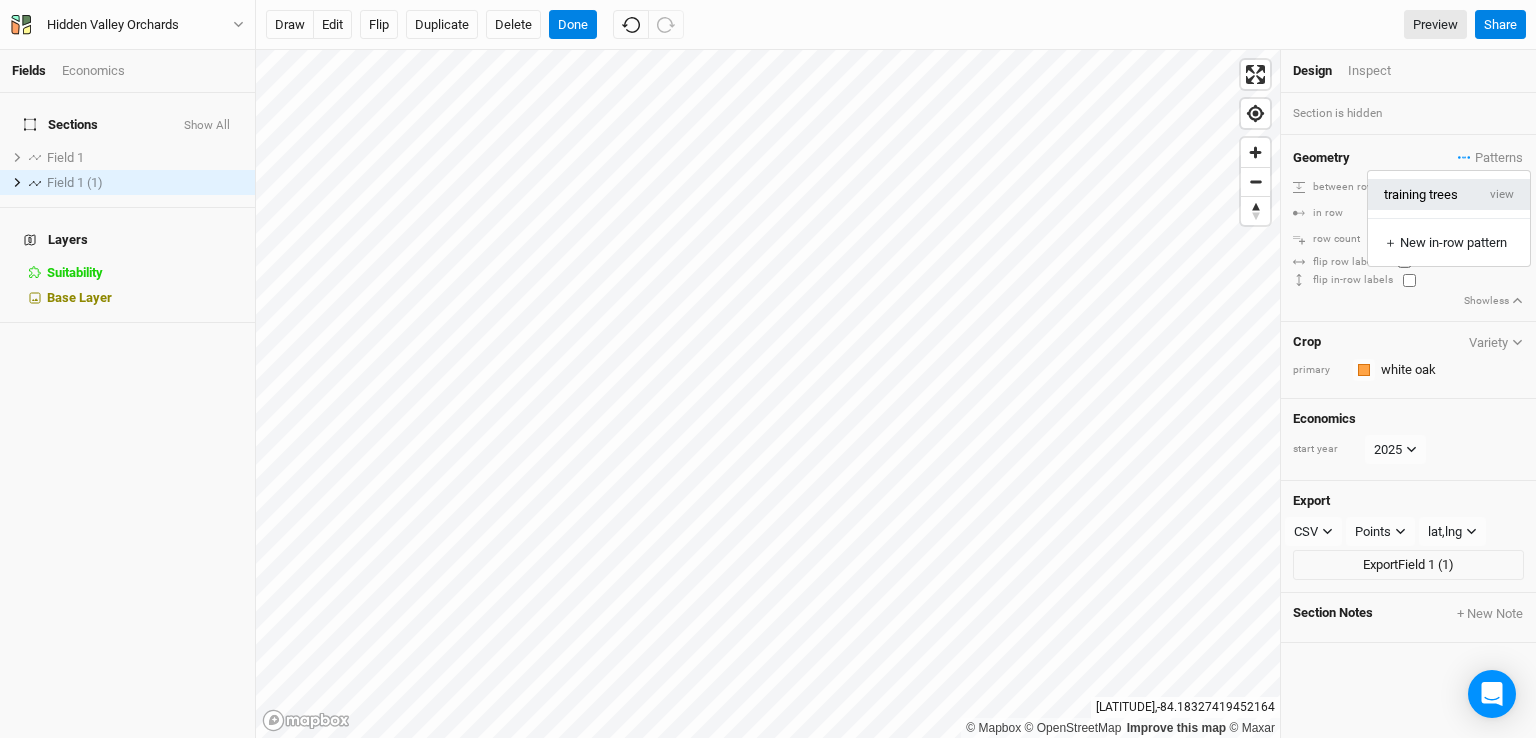click on "training trees" at bounding box center [1421, 194] 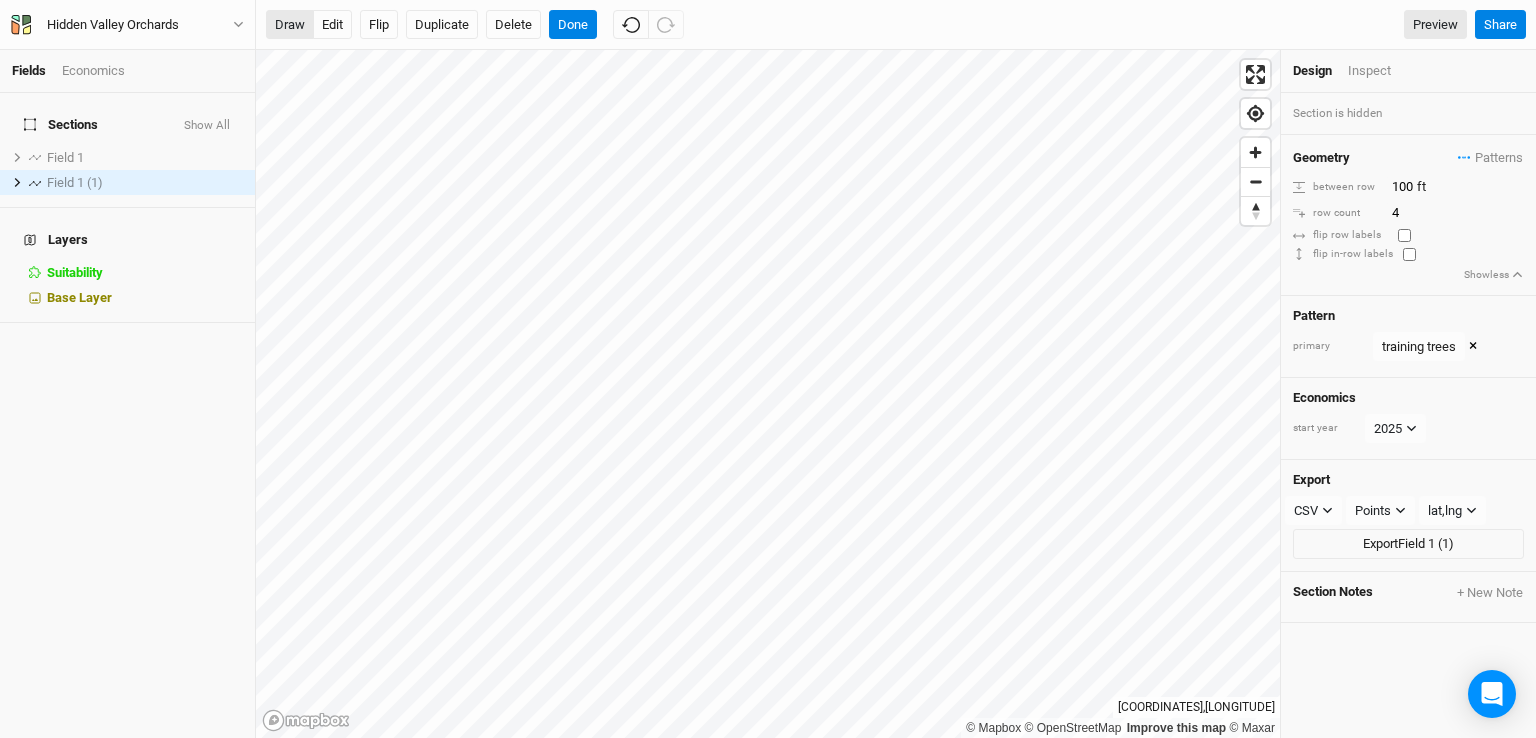click on "draw" at bounding box center [290, 25] 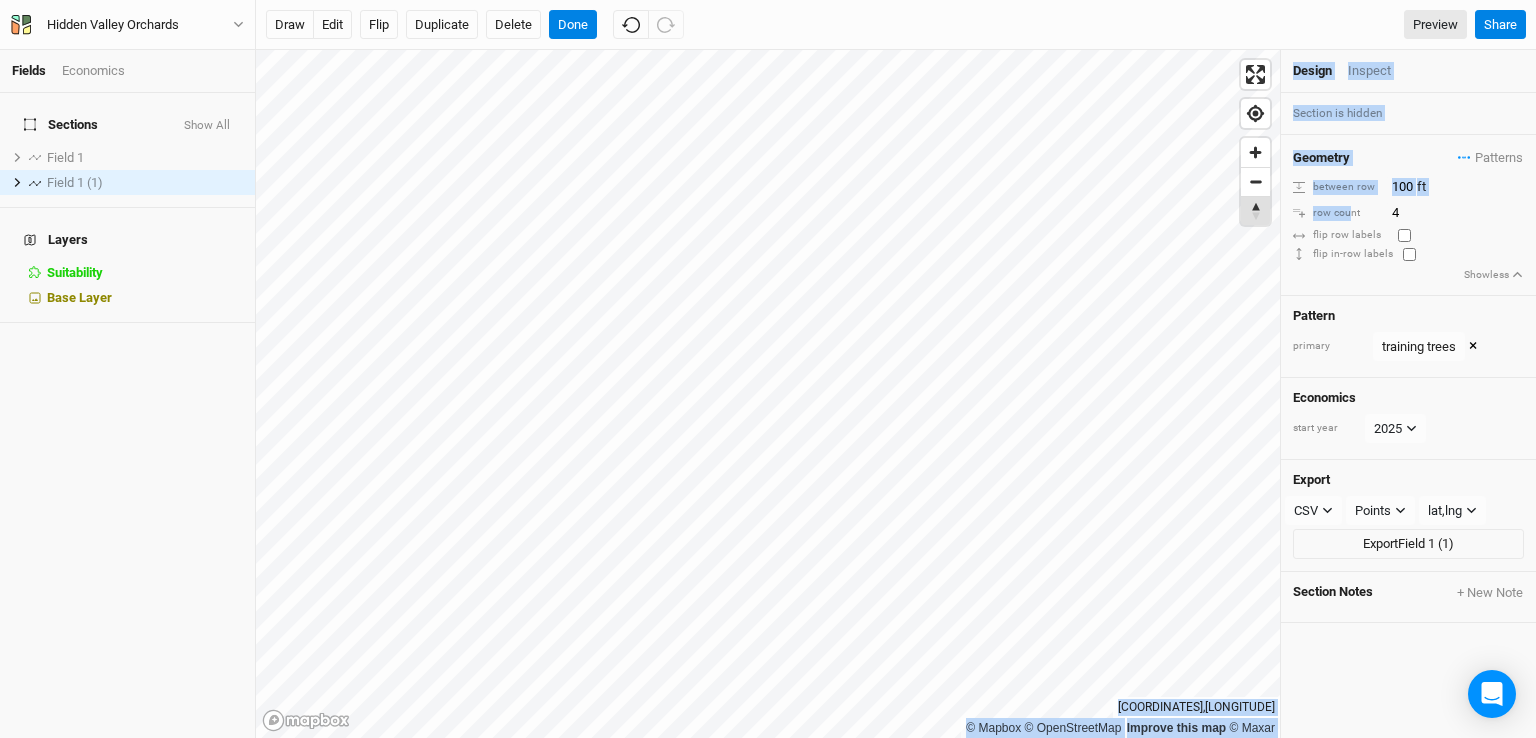 click on "© Mapbox   © OpenStreetMap   Improve this map   © Maxar [COORDINATES] Design Inspect Section is hidden Geometry  Patterns training trees view ＋ New in-row pattern between row [NUMBER] ft row count [NUMBER] flip row labels flip in-row labels Show  less   Pattern primary training trees training trees view ＋ New in-row pattern × Economics start year [NUMBER] Export CSV CSV JSON KML PDF SHP Points Points Rows Sections lat,lng lat,lng lng,lat Export  Field [NUMBER] ([NUMBER]) Section Notes + New Note" at bounding box center [896, 394] 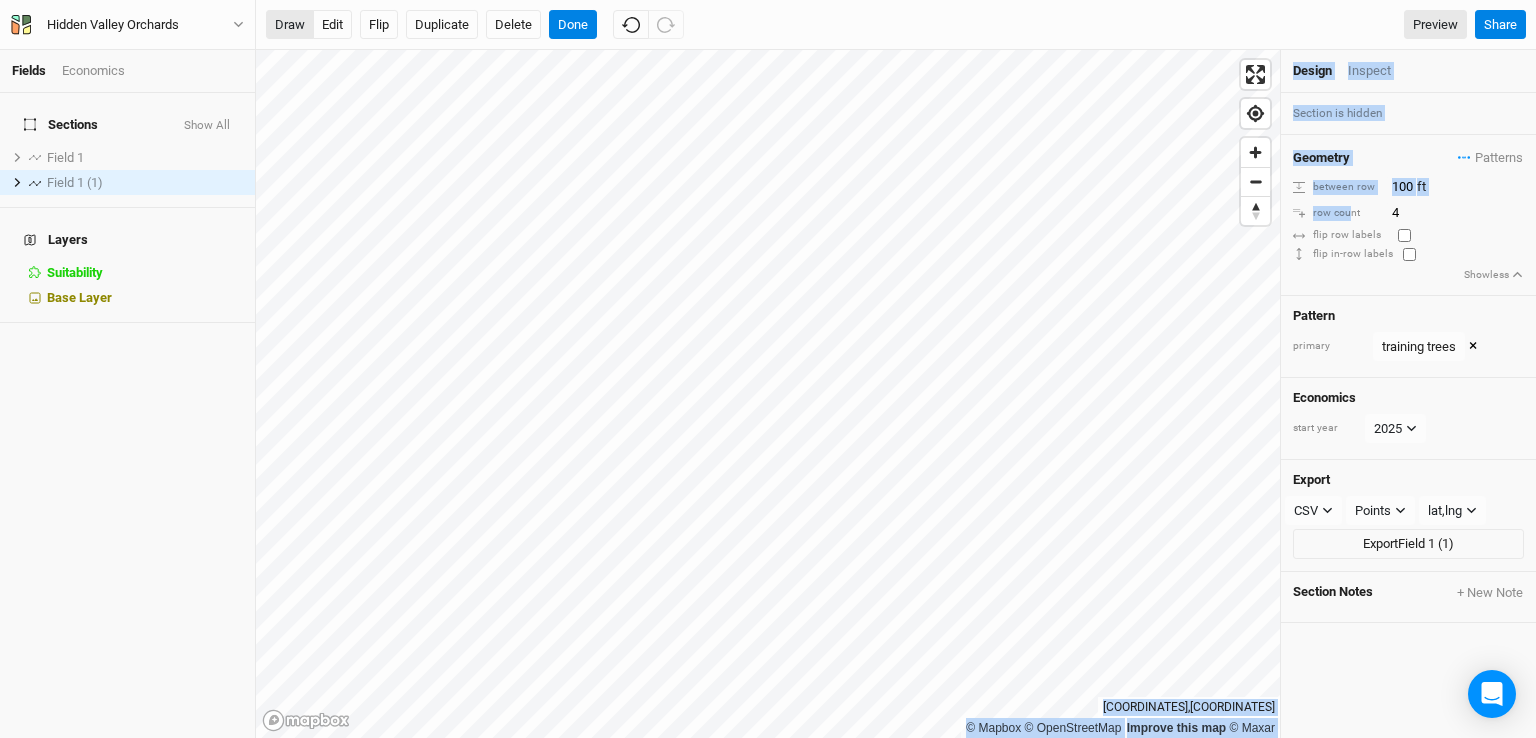 click on "draw" at bounding box center [290, 25] 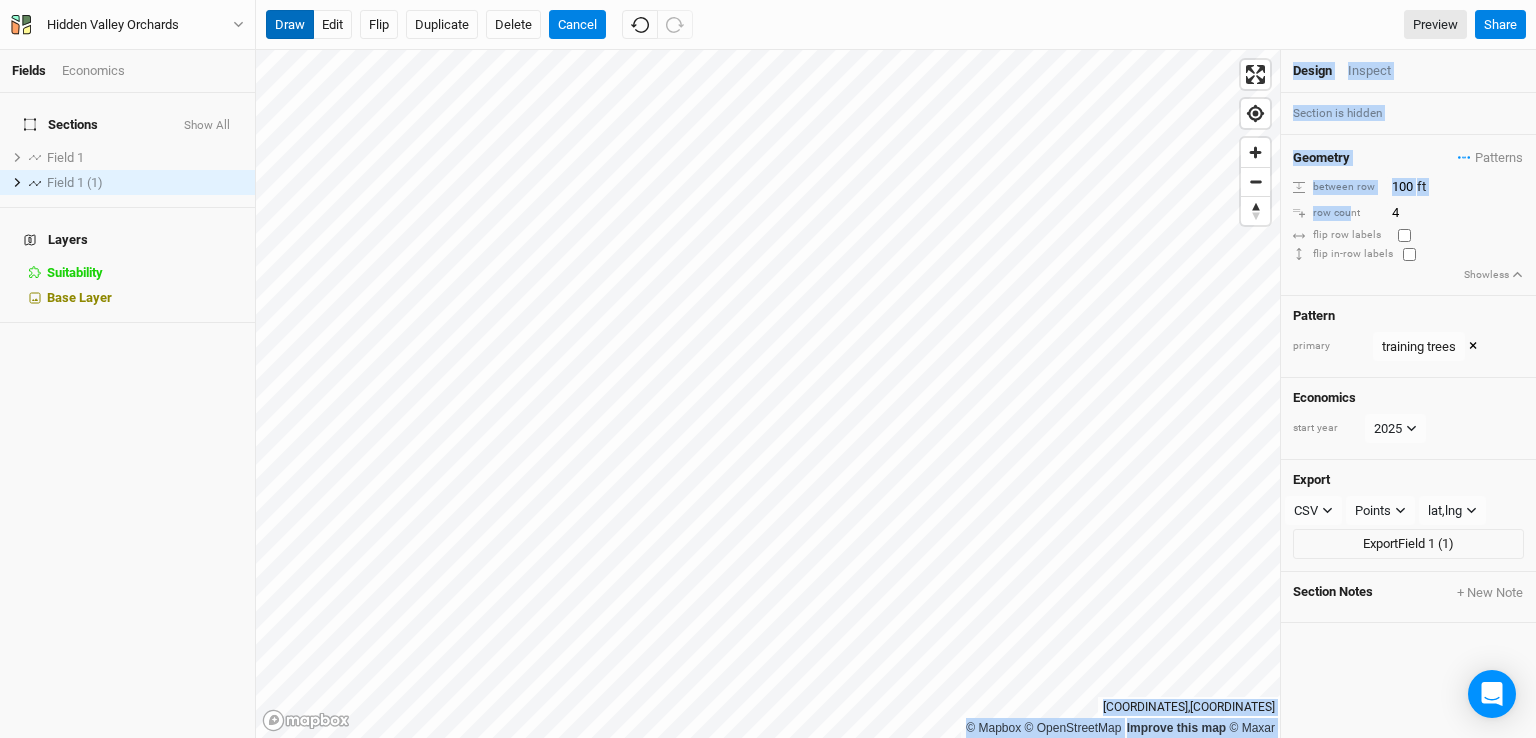 click on "draw" at bounding box center (290, 25) 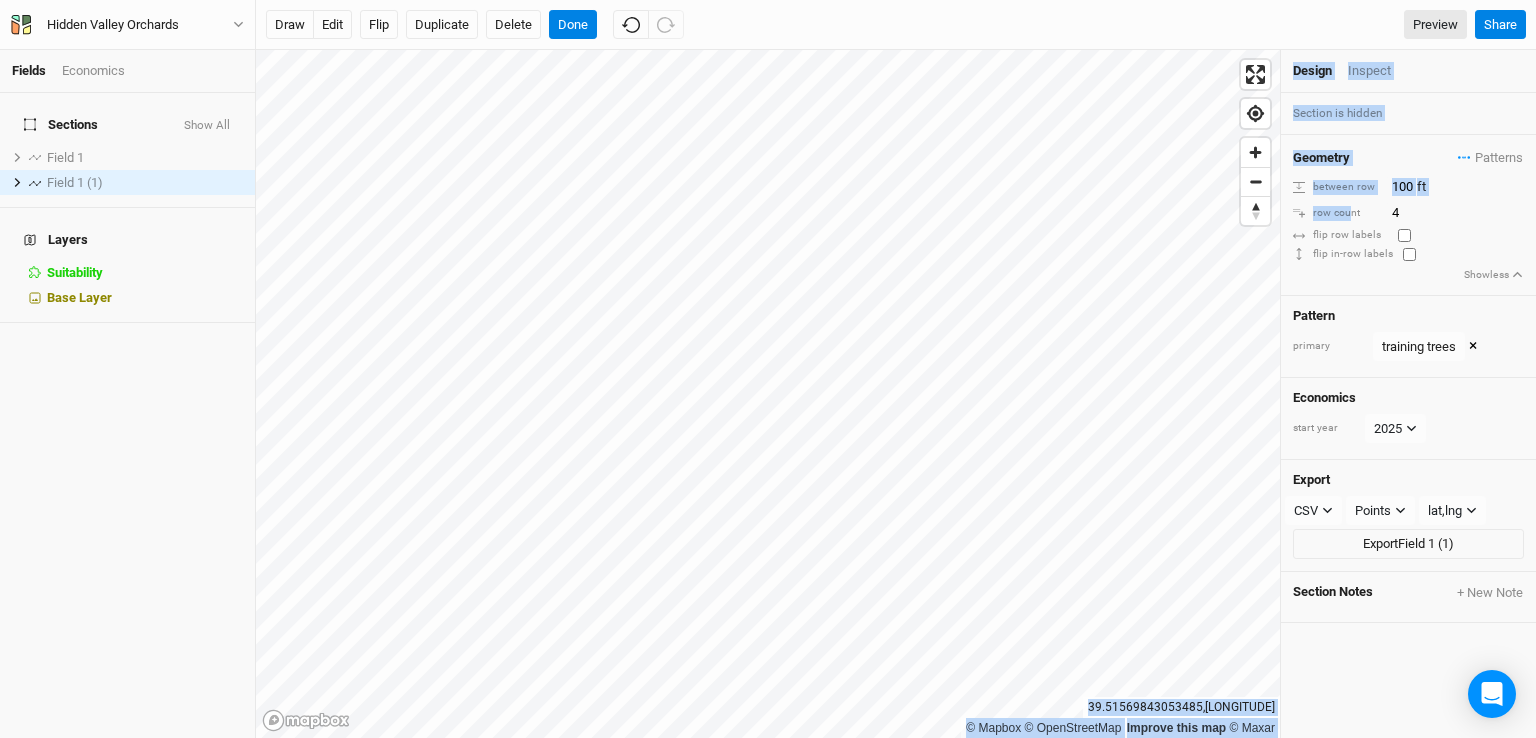 click on "Section is hidden" at bounding box center (1408, 113) 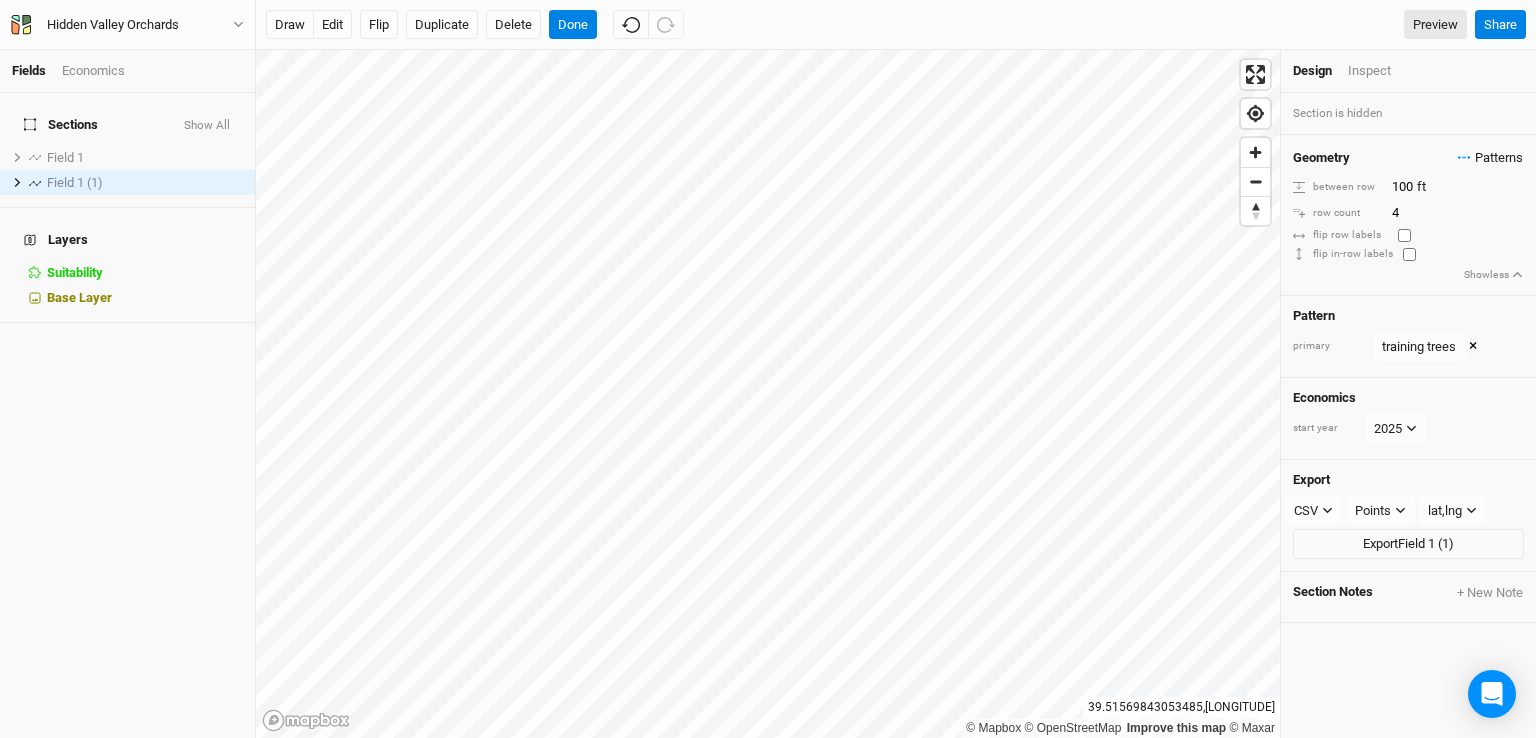 click on "Patterns" at bounding box center [1490, 158] 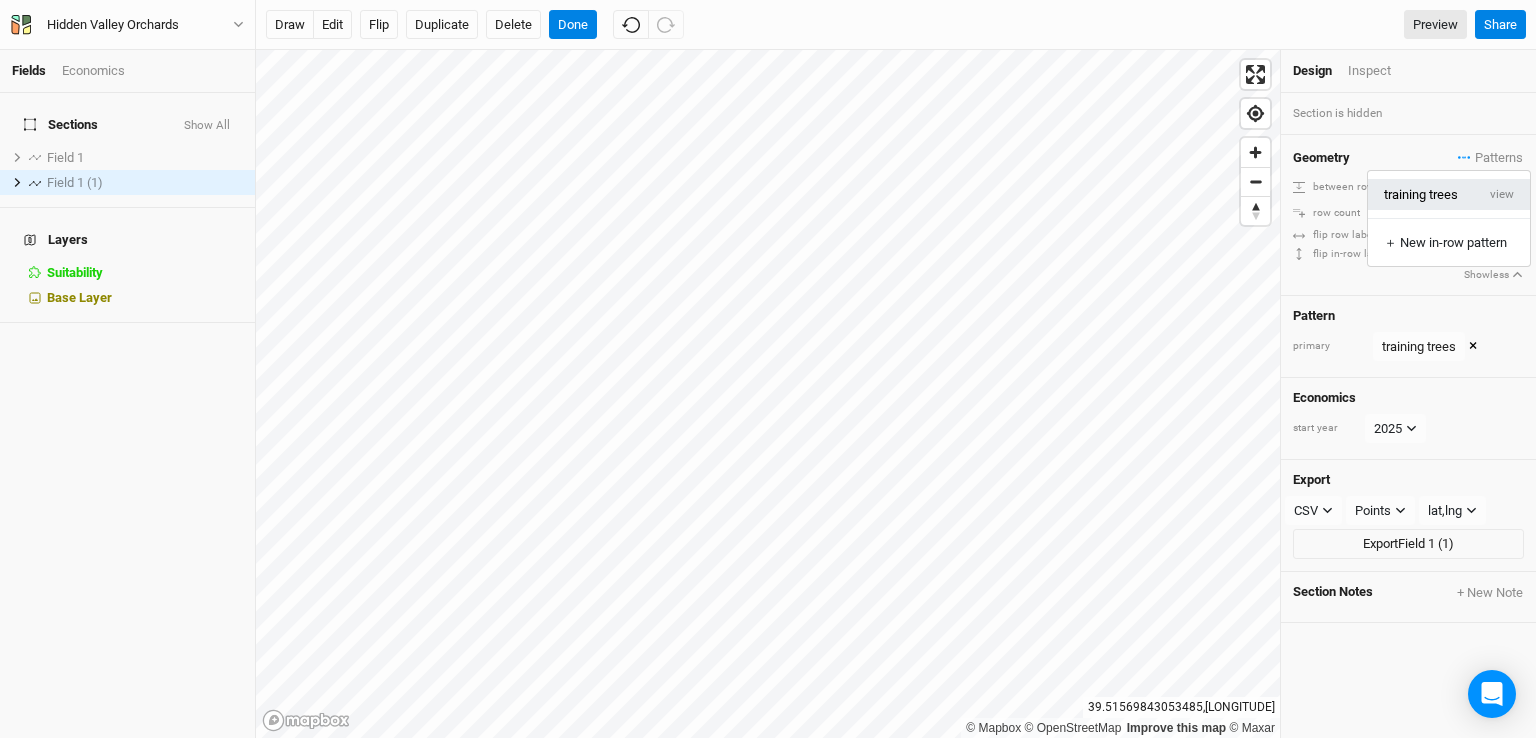 click on "training trees" at bounding box center [1421, 194] 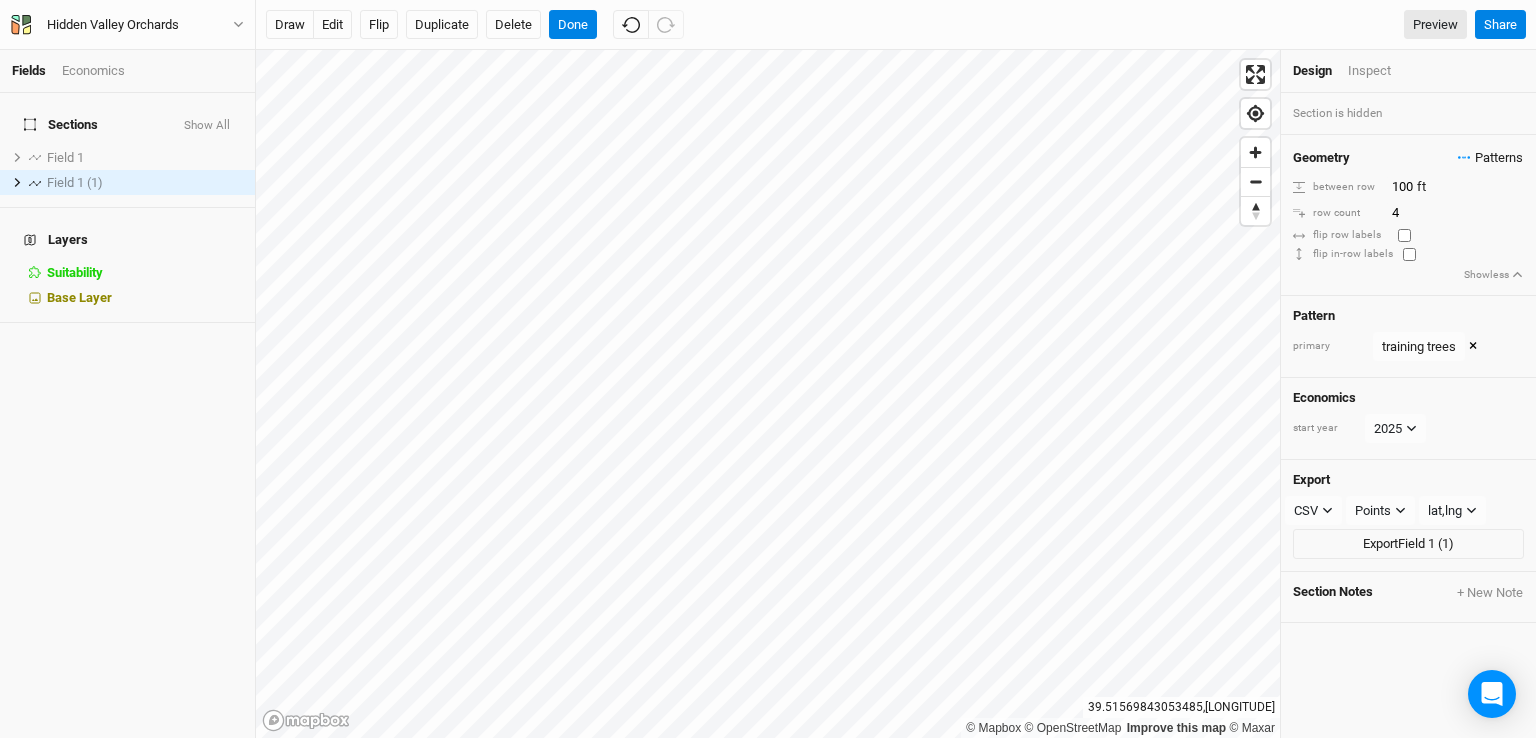 click on "Patterns" at bounding box center [1490, 158] 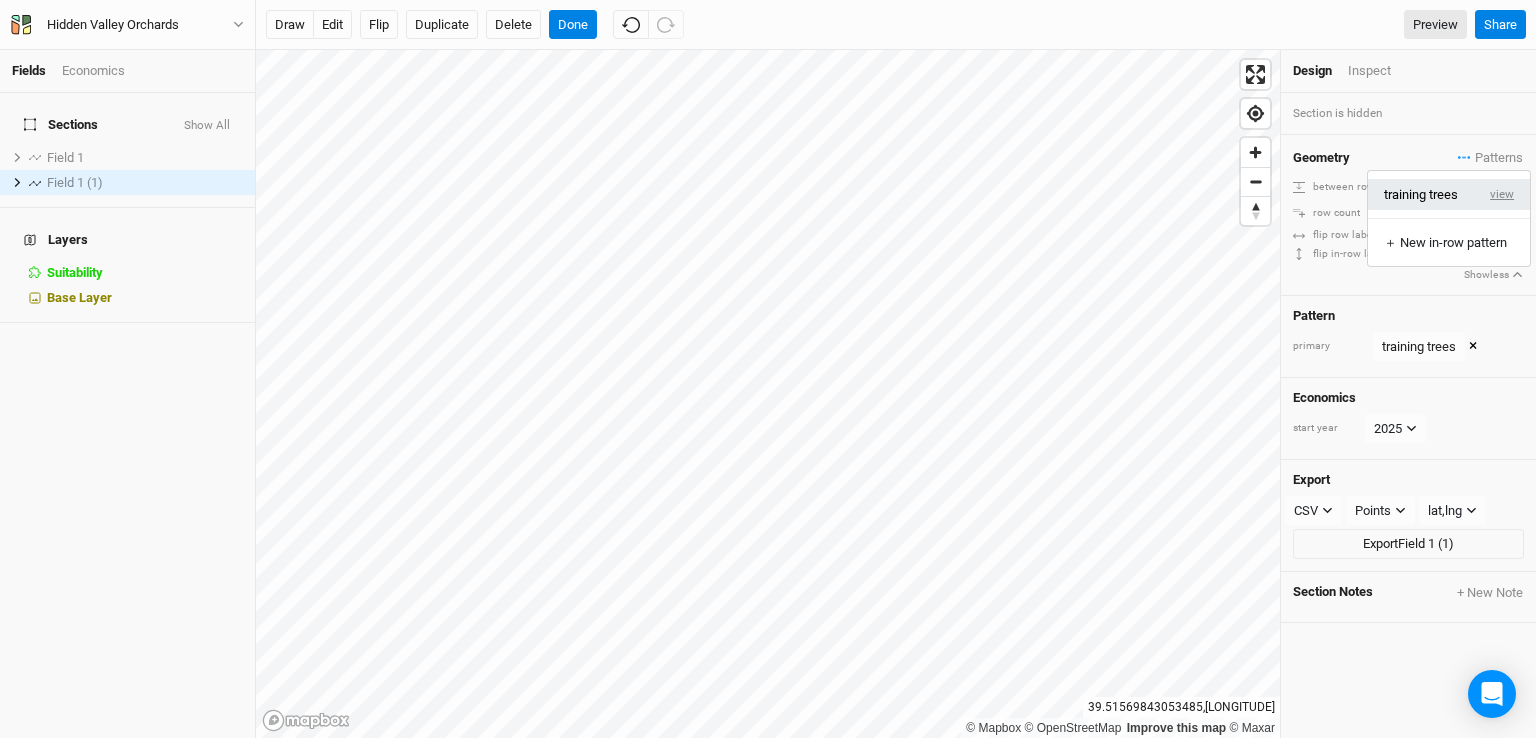 click on "view" at bounding box center [1502, 194] 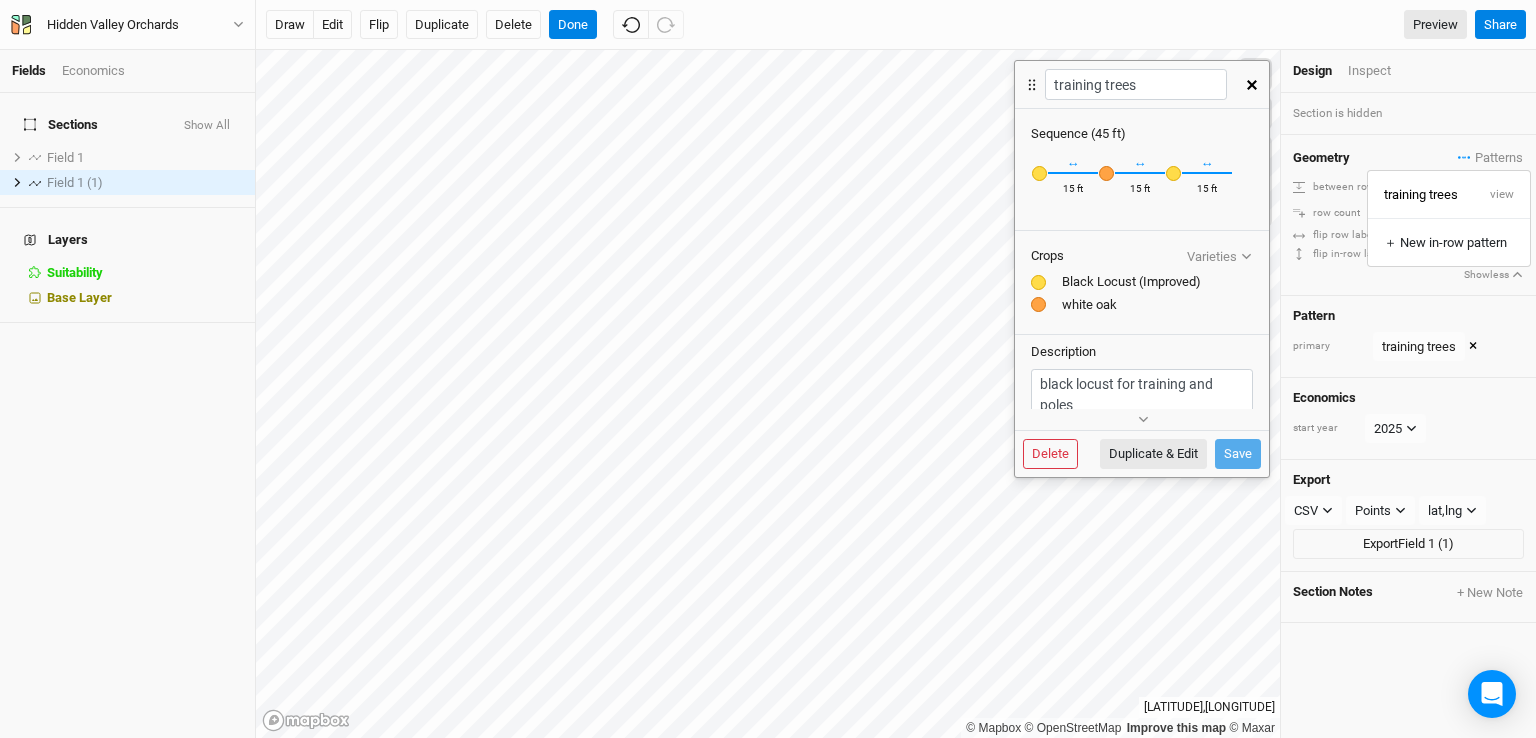 click on "15 ft" at bounding box center (1207, 172) 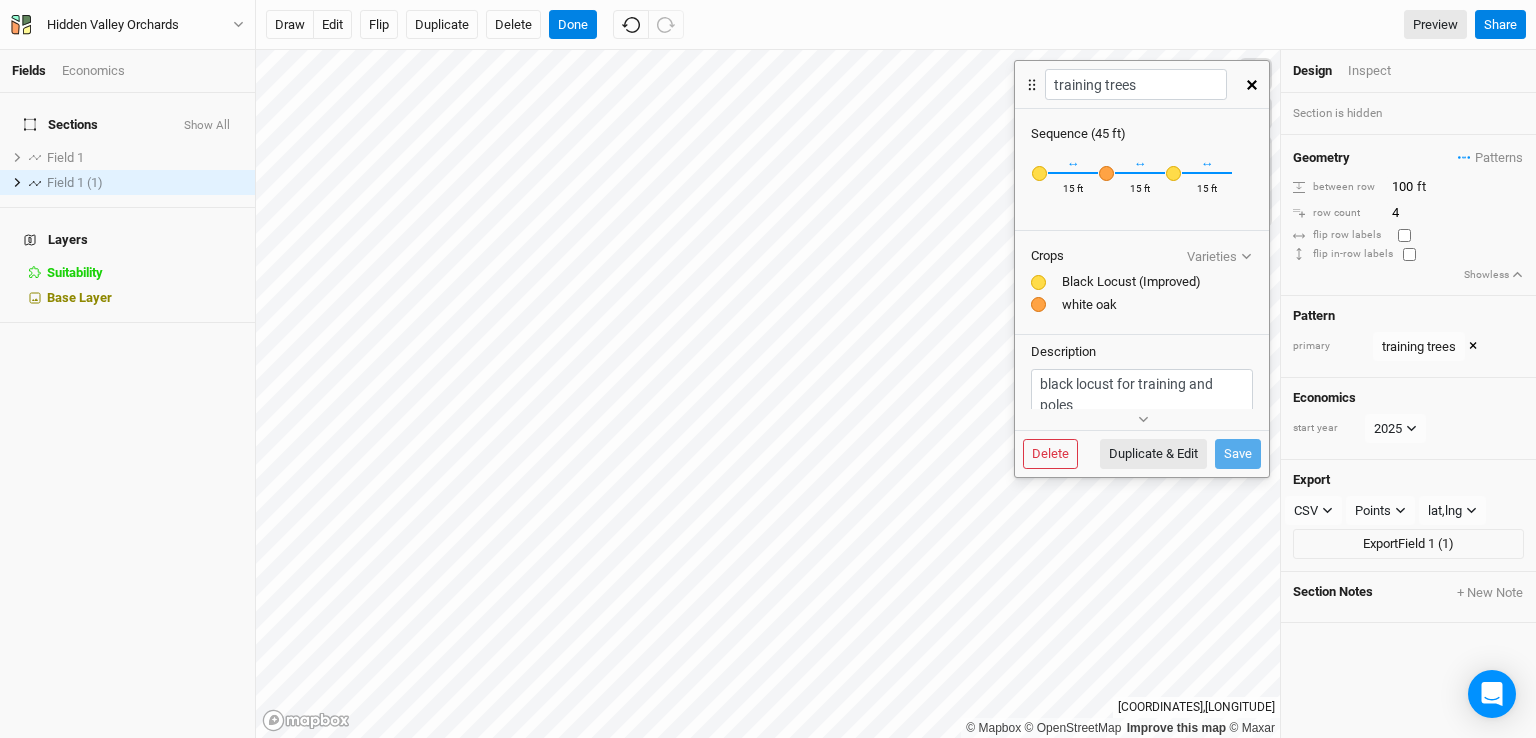 click at bounding box center [1032, 85] 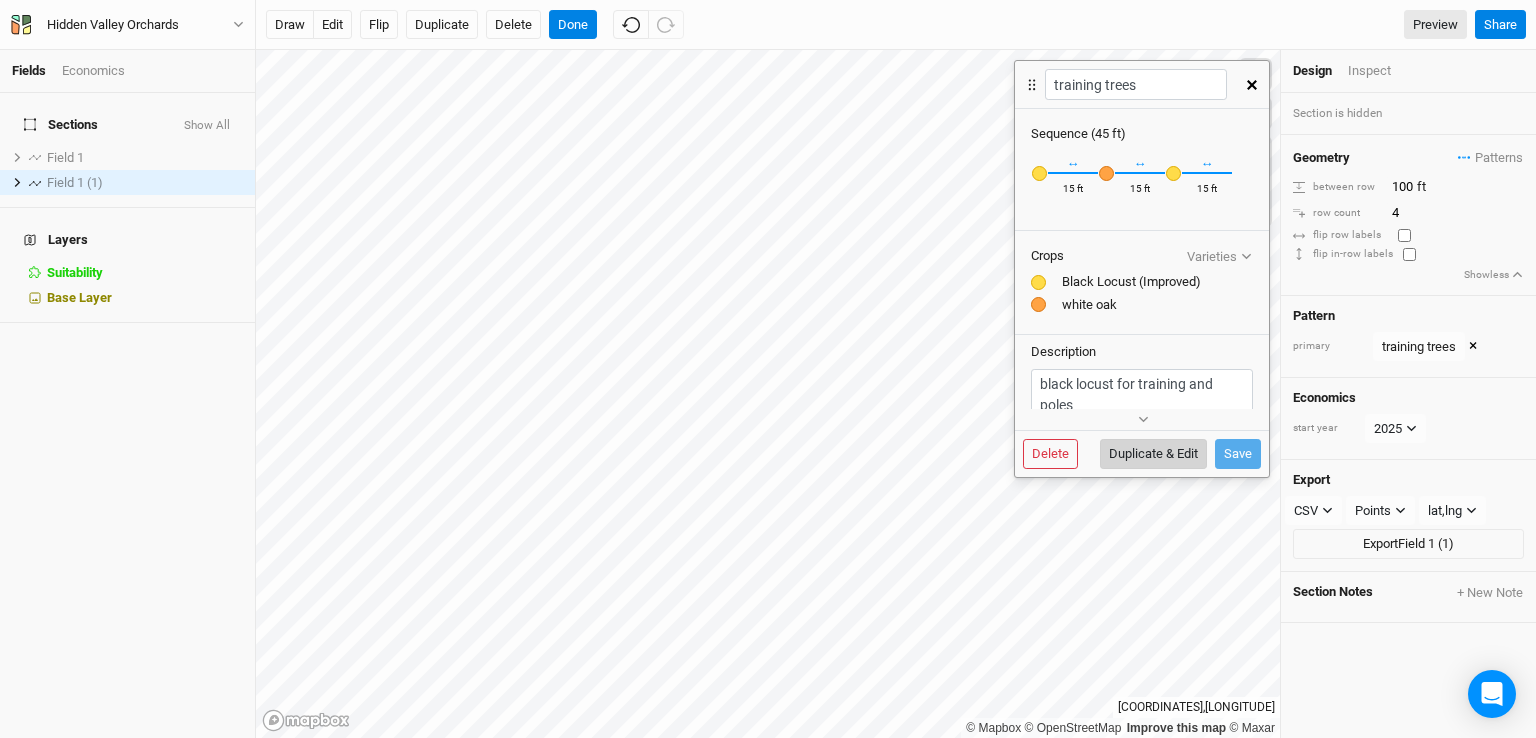 click on "Duplicate & Edit" at bounding box center (1153, 454) 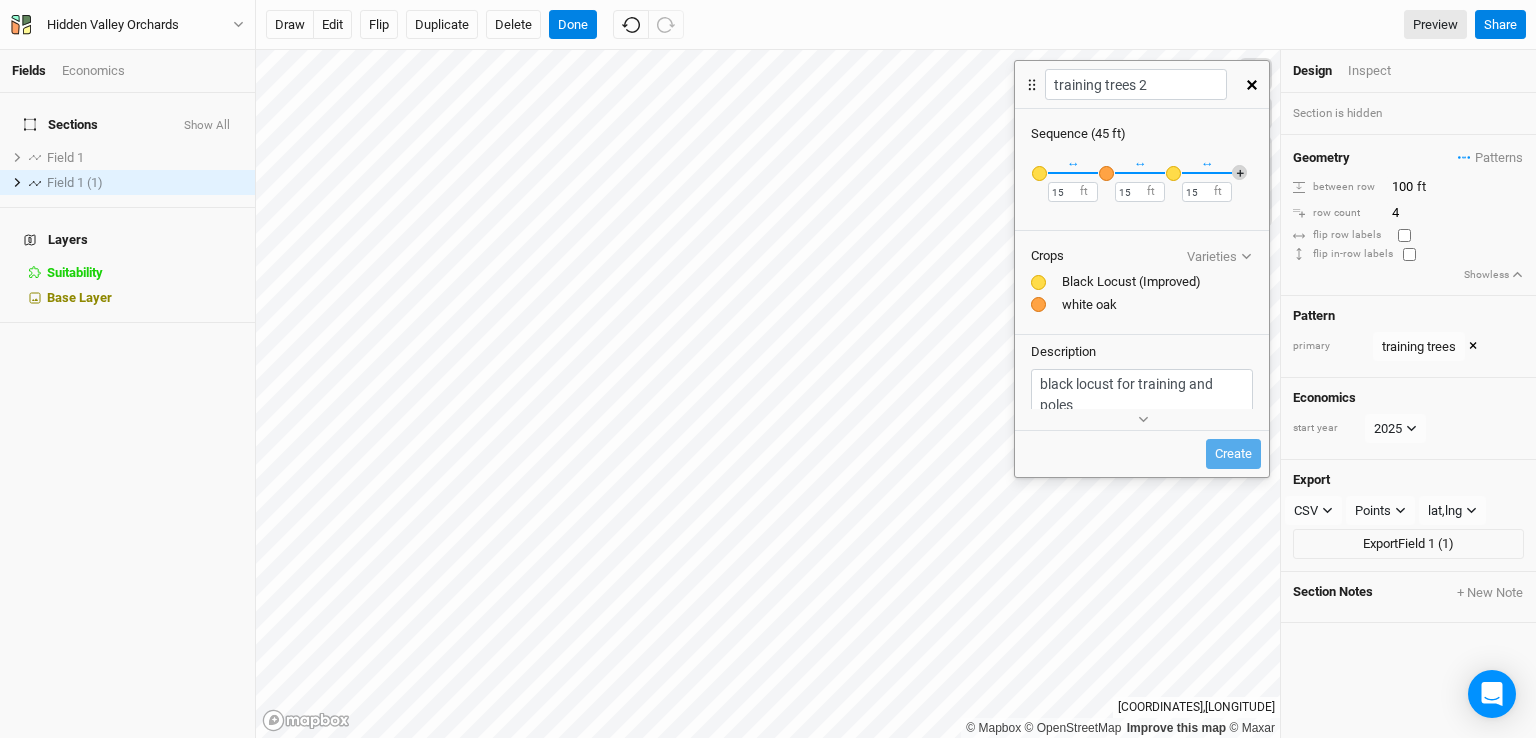 drag, startPoint x: 1239, startPoint y: 169, endPoint x: 1211, endPoint y: 233, distance: 69.856995 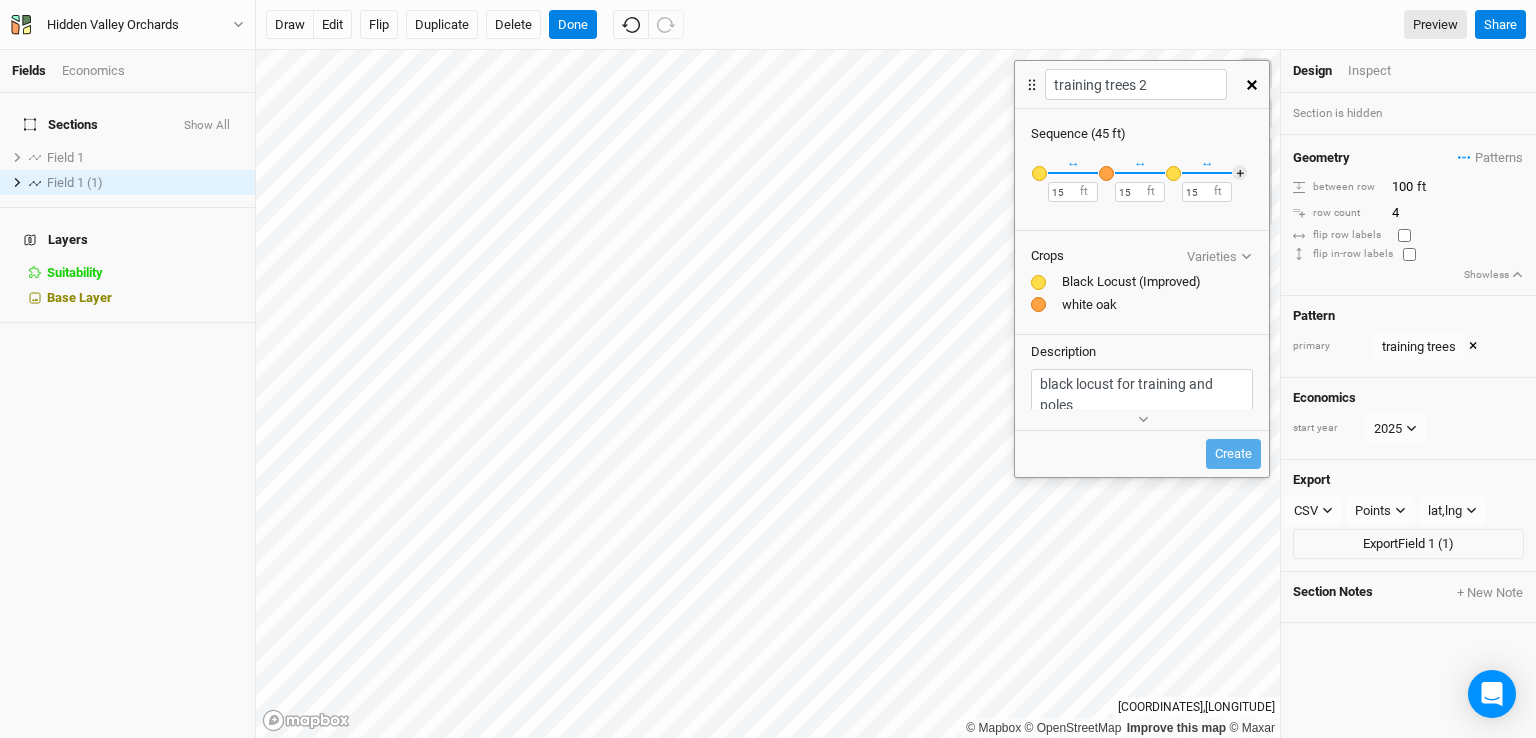 click at bounding box center (1039, 173) 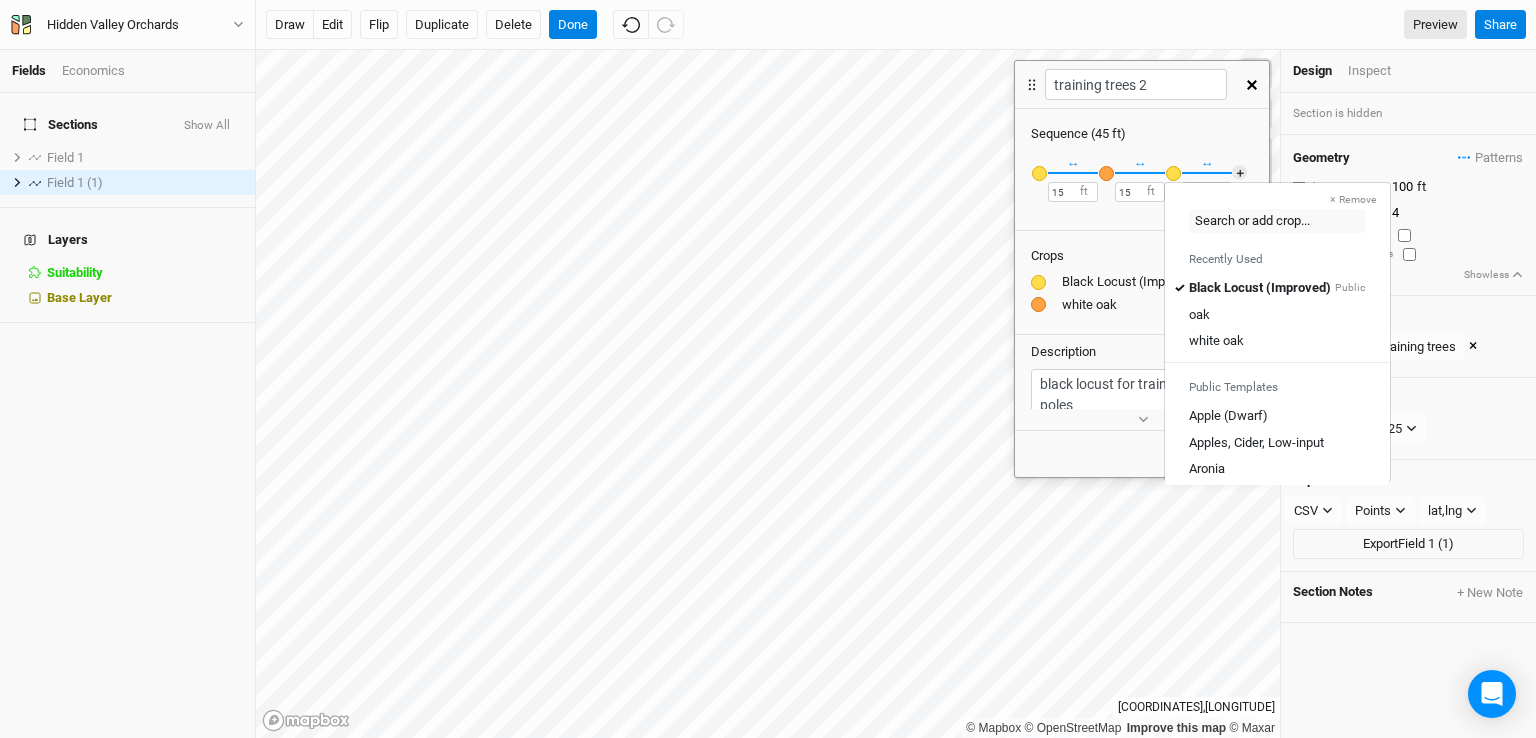 click at bounding box center (1173, 173) 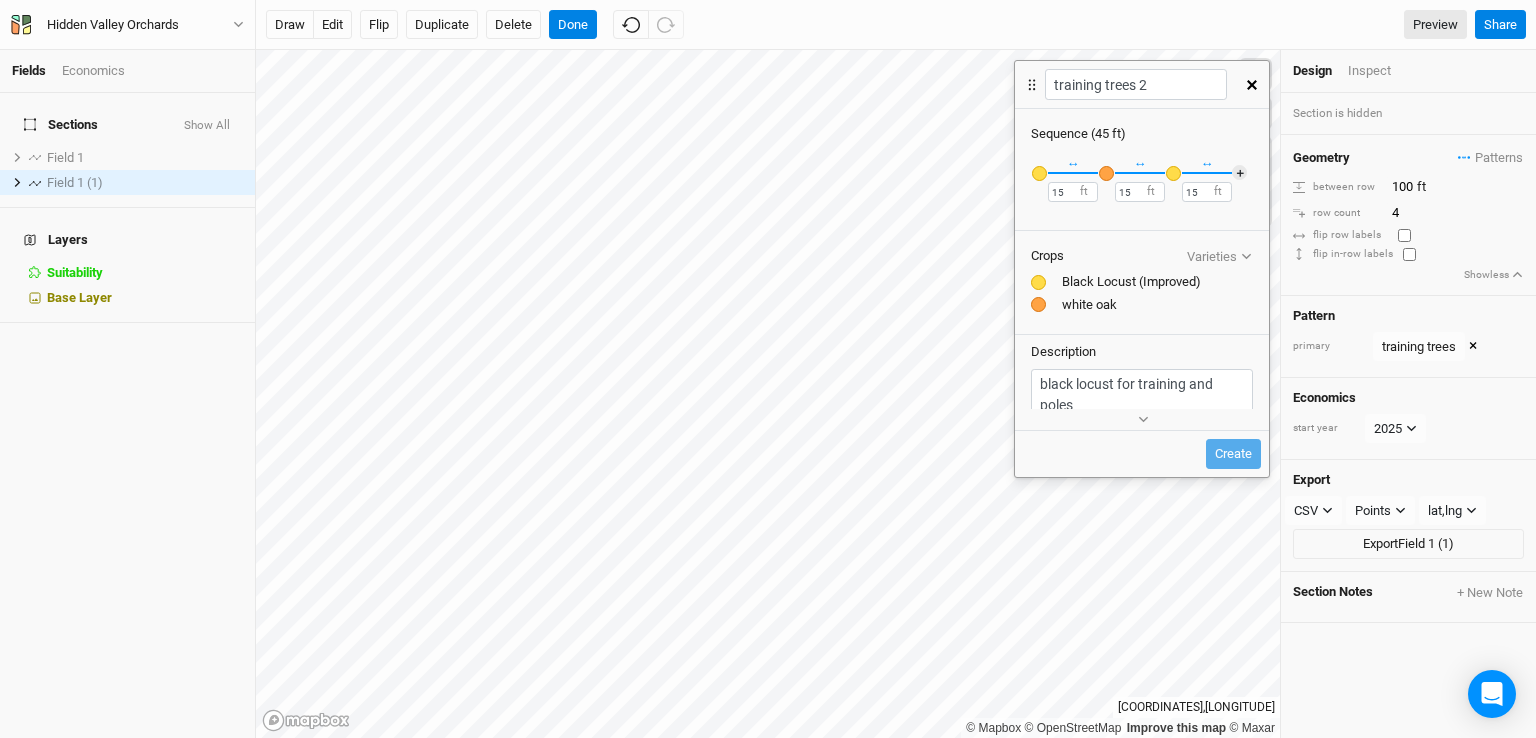 click at bounding box center [1039, 173] 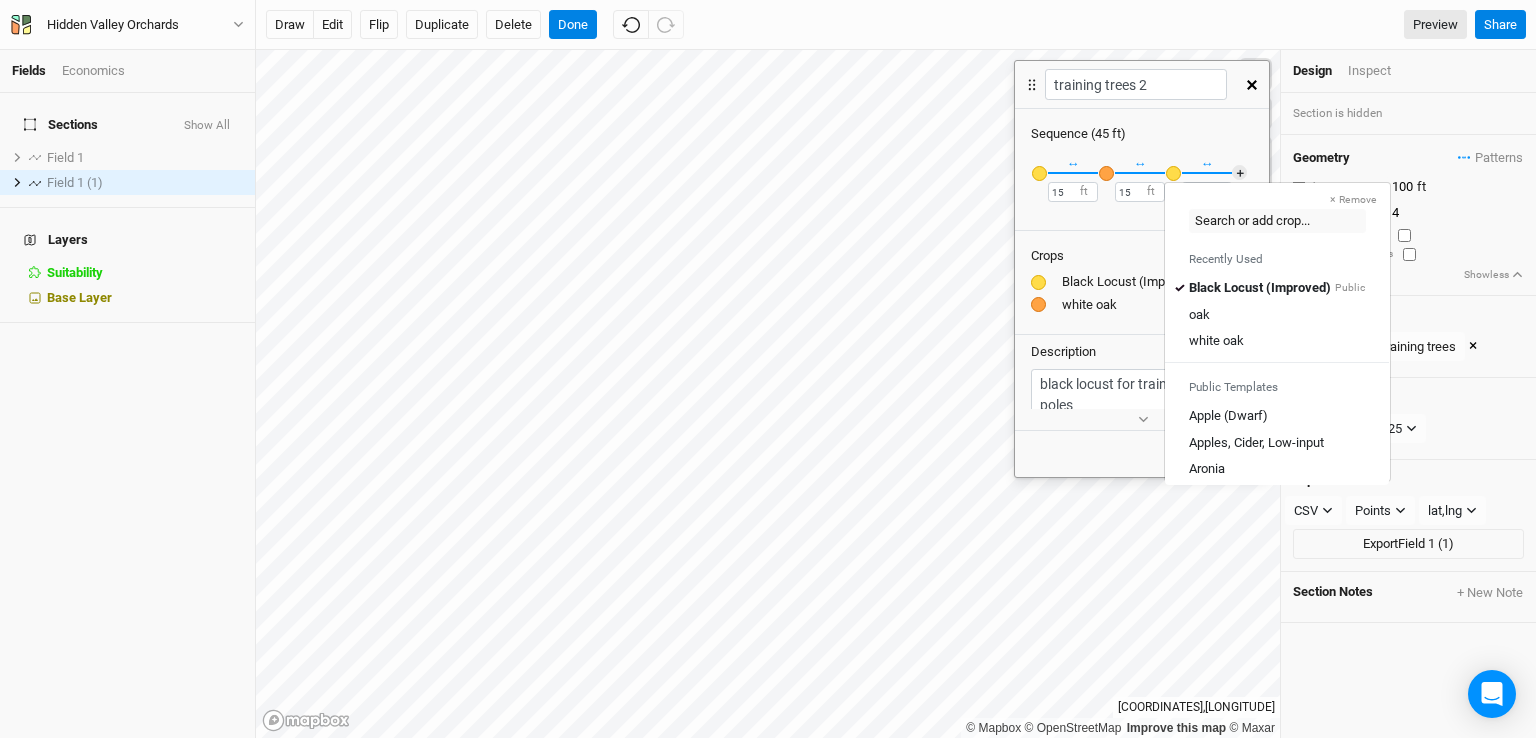 click at bounding box center [1173, 173] 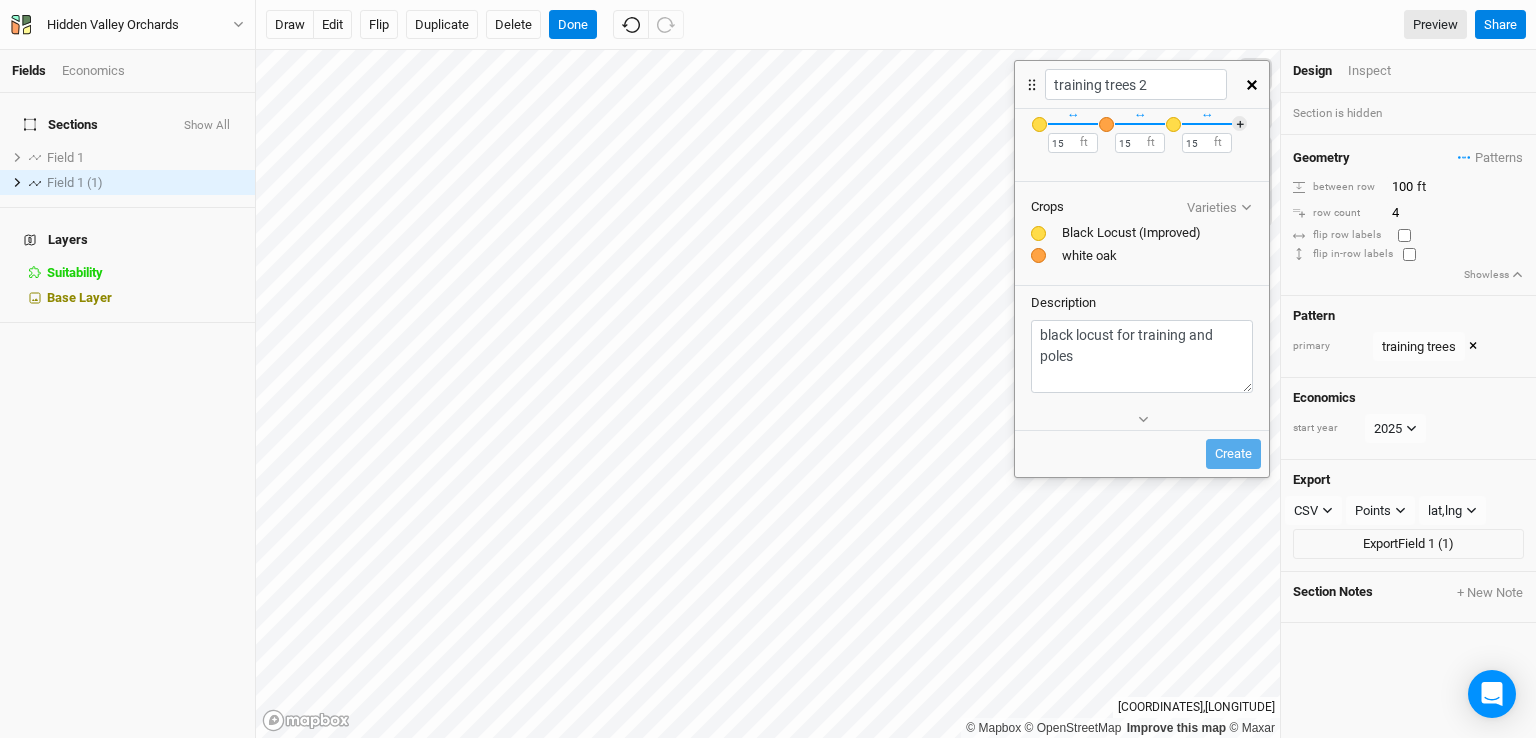 scroll, scrollTop: 0, scrollLeft: 0, axis: both 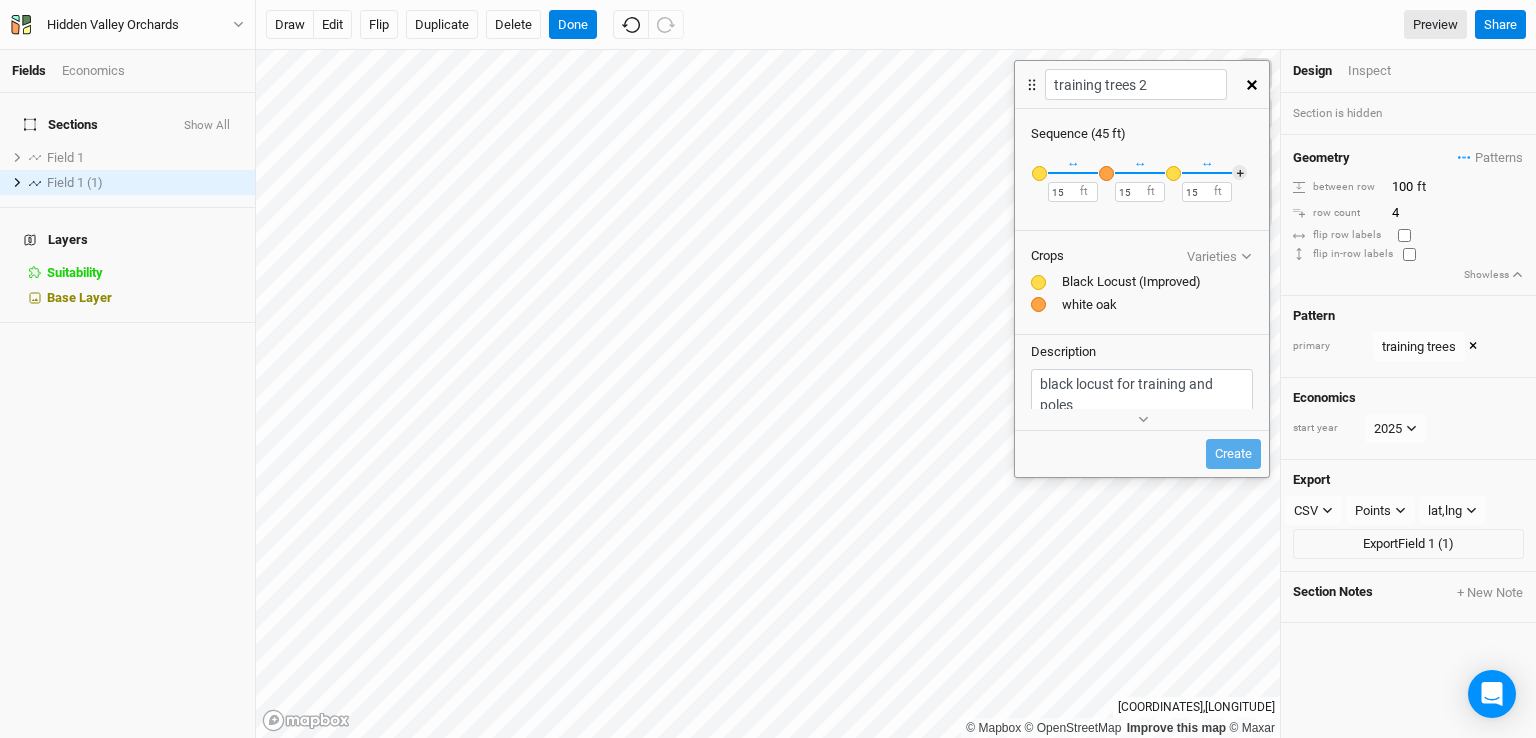 click at bounding box center [1252, 85] 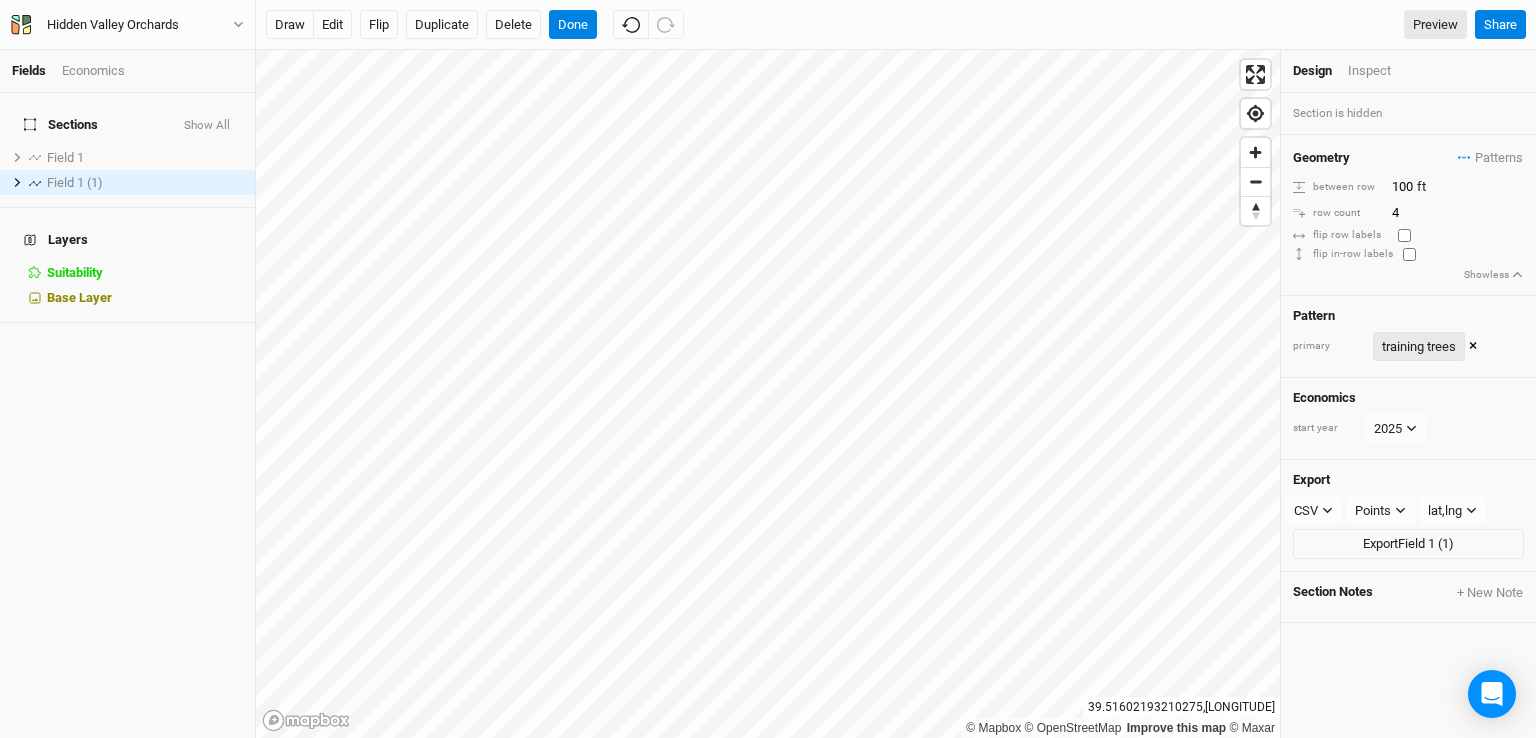 click on "training trees" at bounding box center (1419, 347) 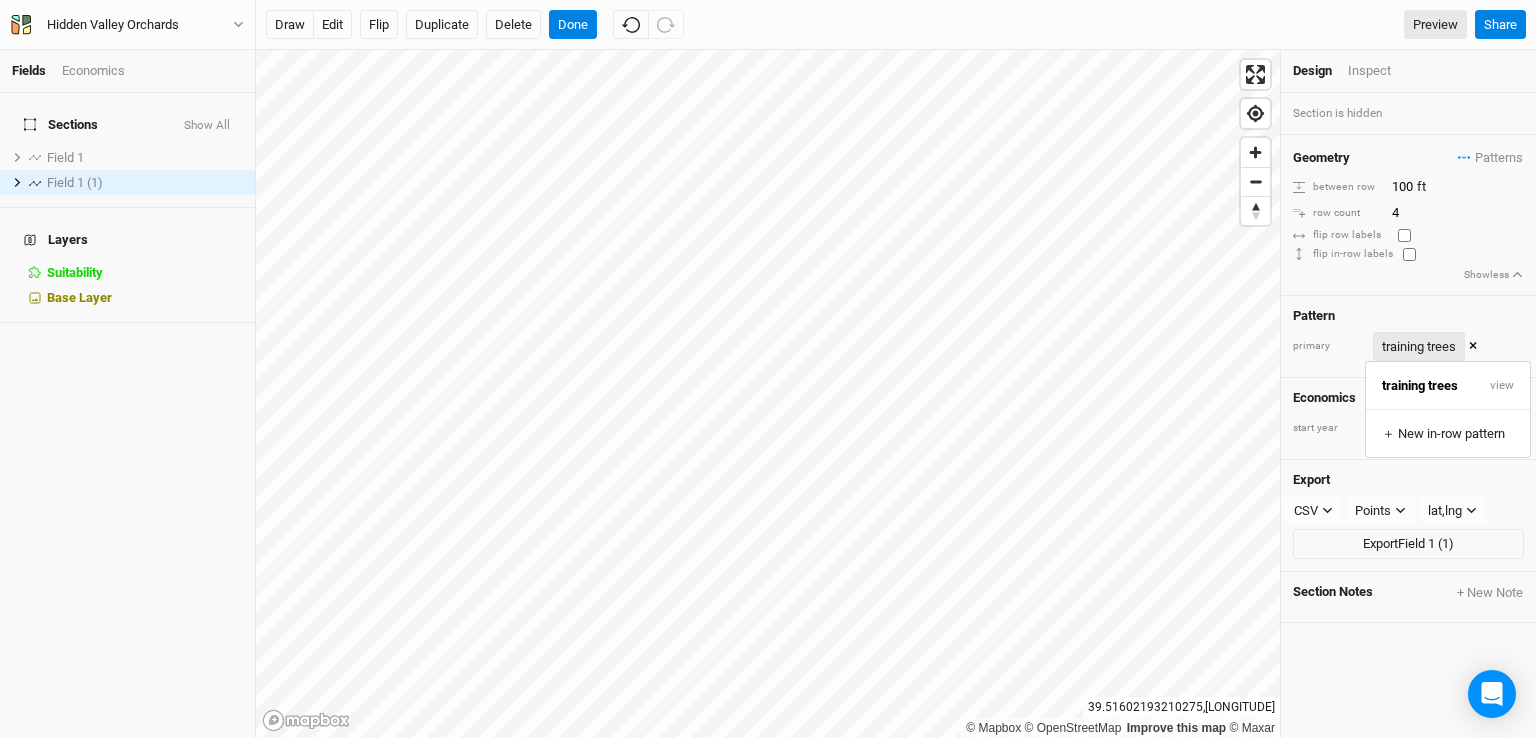 click on "training trees" at bounding box center [1419, 347] 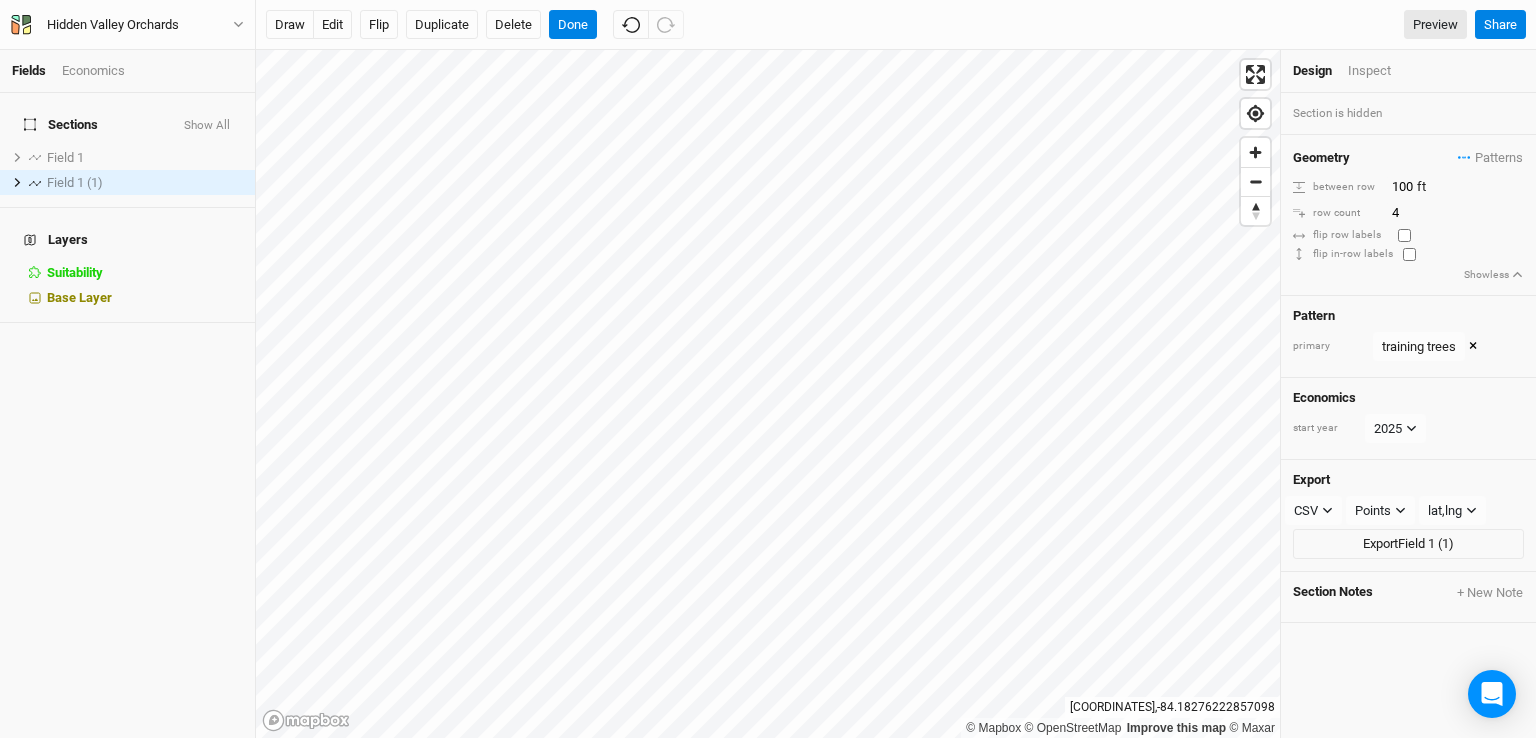 click on "Section is hidden" at bounding box center [1408, 113] 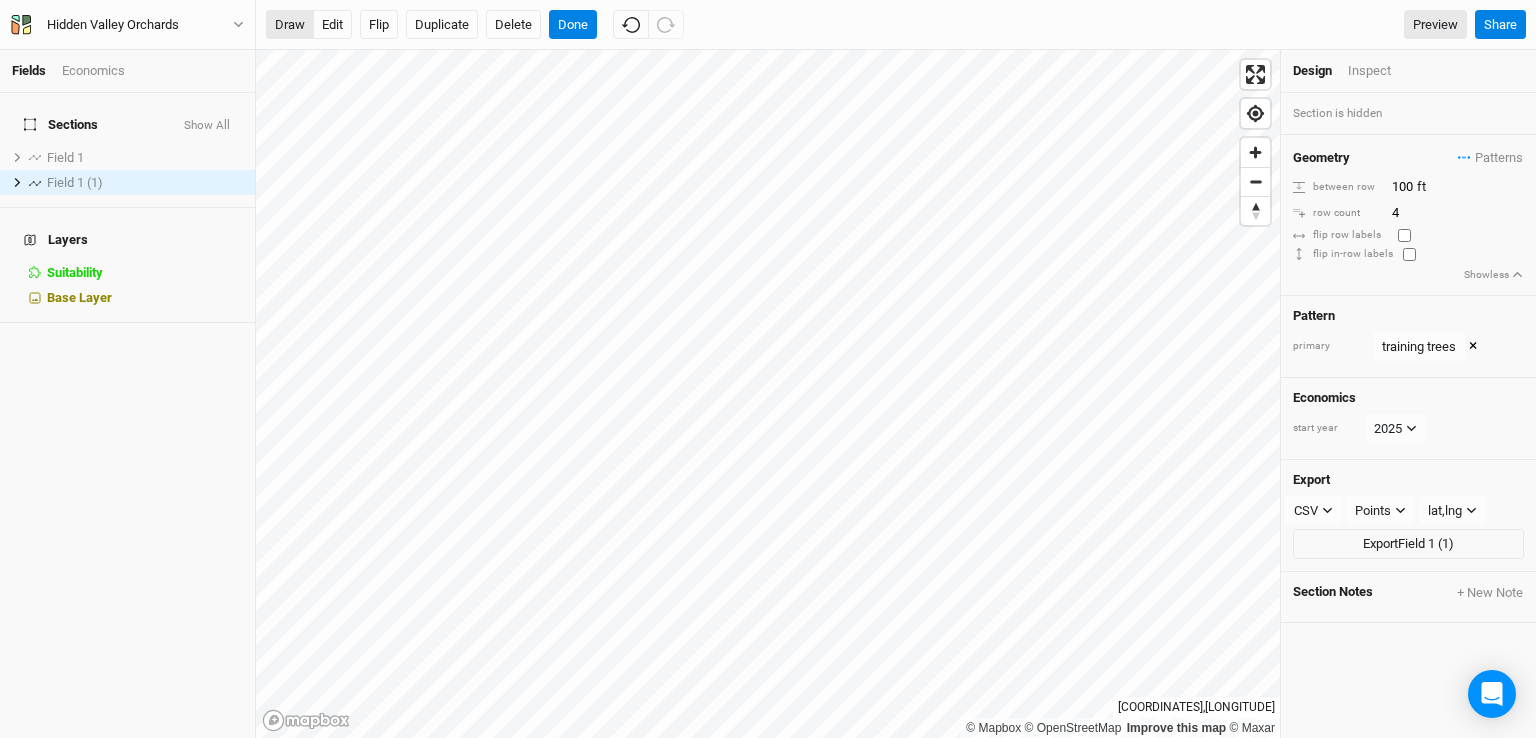 click on "draw" at bounding box center (290, 25) 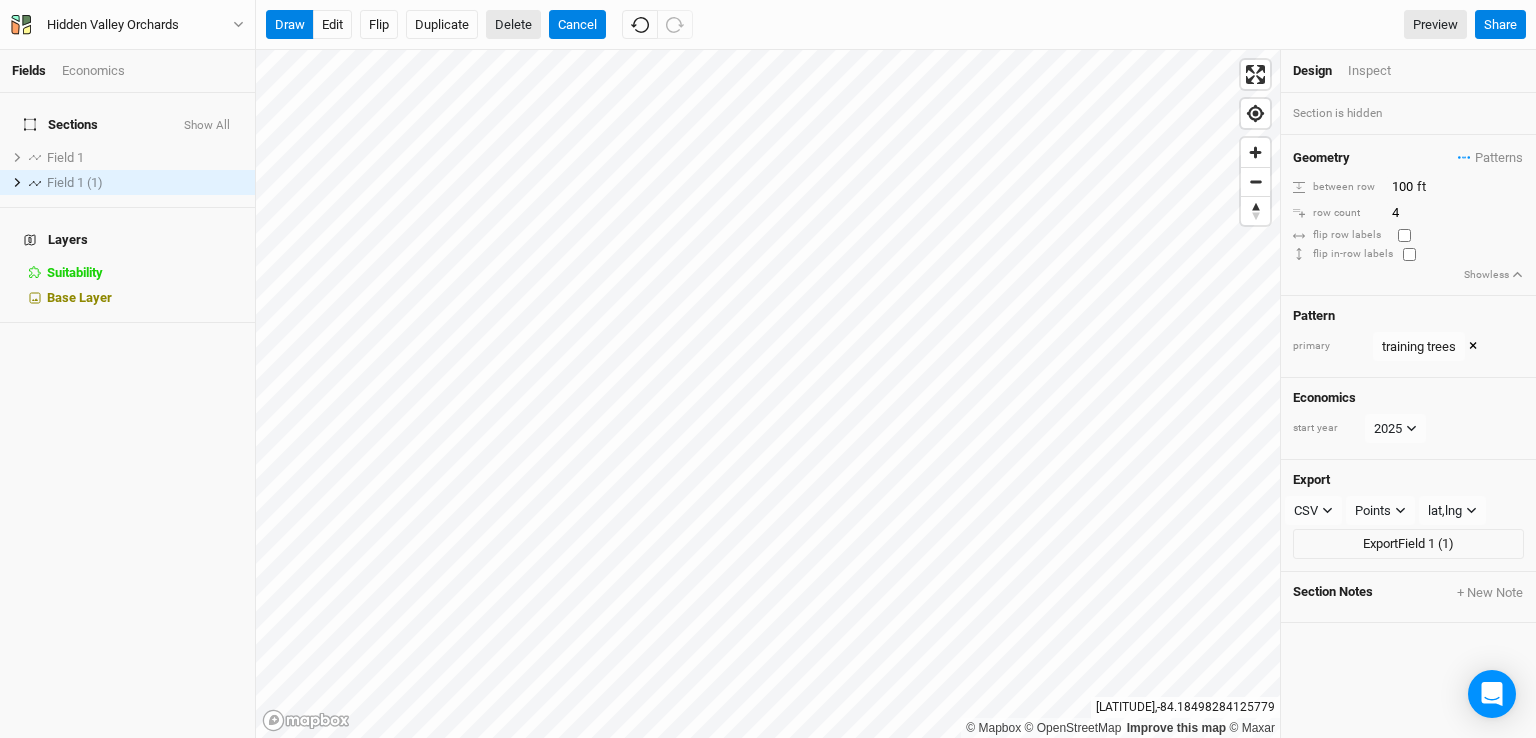 click on "Delete" at bounding box center (513, 25) 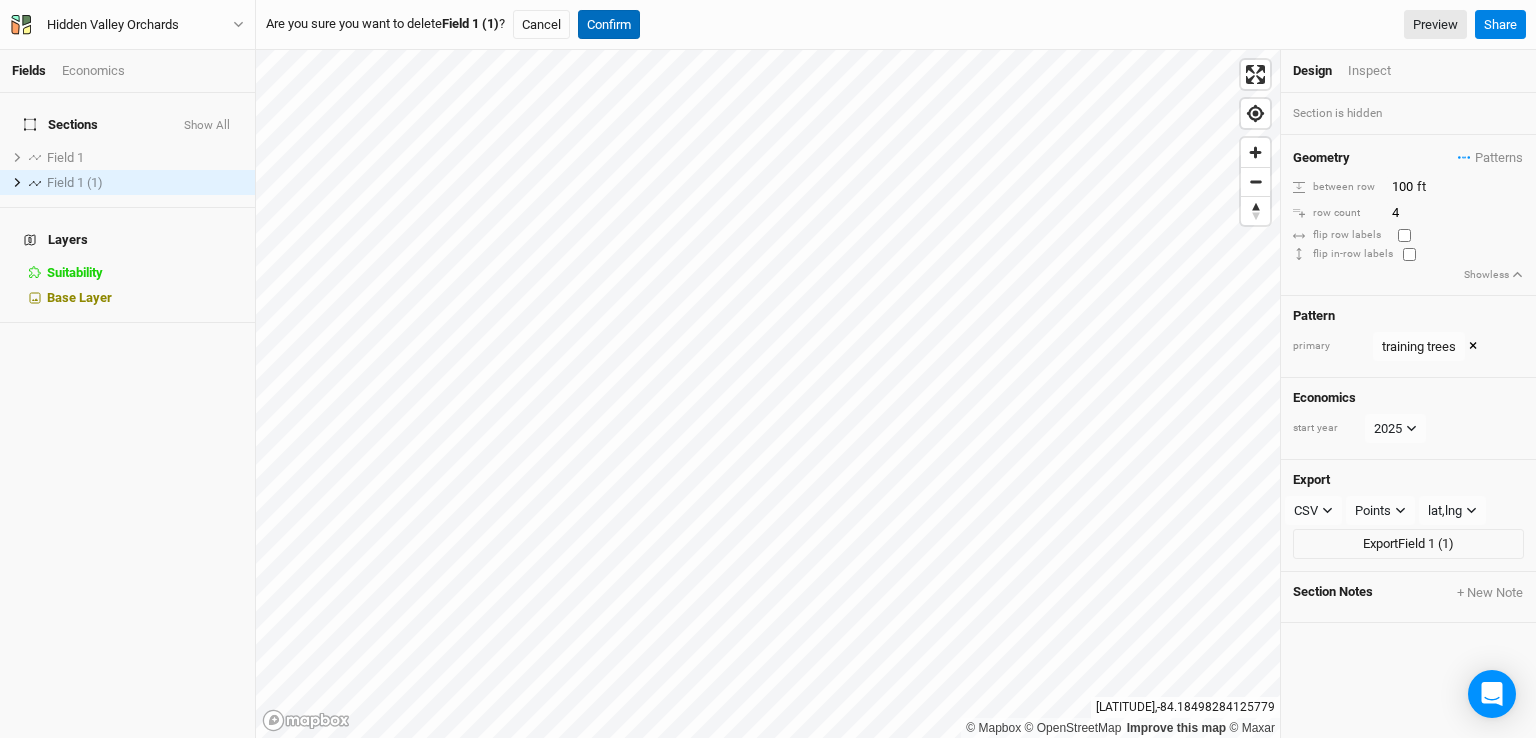 click on "Confirm" at bounding box center [609, 25] 